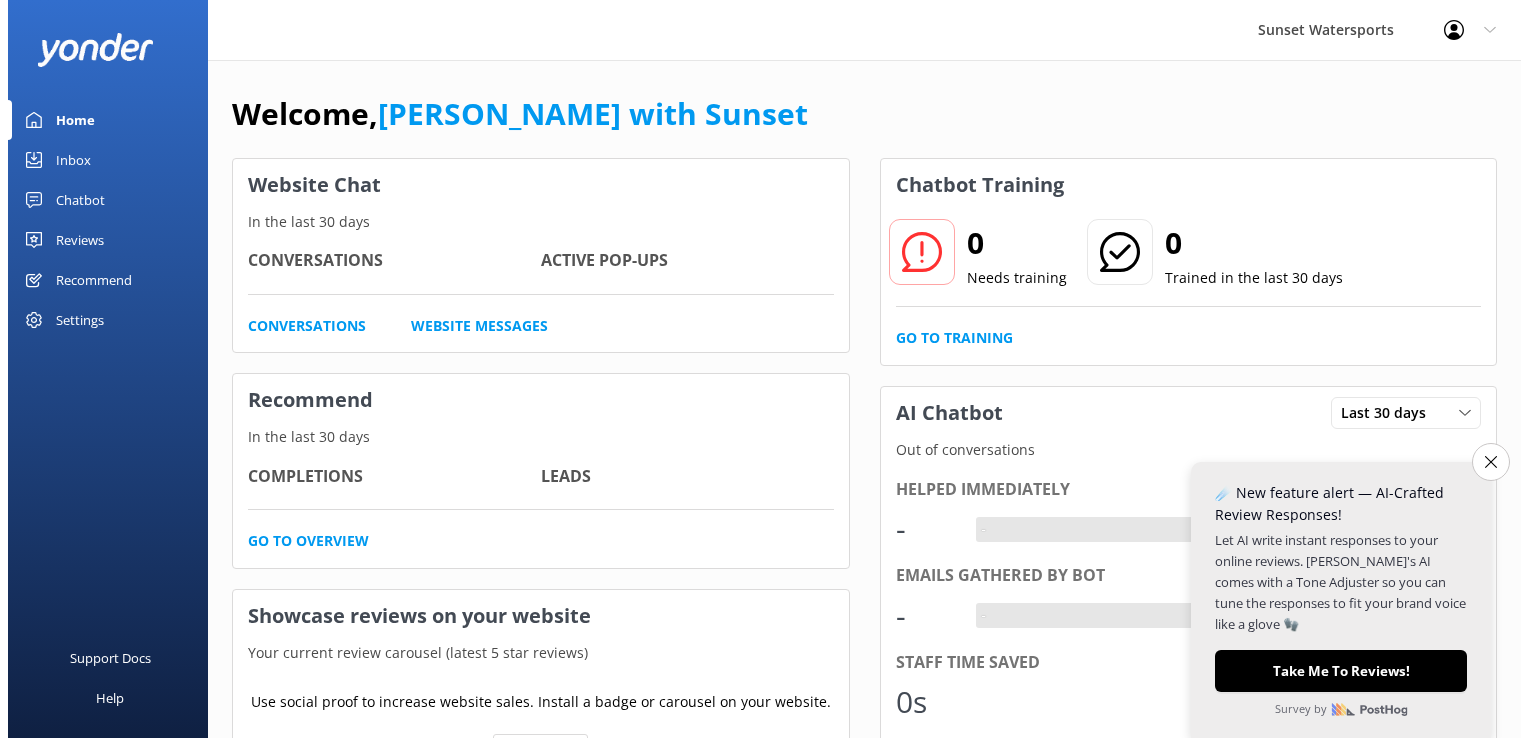 scroll, scrollTop: 0, scrollLeft: 0, axis: both 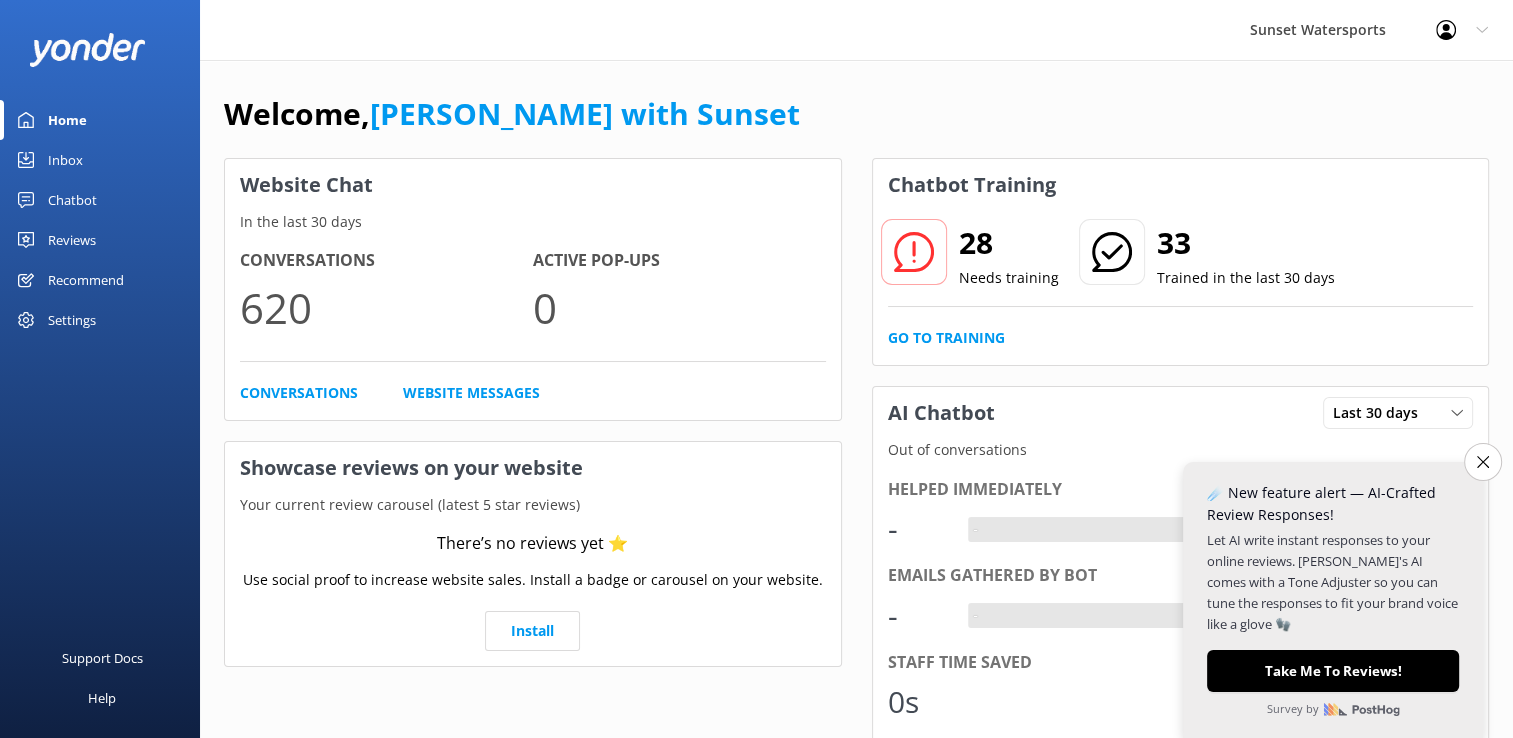 click on "Home" at bounding box center (67, 120) 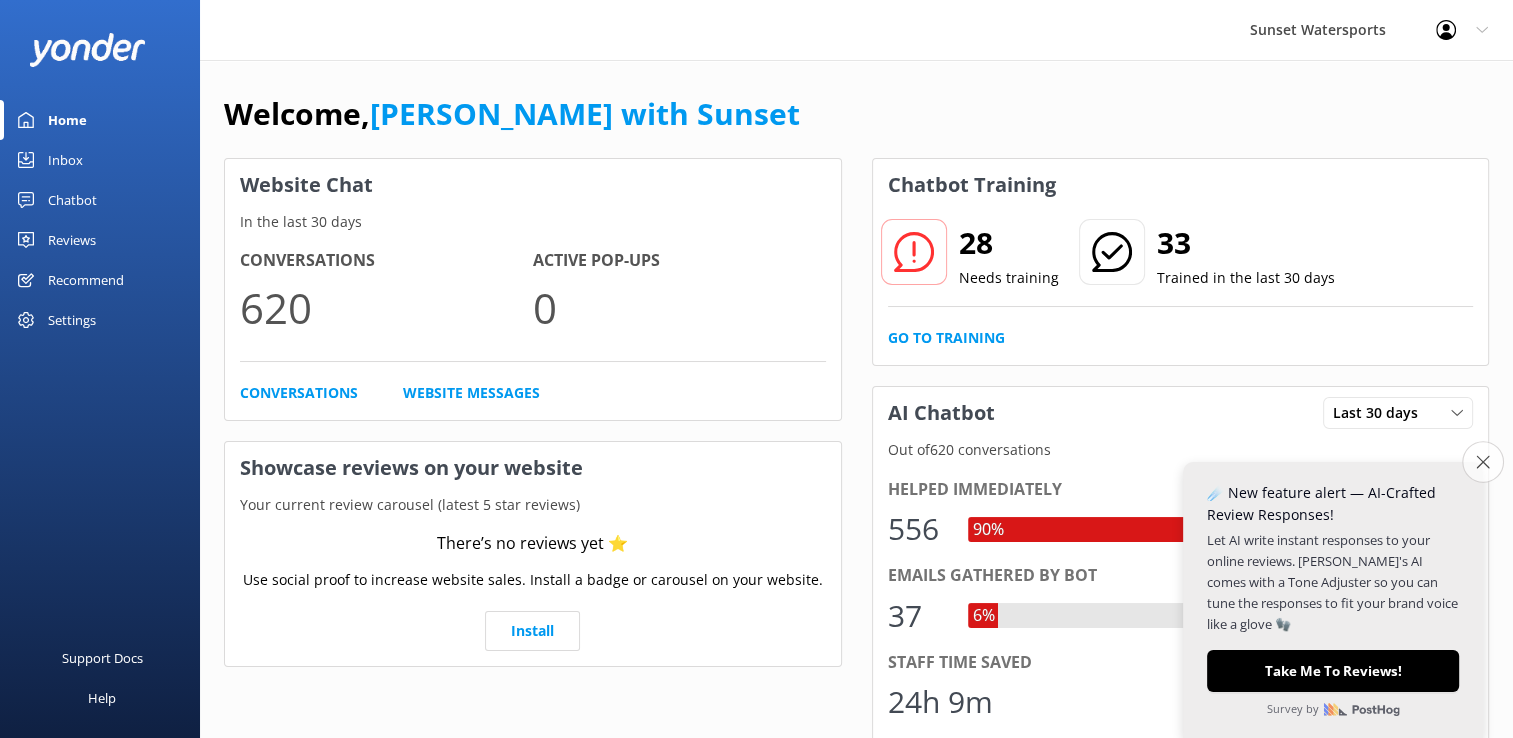 click 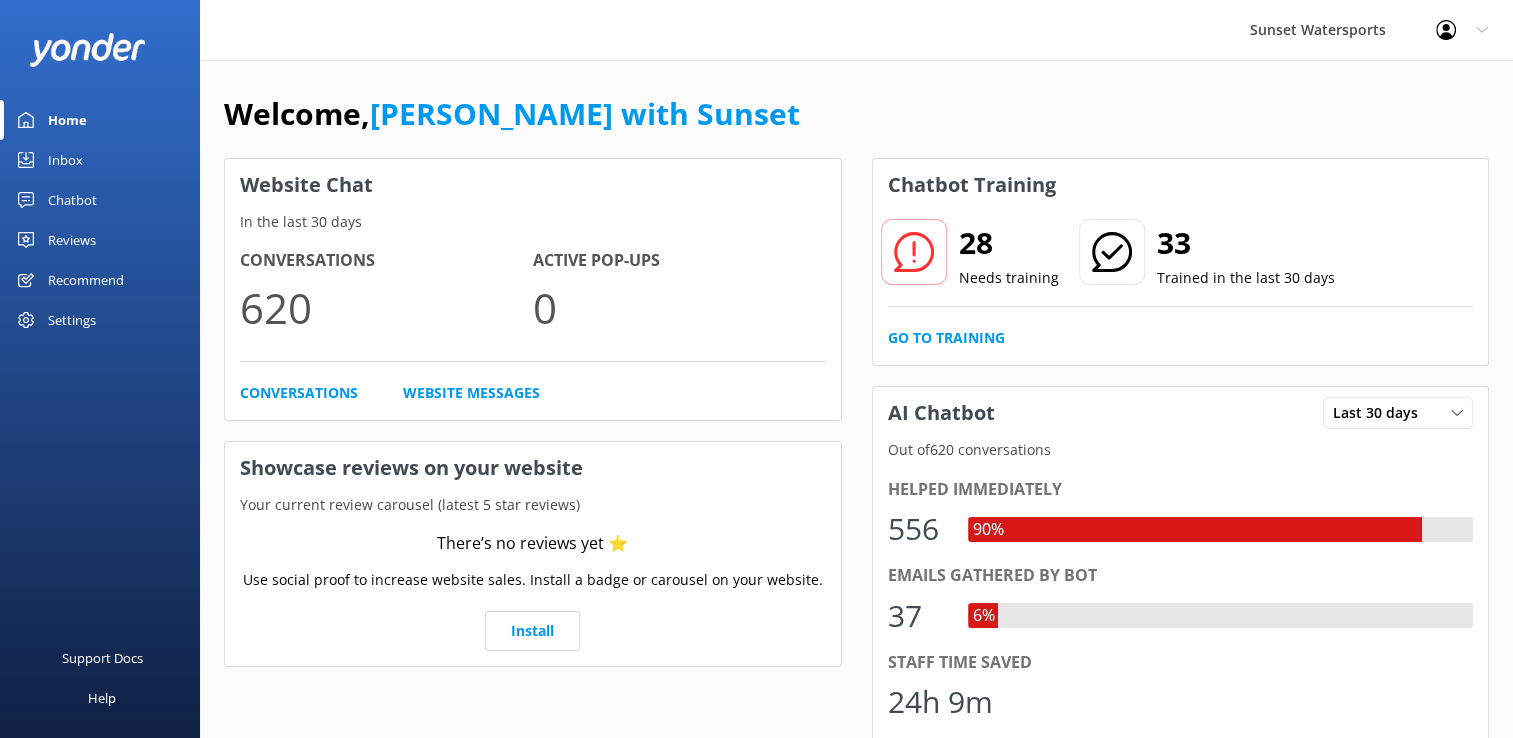 click on "Inbox" at bounding box center [65, 160] 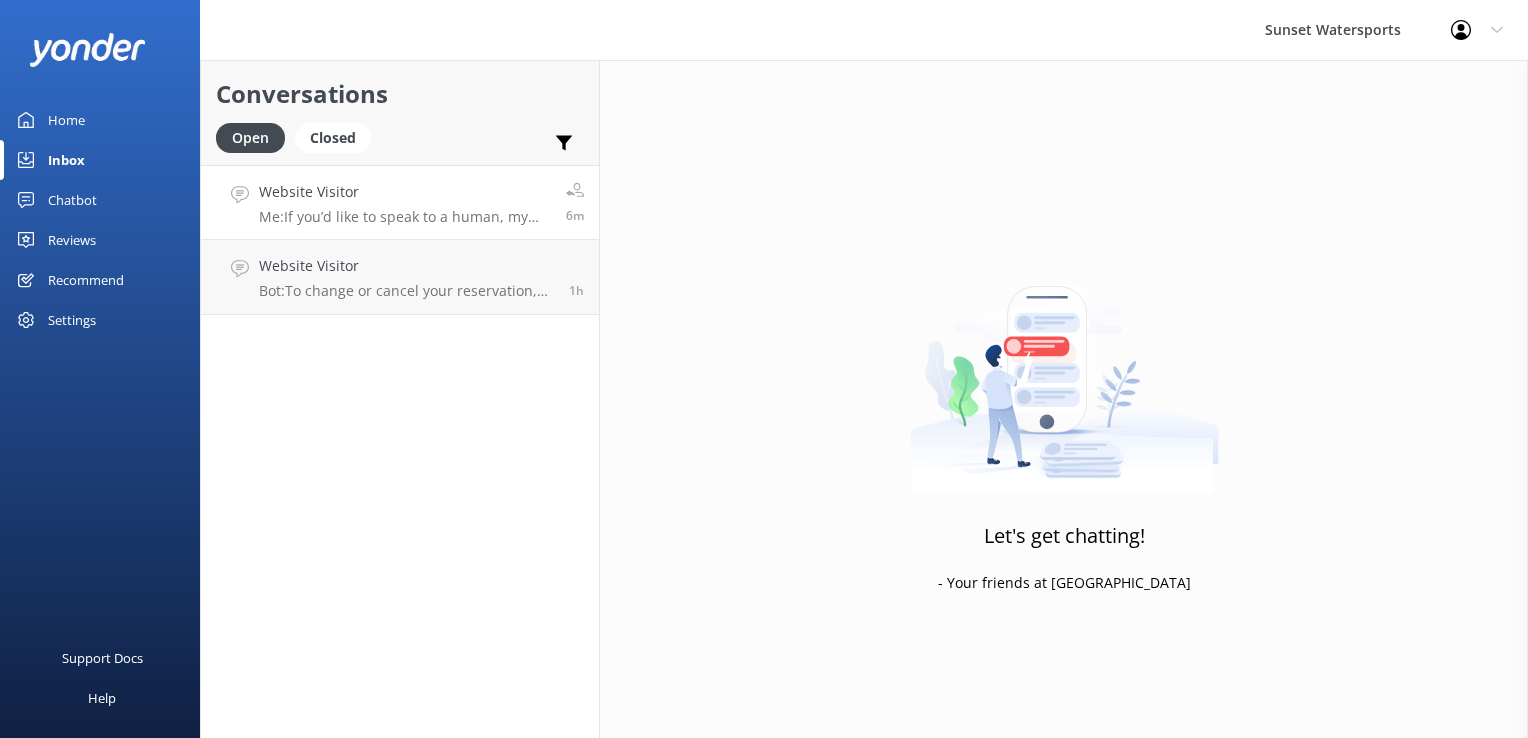 click on "Me:  If you’d like to speak to a human, my name is [PERSON_NAME] and my mobile office number is 3058499615" at bounding box center (405, 217) 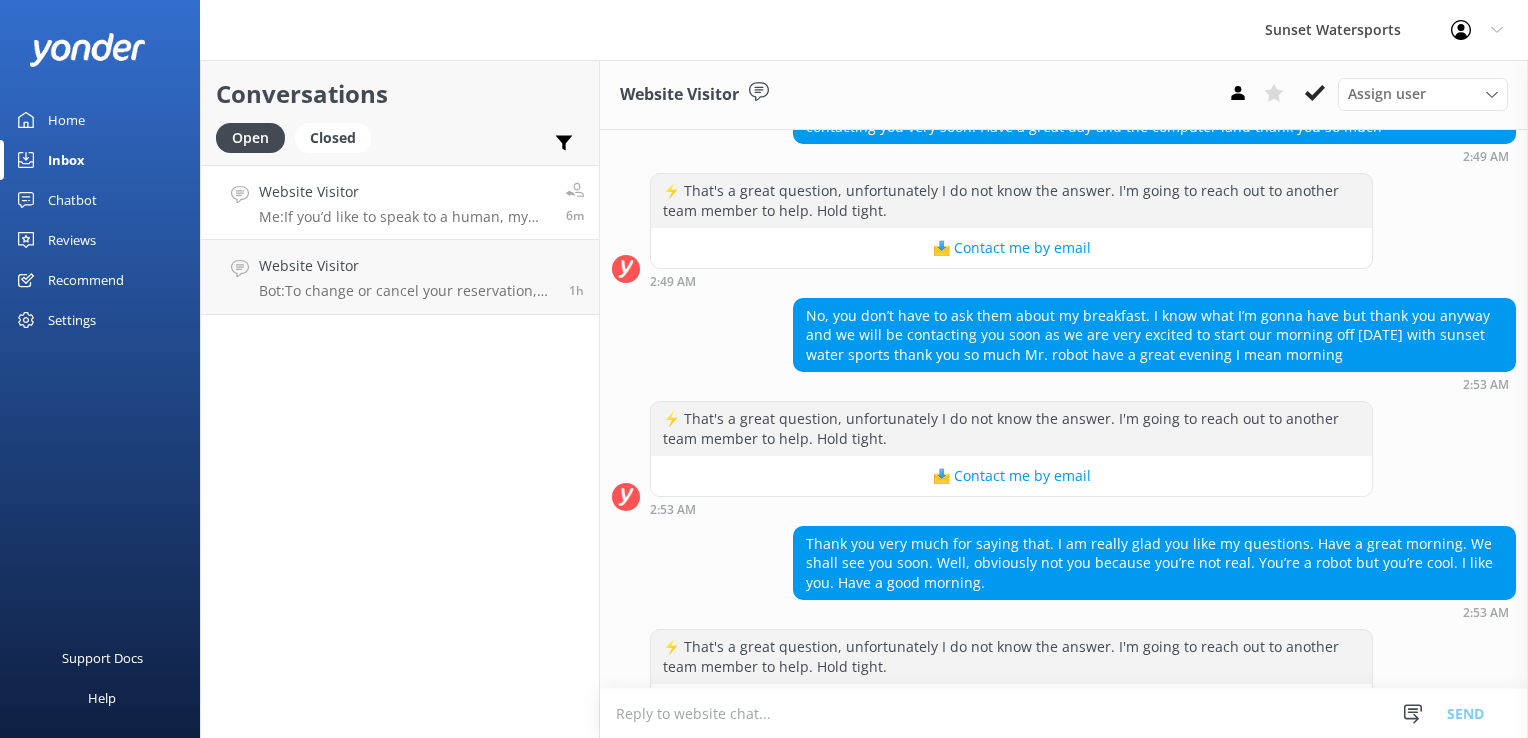 scroll, scrollTop: 2584, scrollLeft: 0, axis: vertical 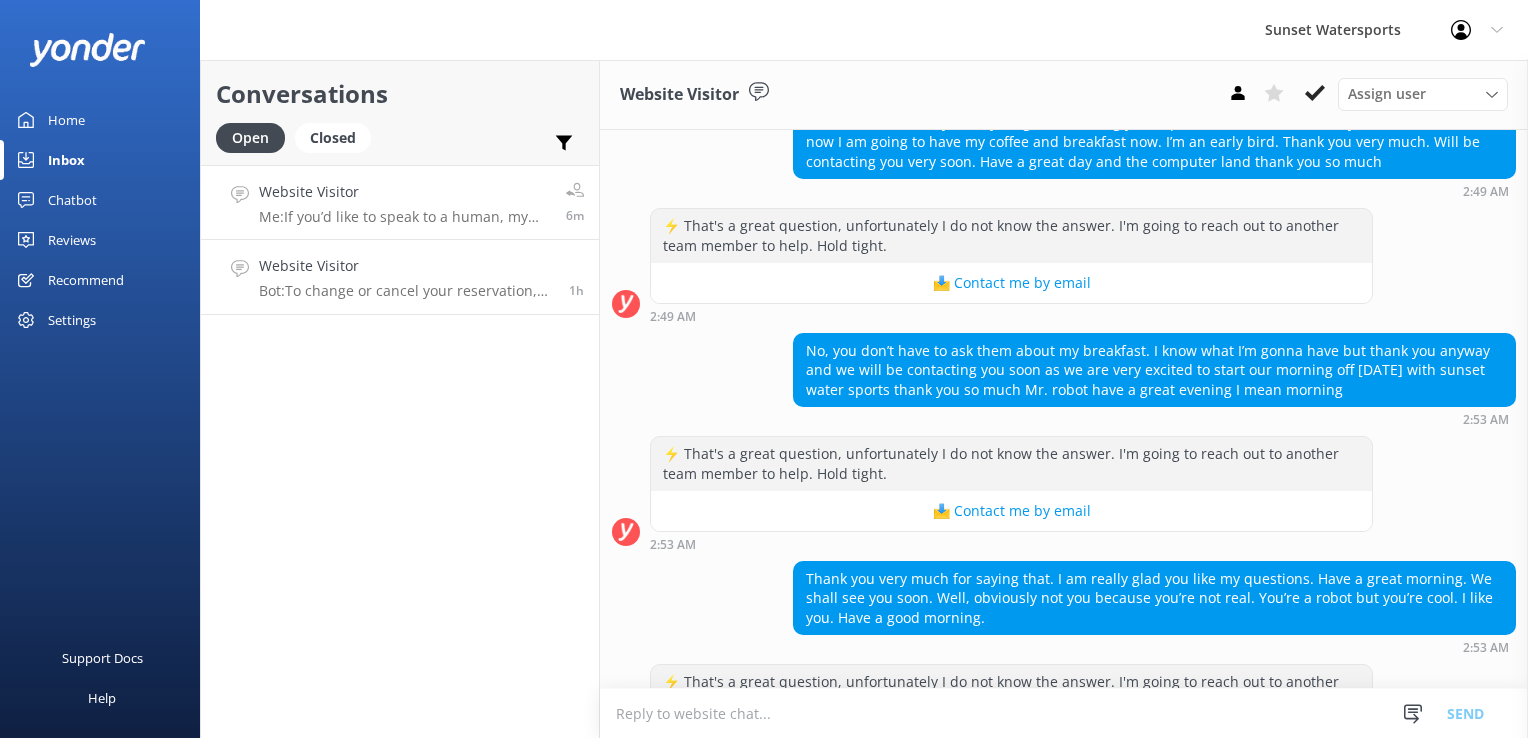 click on "Website Visitor" at bounding box center [406, 266] 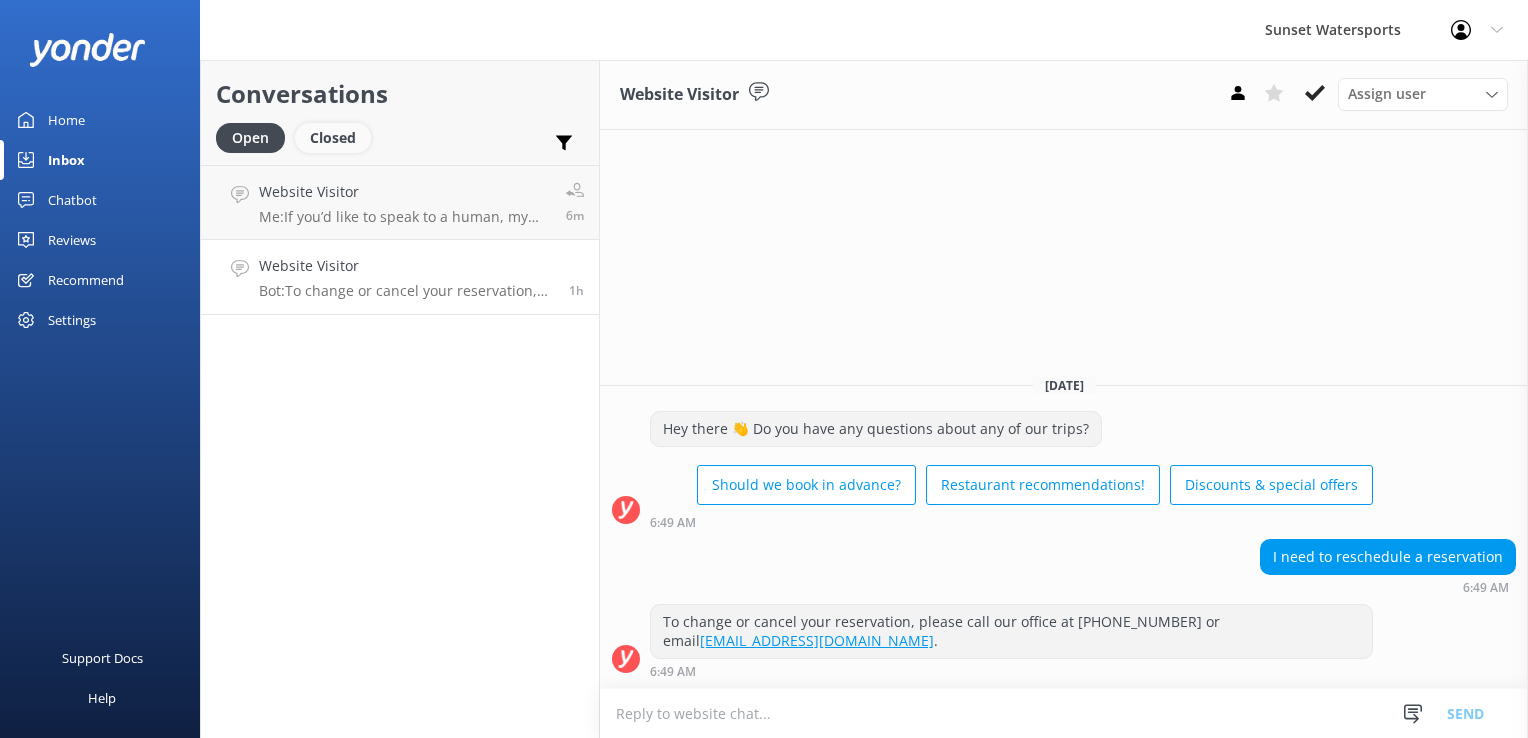 click on "Closed" at bounding box center [333, 138] 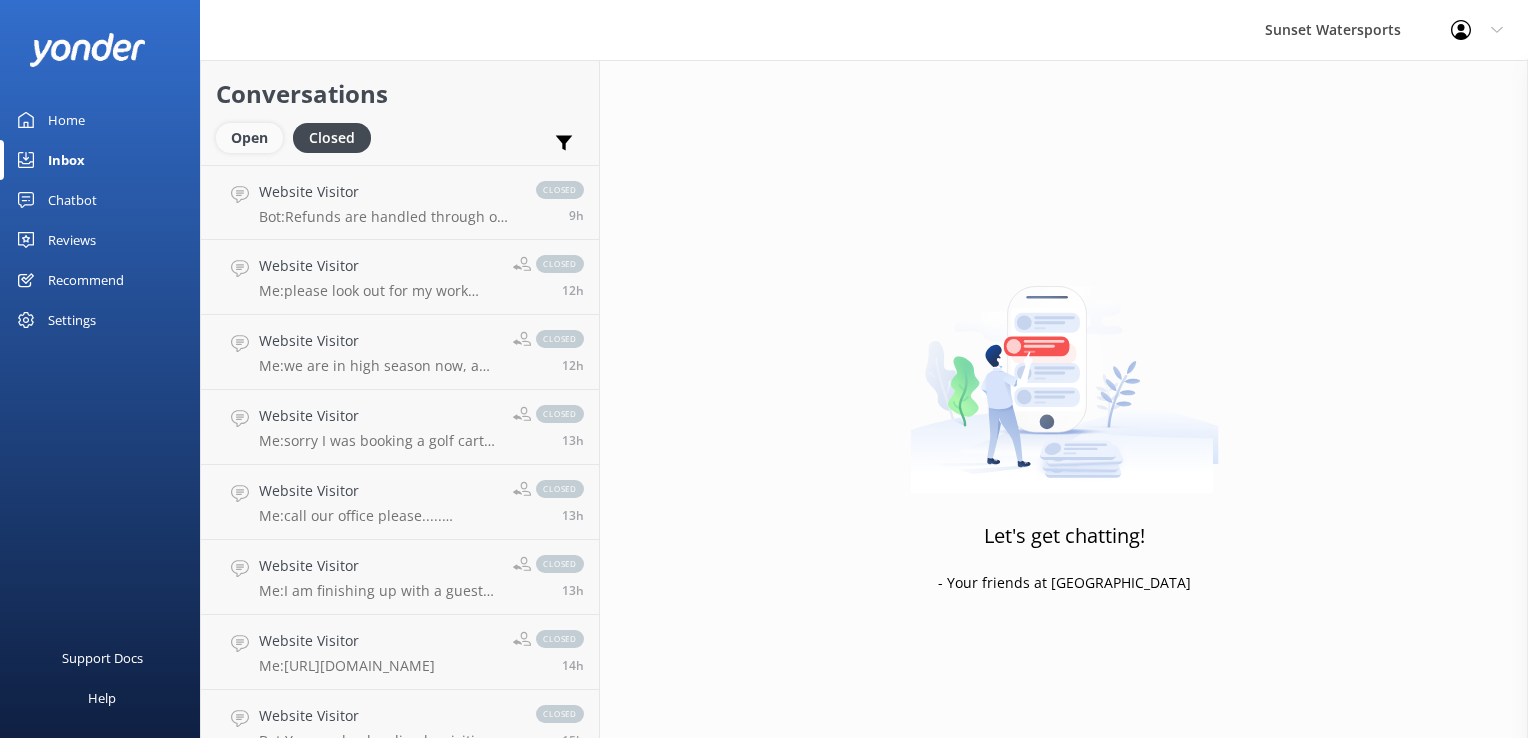 click on "Open" at bounding box center [249, 138] 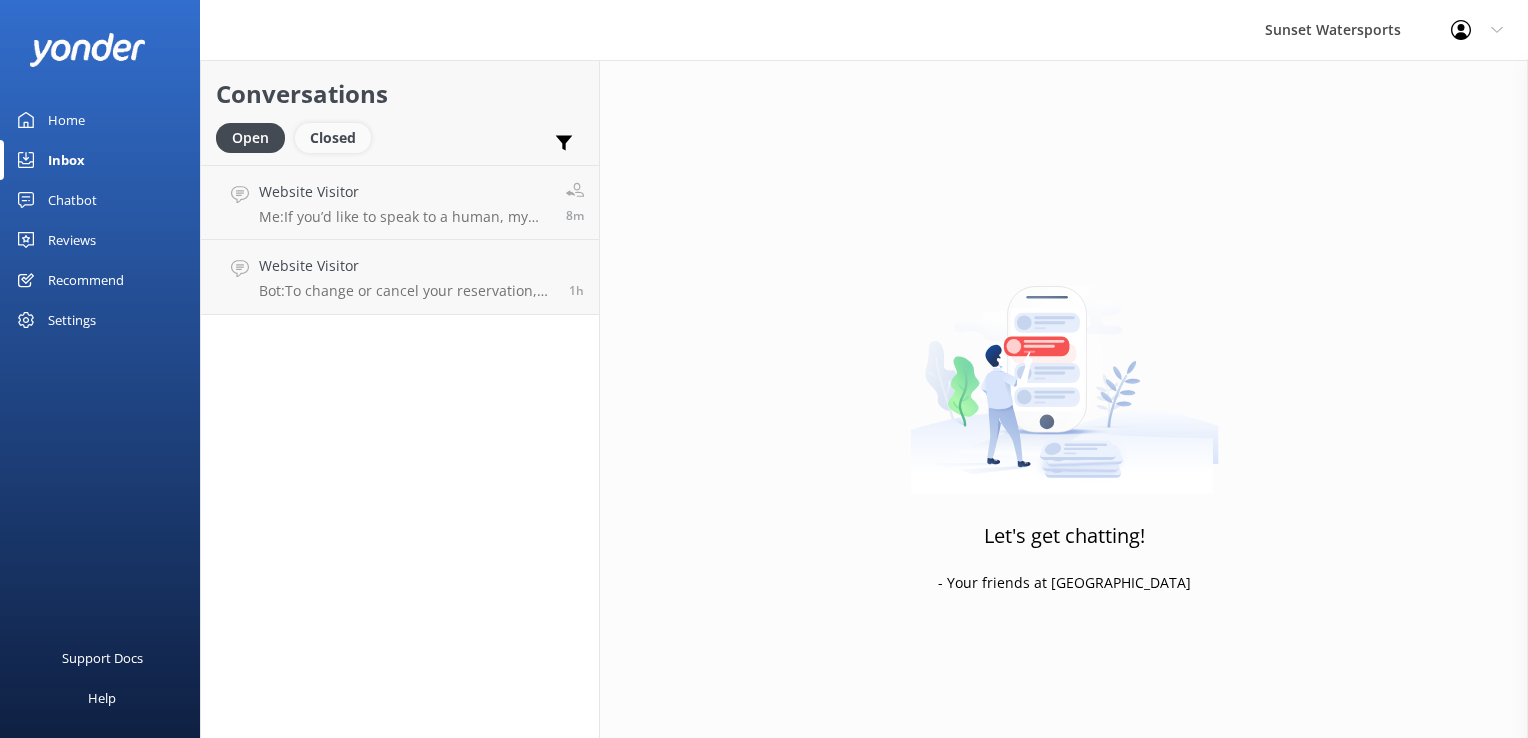click on "Closed" at bounding box center (333, 138) 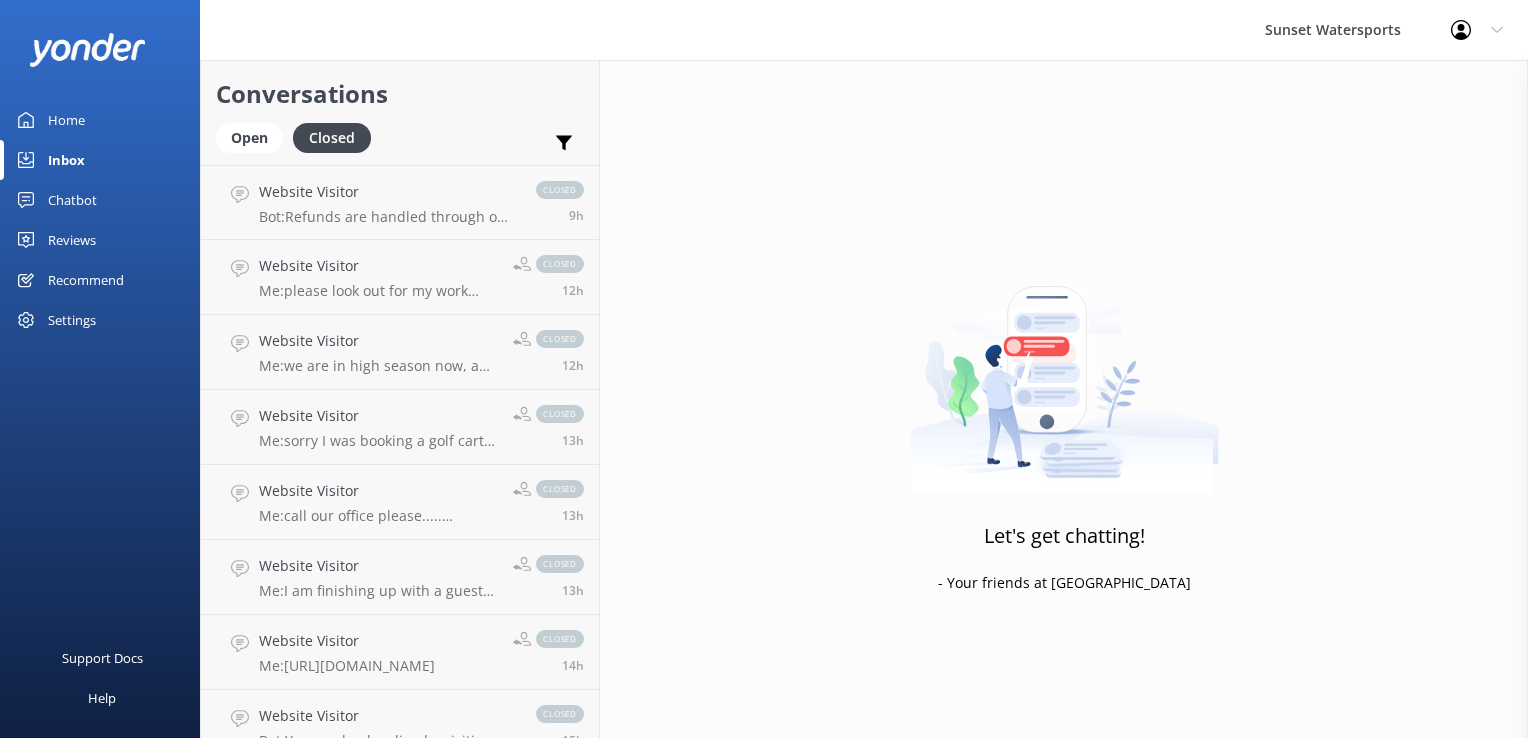 click on "Open Closed" at bounding box center (298, 147) 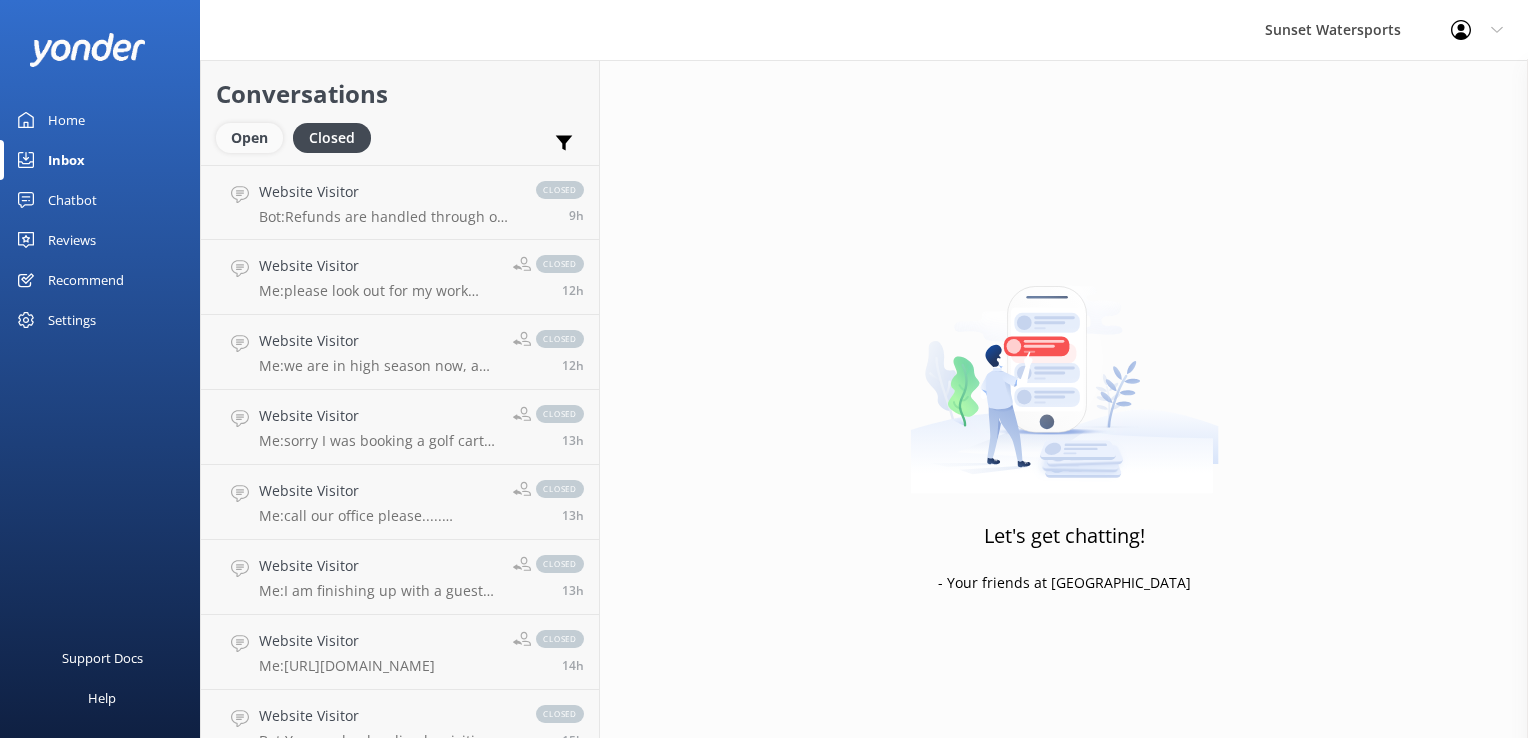 click on "Open" at bounding box center [249, 138] 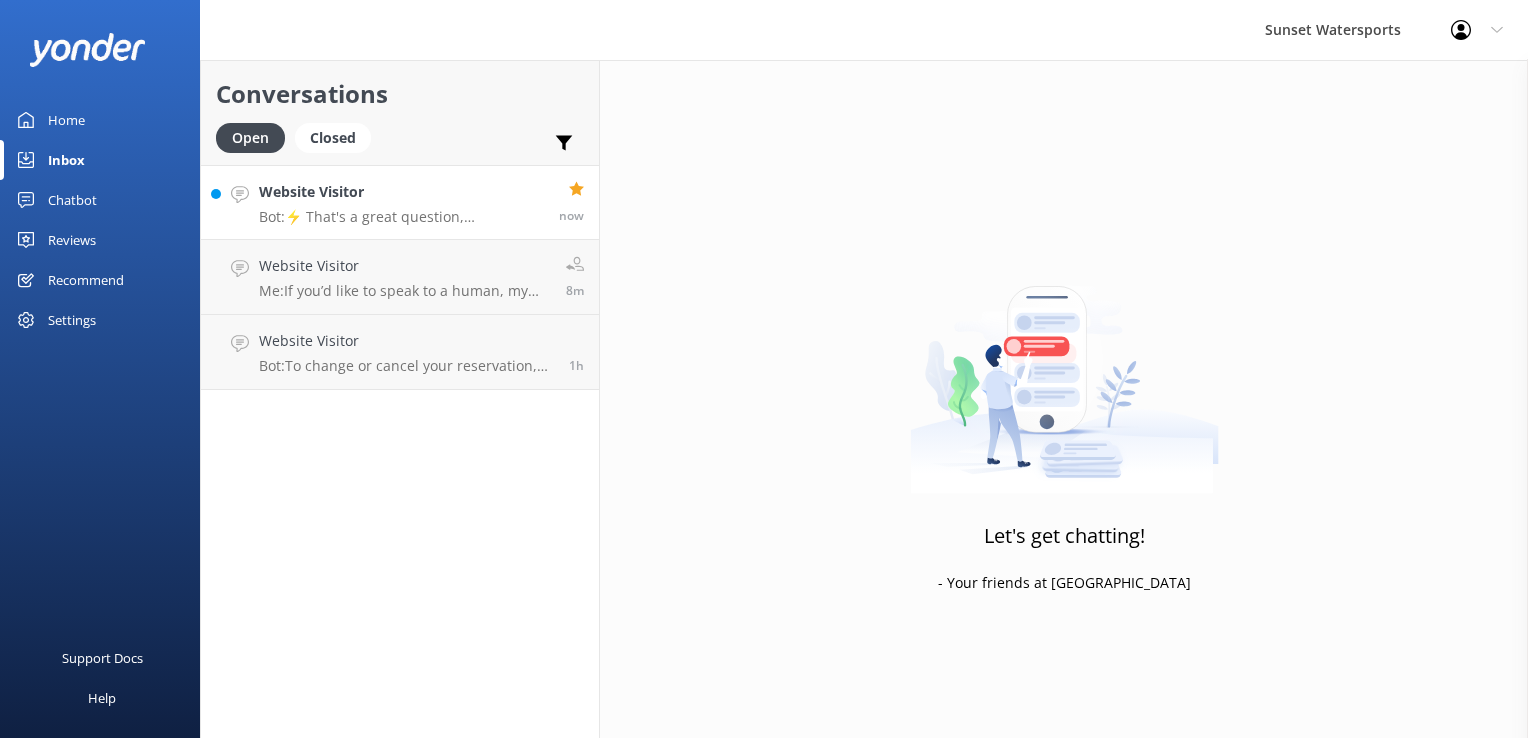 click on "Website Visitor" at bounding box center (401, 192) 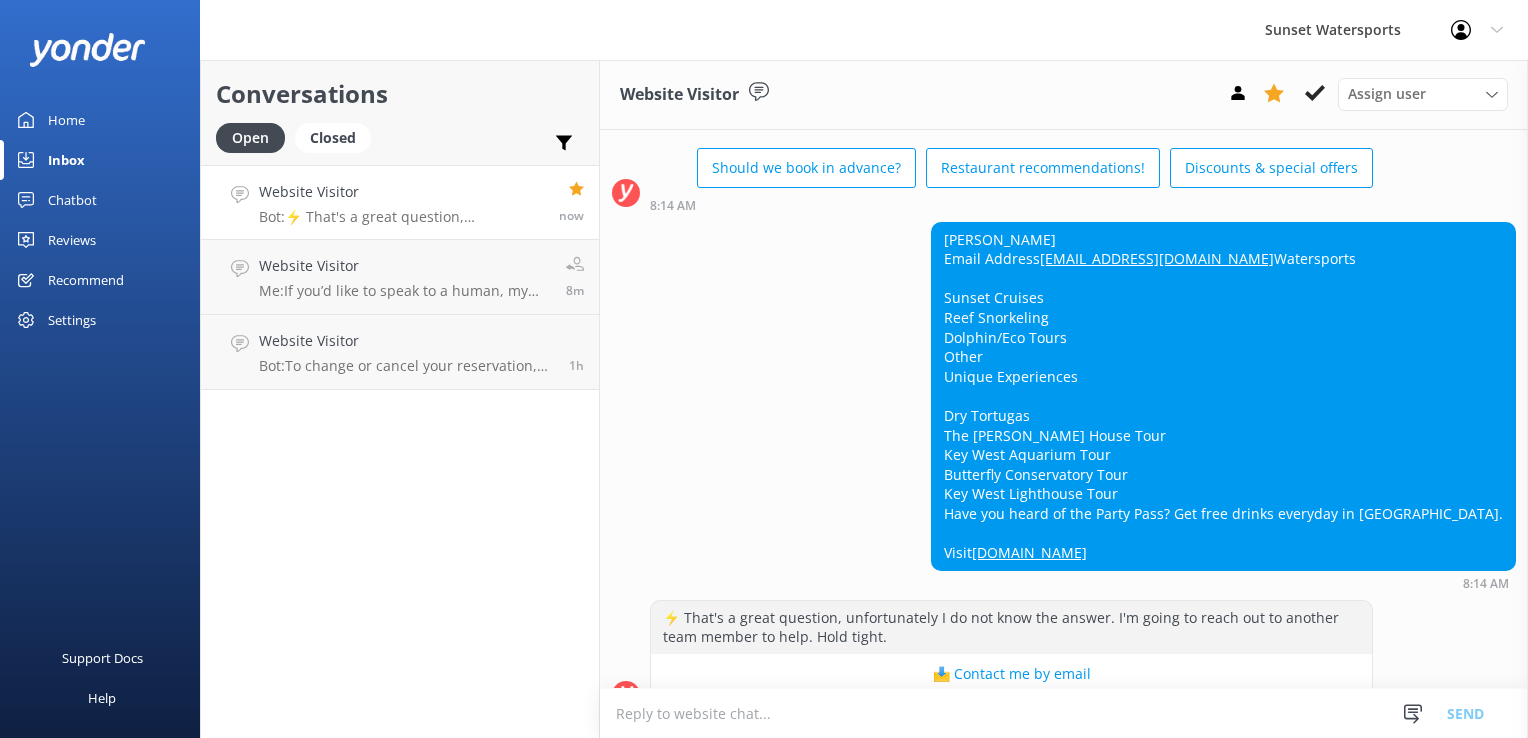 scroll, scrollTop: 10722, scrollLeft: 0, axis: vertical 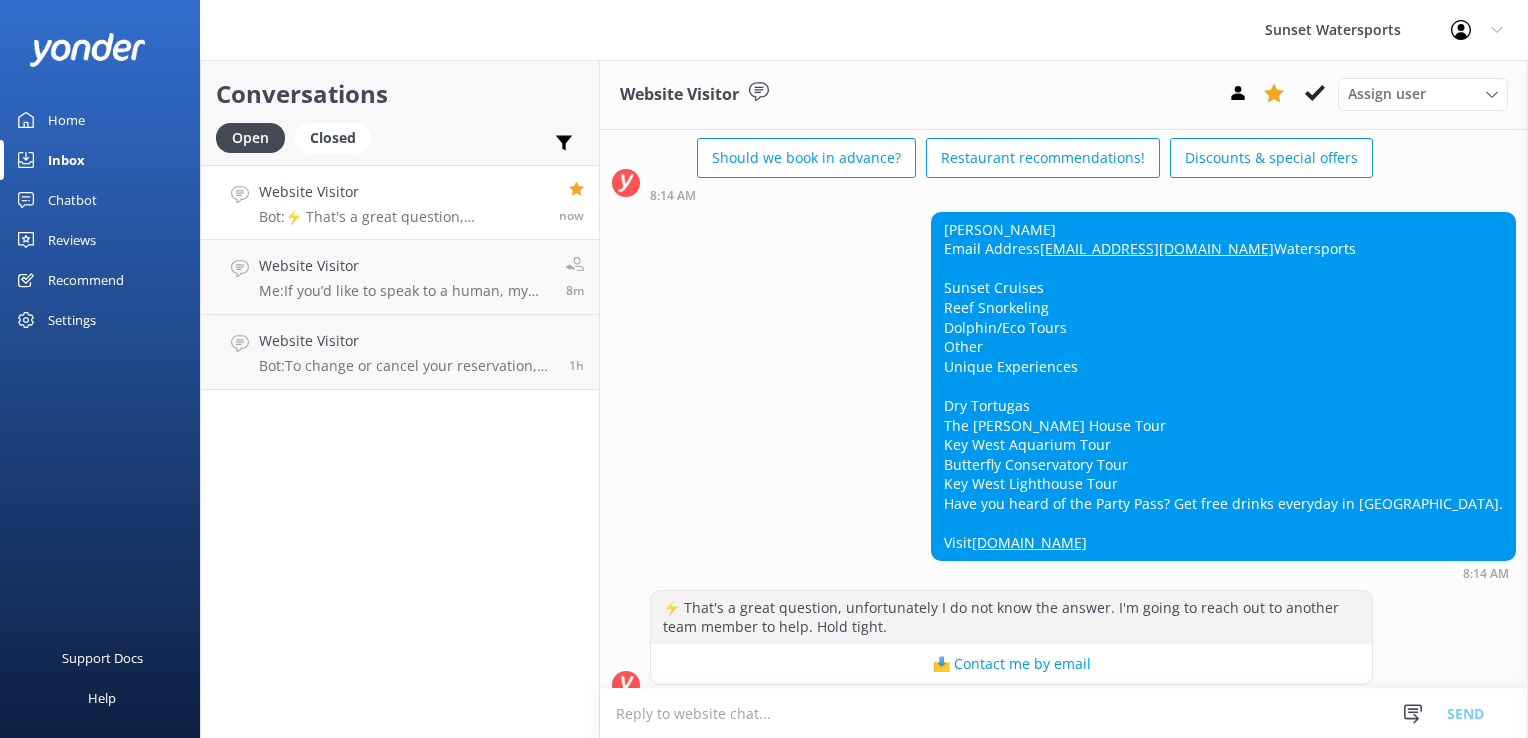 click at bounding box center (1064, 713) 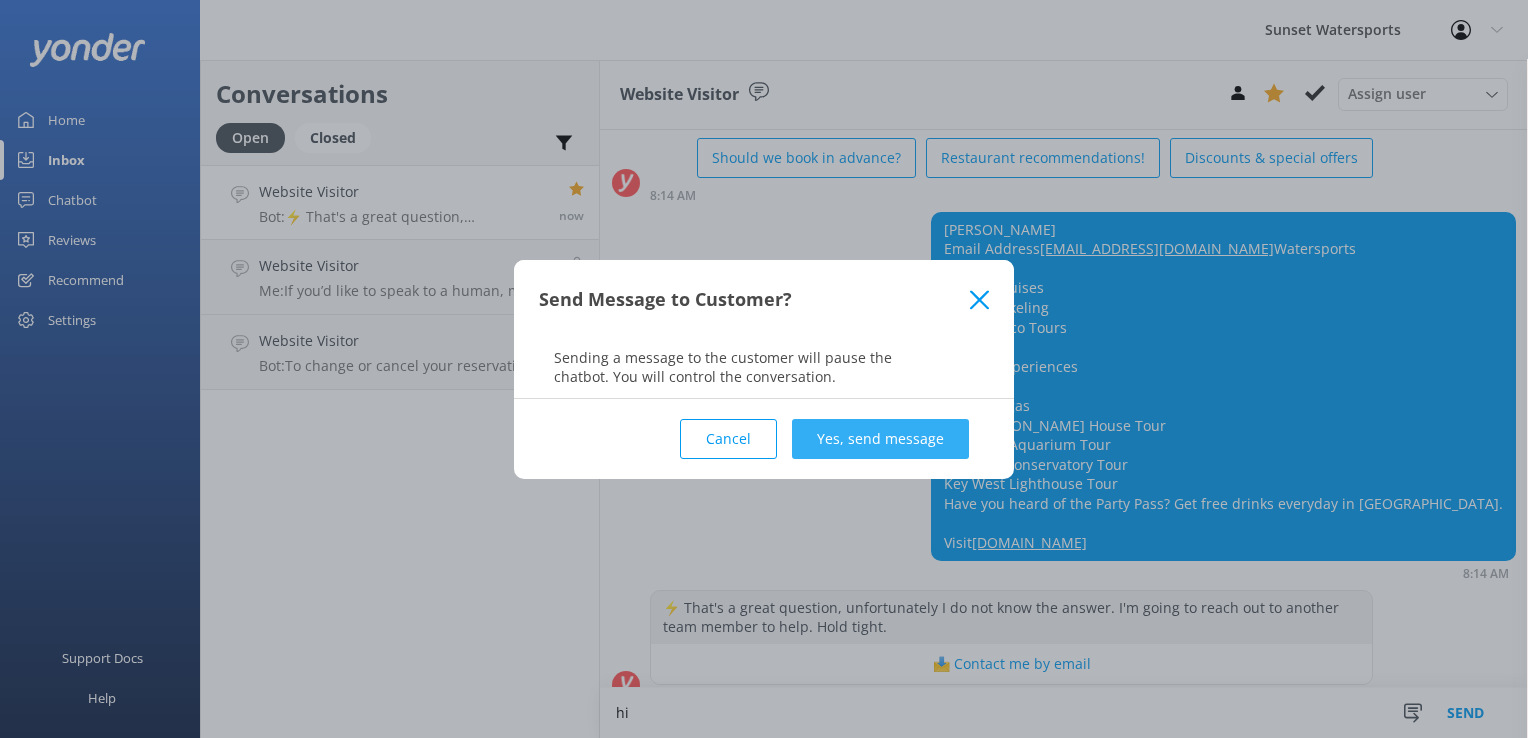type on "hi" 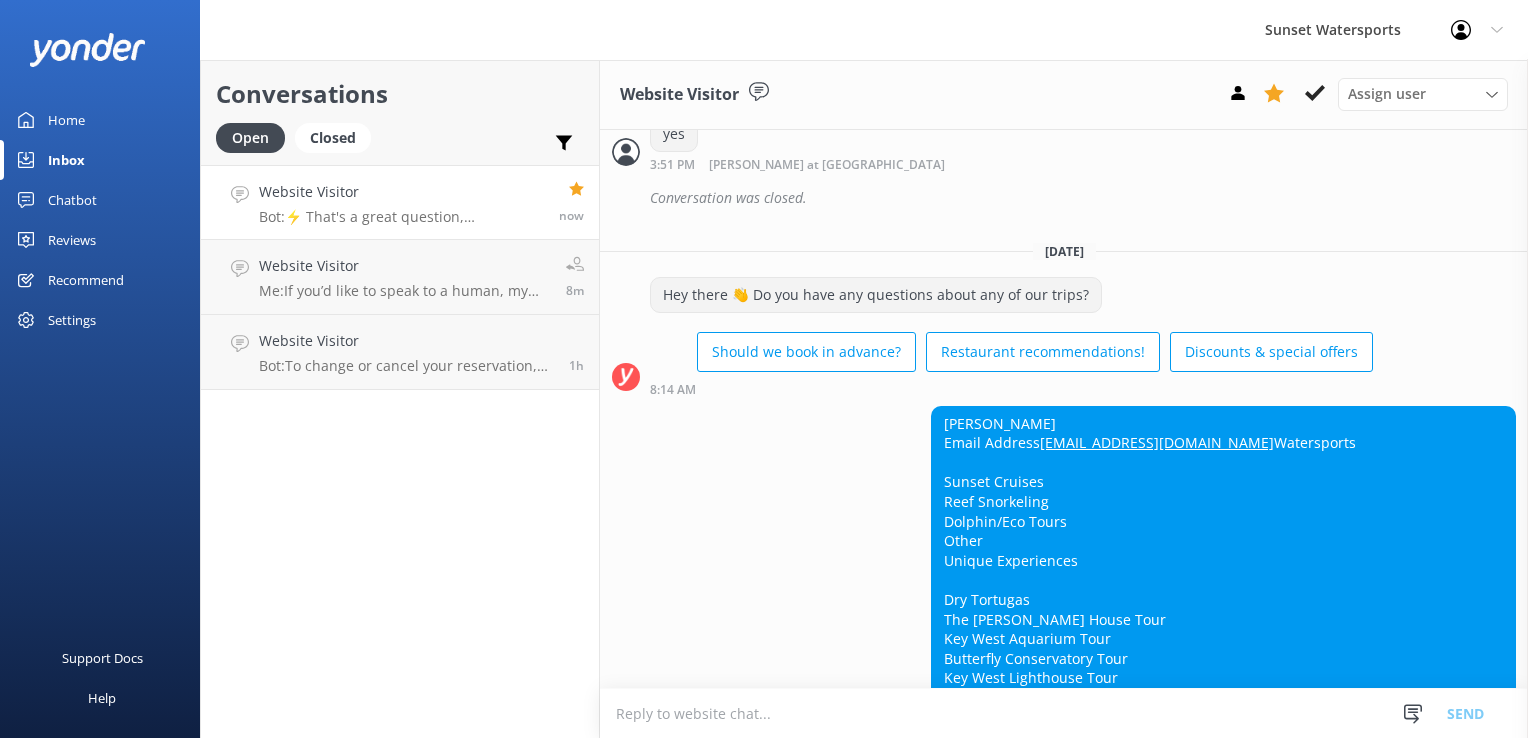 scroll, scrollTop: 10828, scrollLeft: 0, axis: vertical 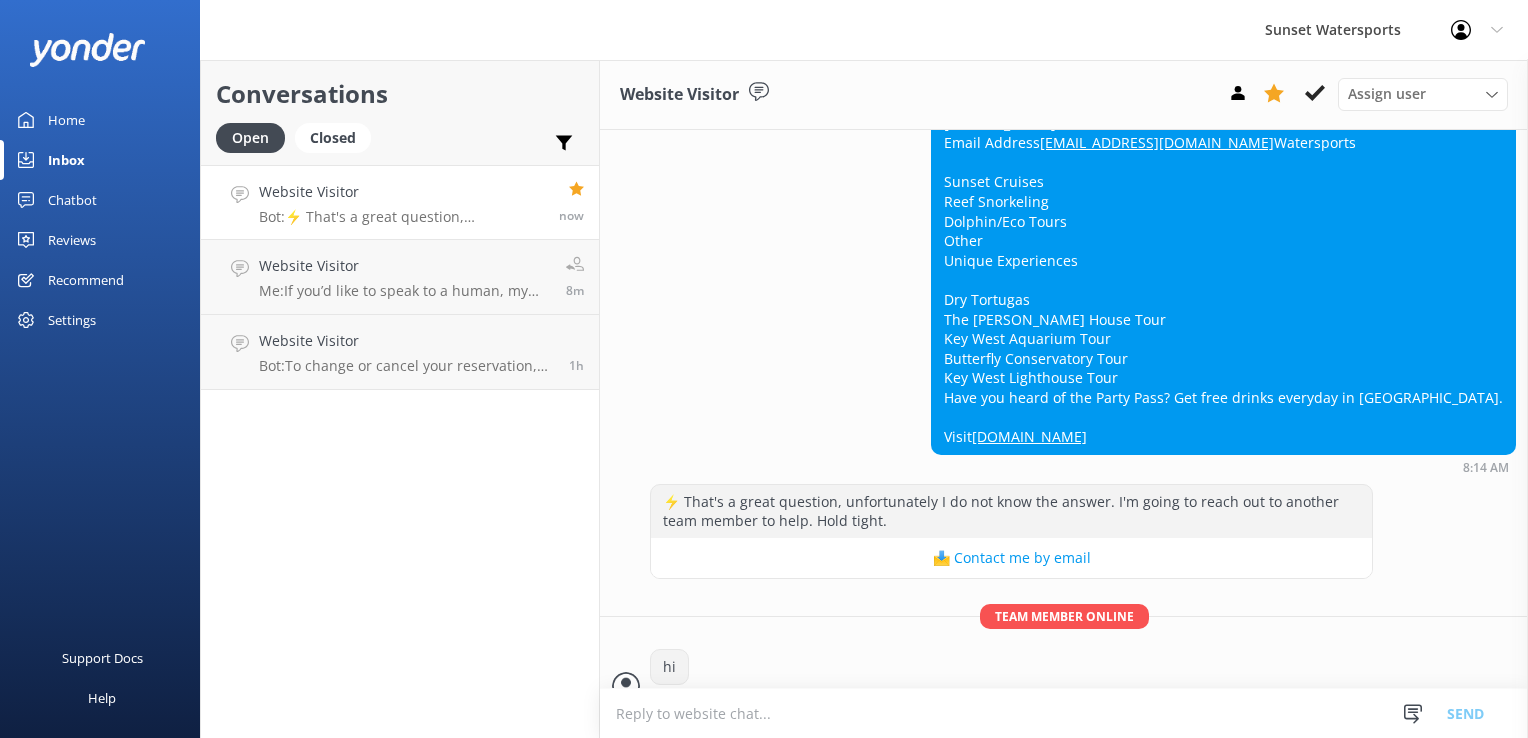 click at bounding box center [1064, 713] 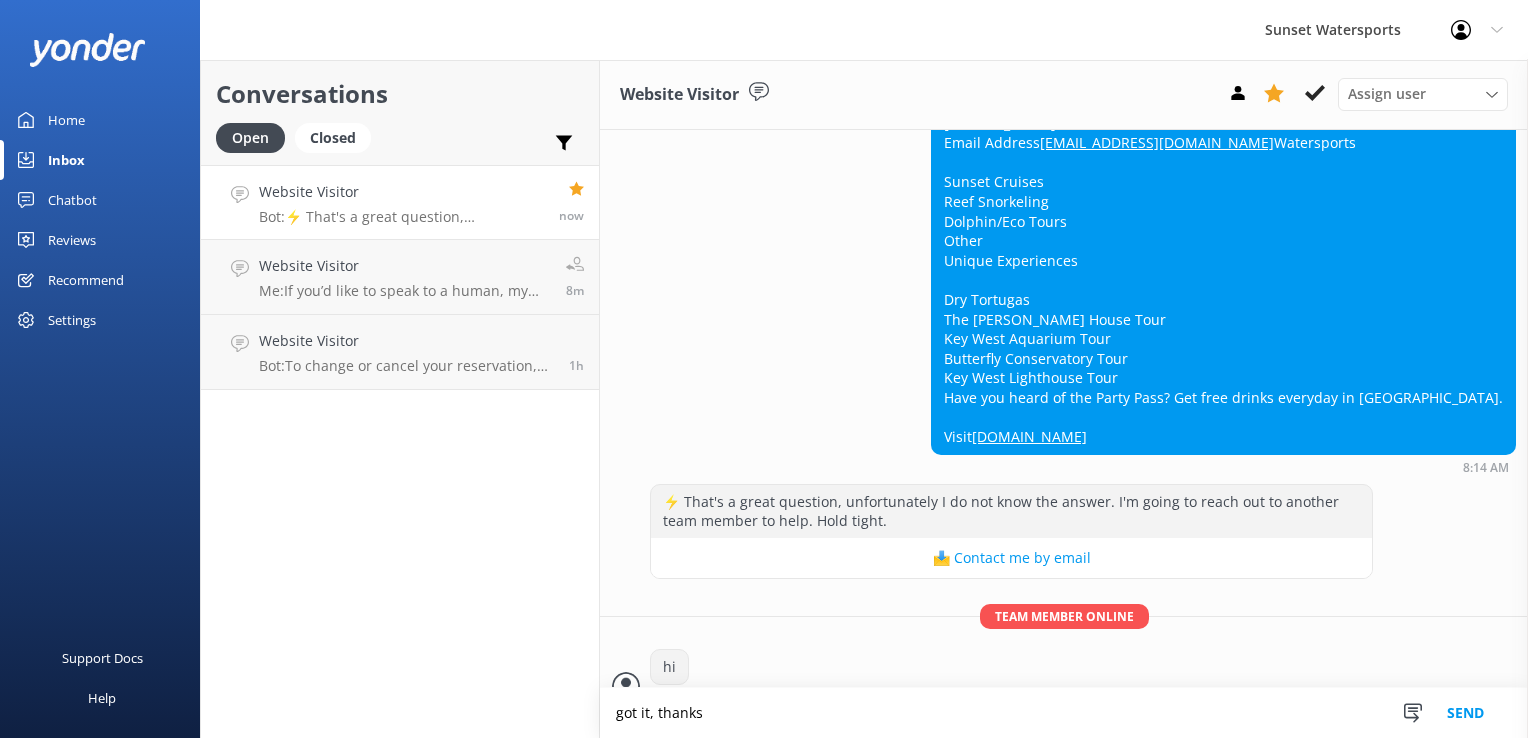type on "got it, thanks" 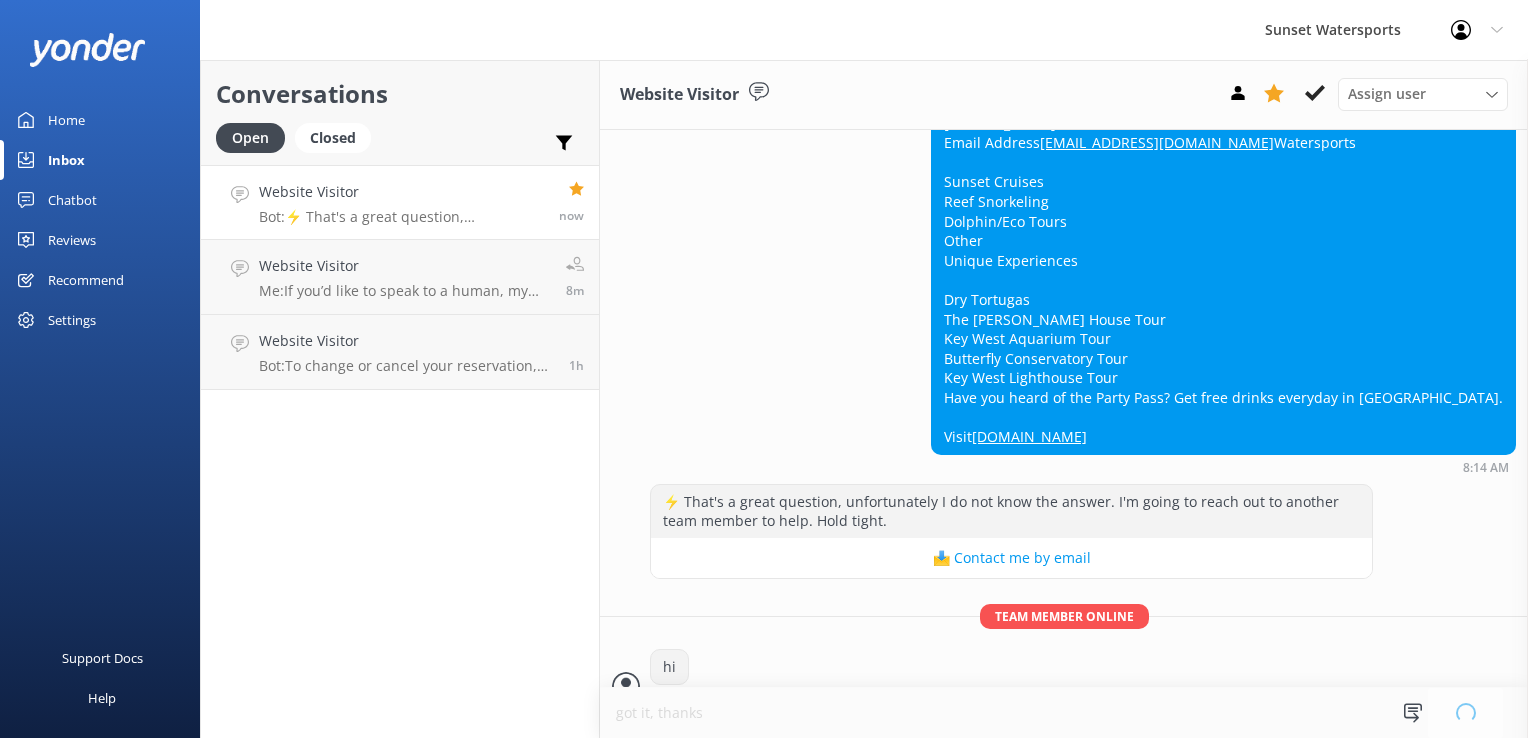 type 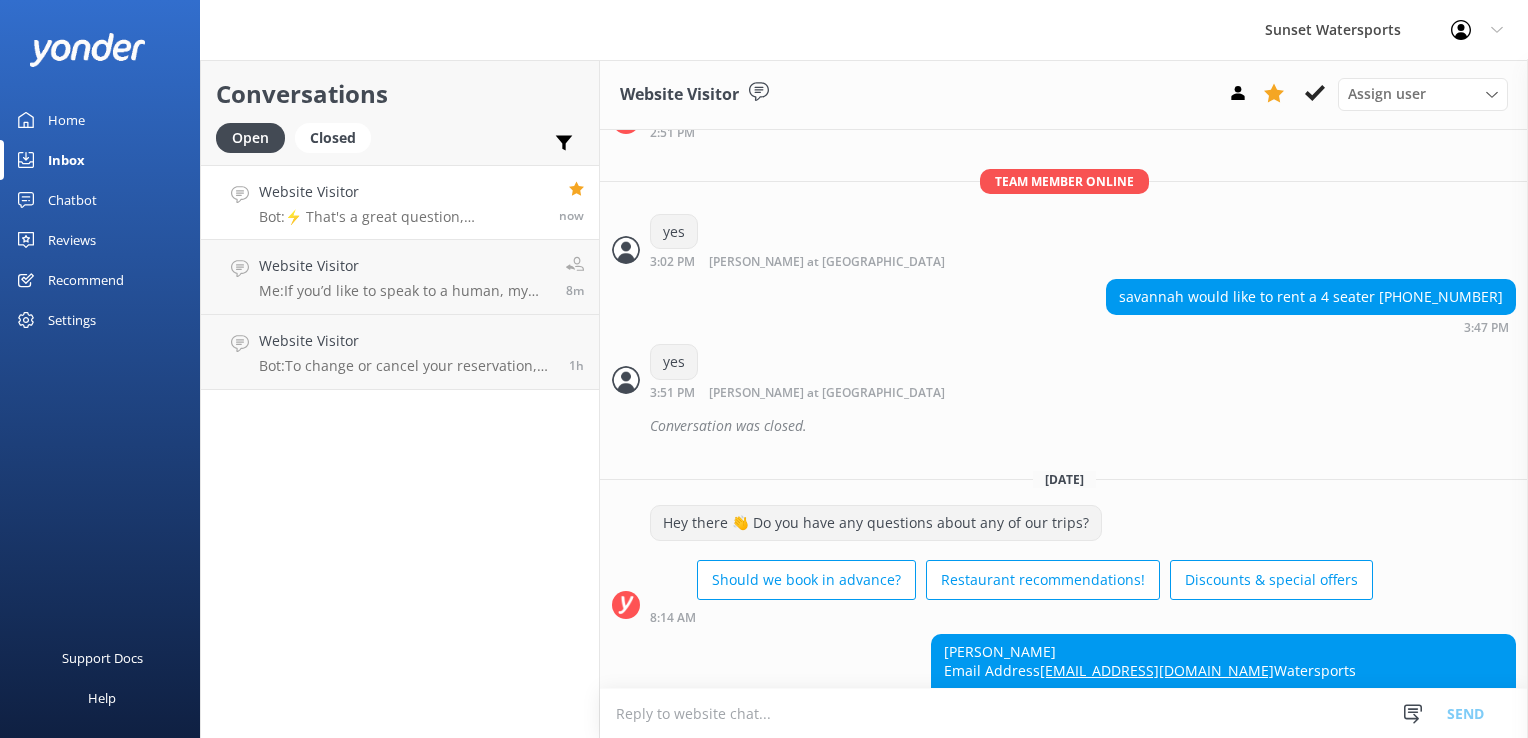 scroll, scrollTop: 10668, scrollLeft: 0, axis: vertical 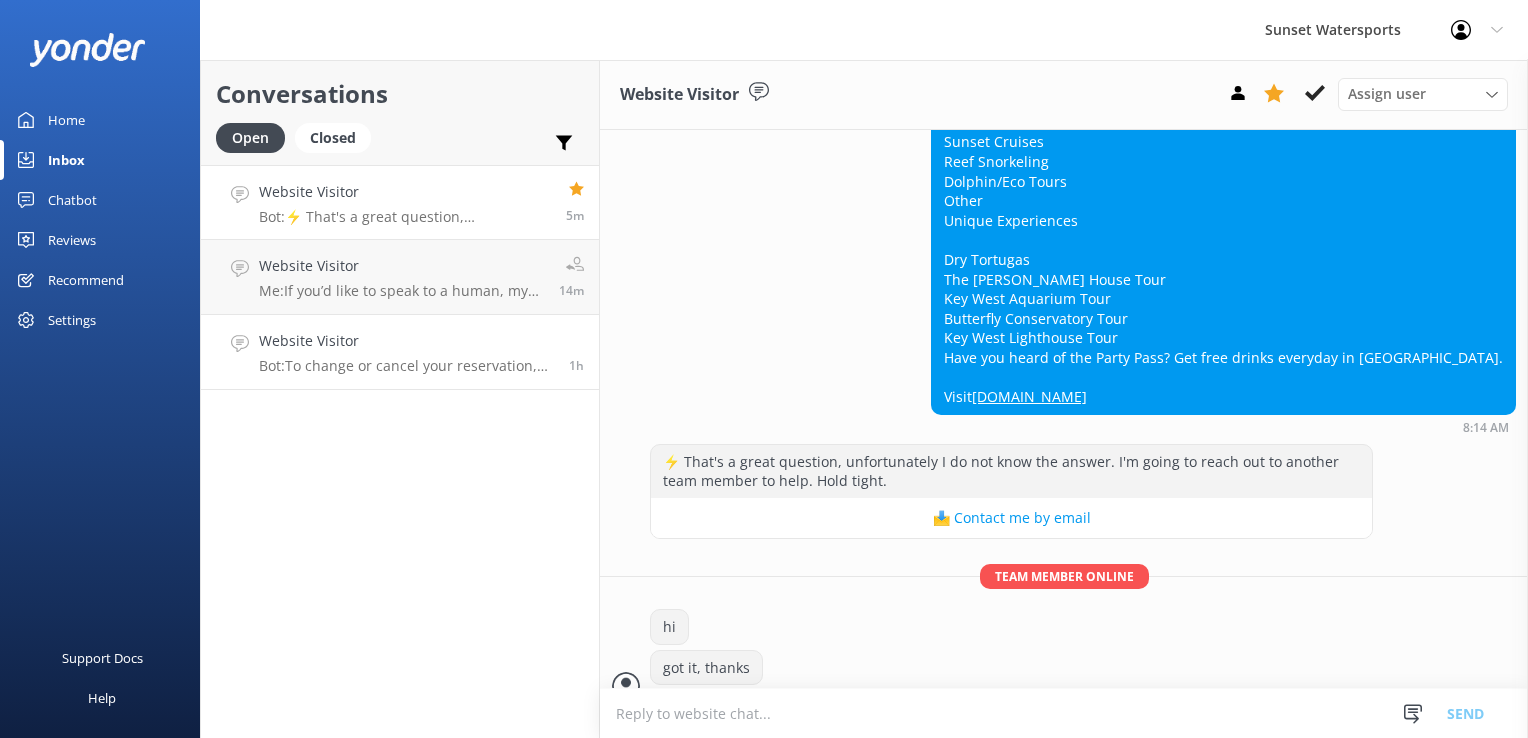click on "Bot:  To change or cancel your reservation, please call our office at [PHONE_NUMBER] or email [EMAIL_ADDRESS][DOMAIN_NAME]." at bounding box center [406, 366] 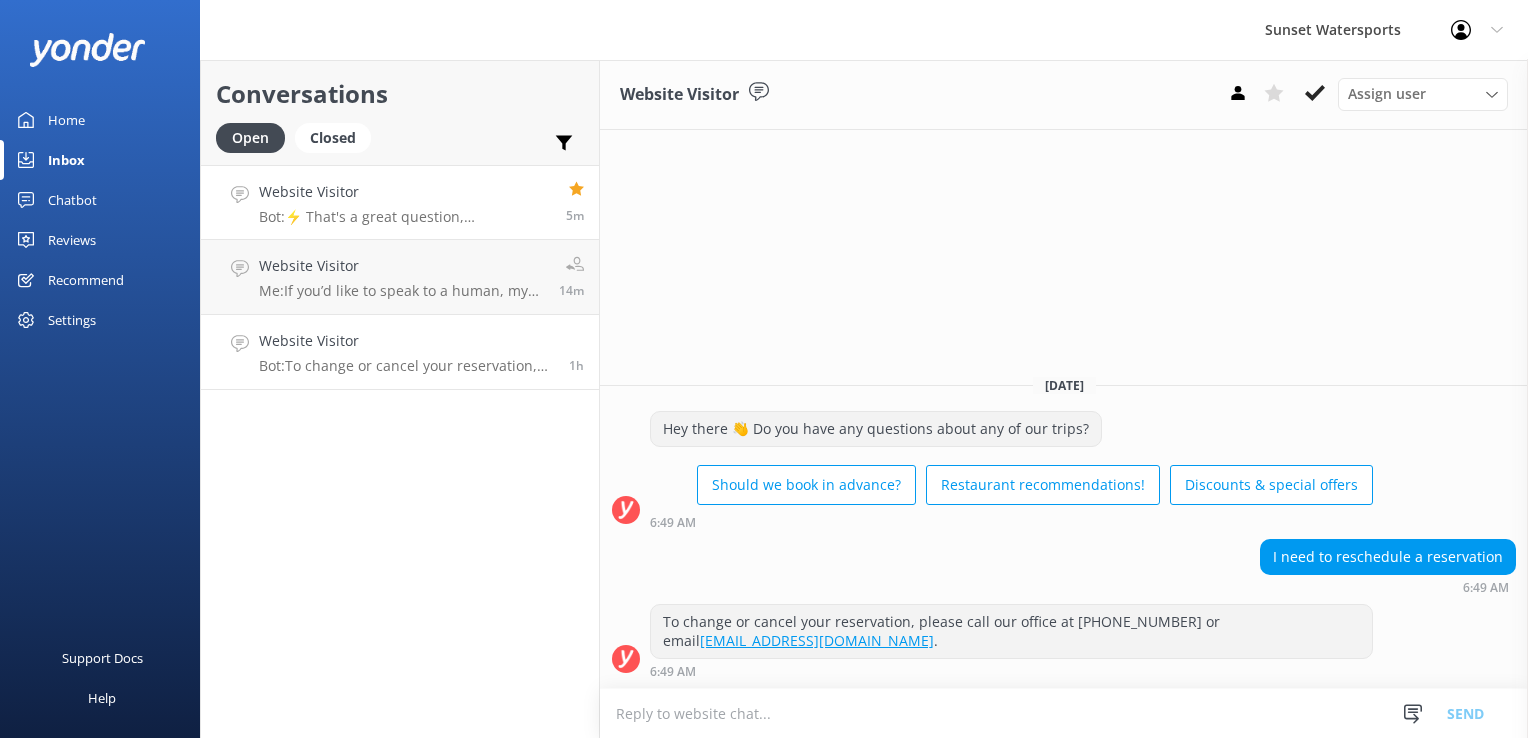click on "Bot:  ⚡ That's a great question, unfortunately I do not know the answer. I'm going to reach out to another team member to help. Hold tight." at bounding box center (405, 217) 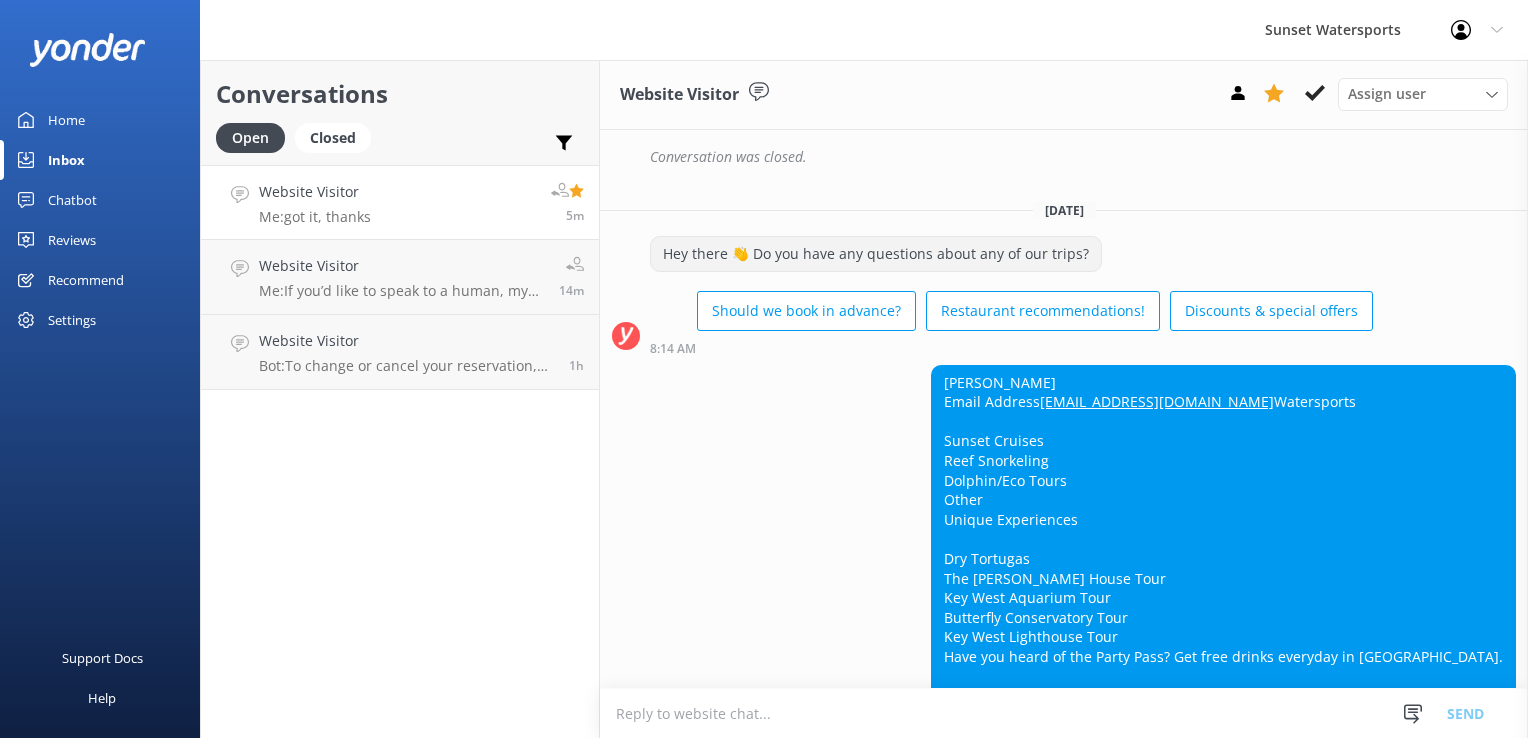 scroll, scrollTop: 10568, scrollLeft: 0, axis: vertical 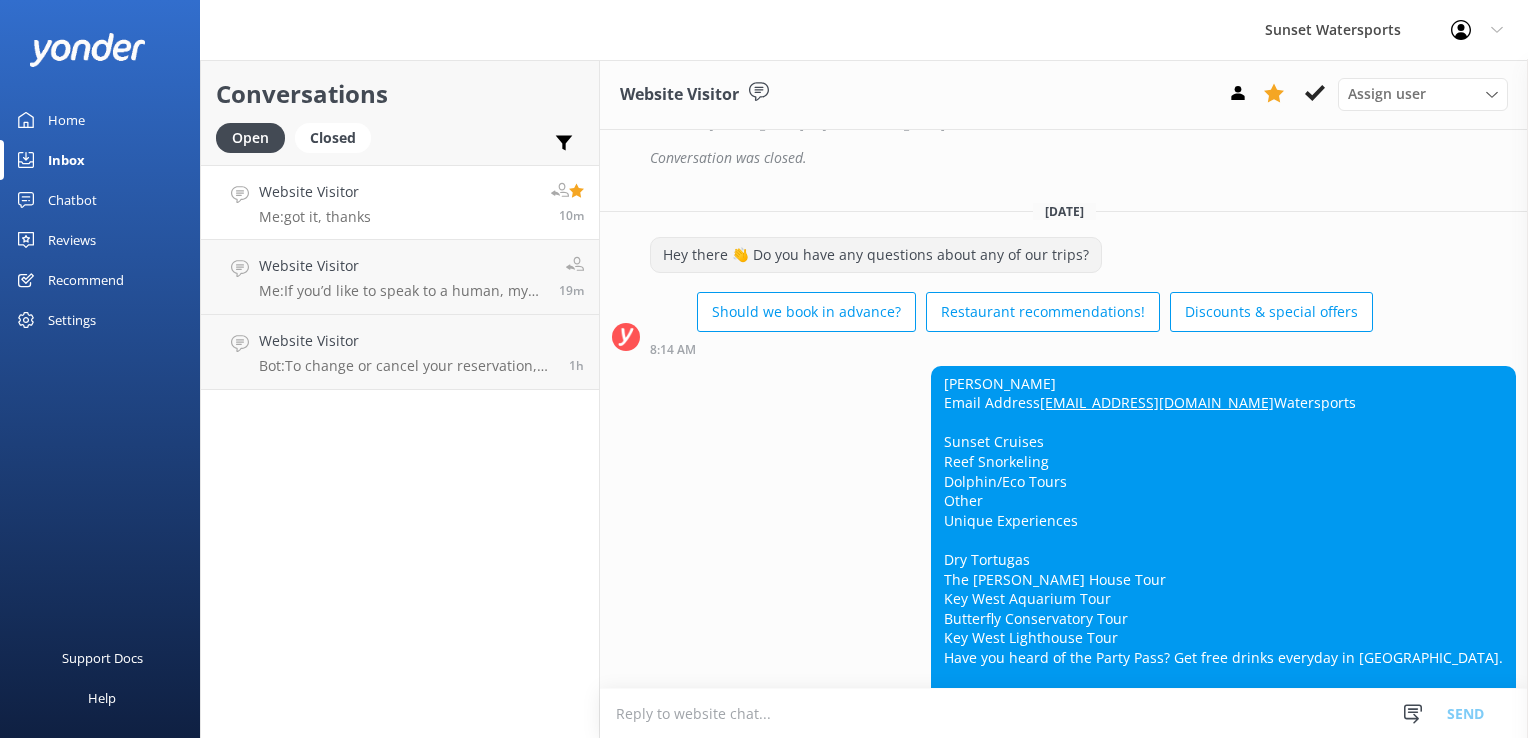 click on "[PERSON_NAME]
Email Address
[EMAIL_ADDRESS][DOMAIN_NAME]
Watersports
Sunset Cruises
Reef Snorkeling
Dolphin/Eco Tours
Other
Unique Experiences
Dry Tortugas
The [PERSON_NAME] House Tour
Key West Aquarium Tour
Butterfly Conservatory Tour
Key West Lighthouse Tour
Have you heard of the Party Pass? Get free drinks everyday in [GEOGRAPHIC_DATA].
Visit  [DOMAIN_NAME] 8:14 AM" at bounding box center [1064, 550] 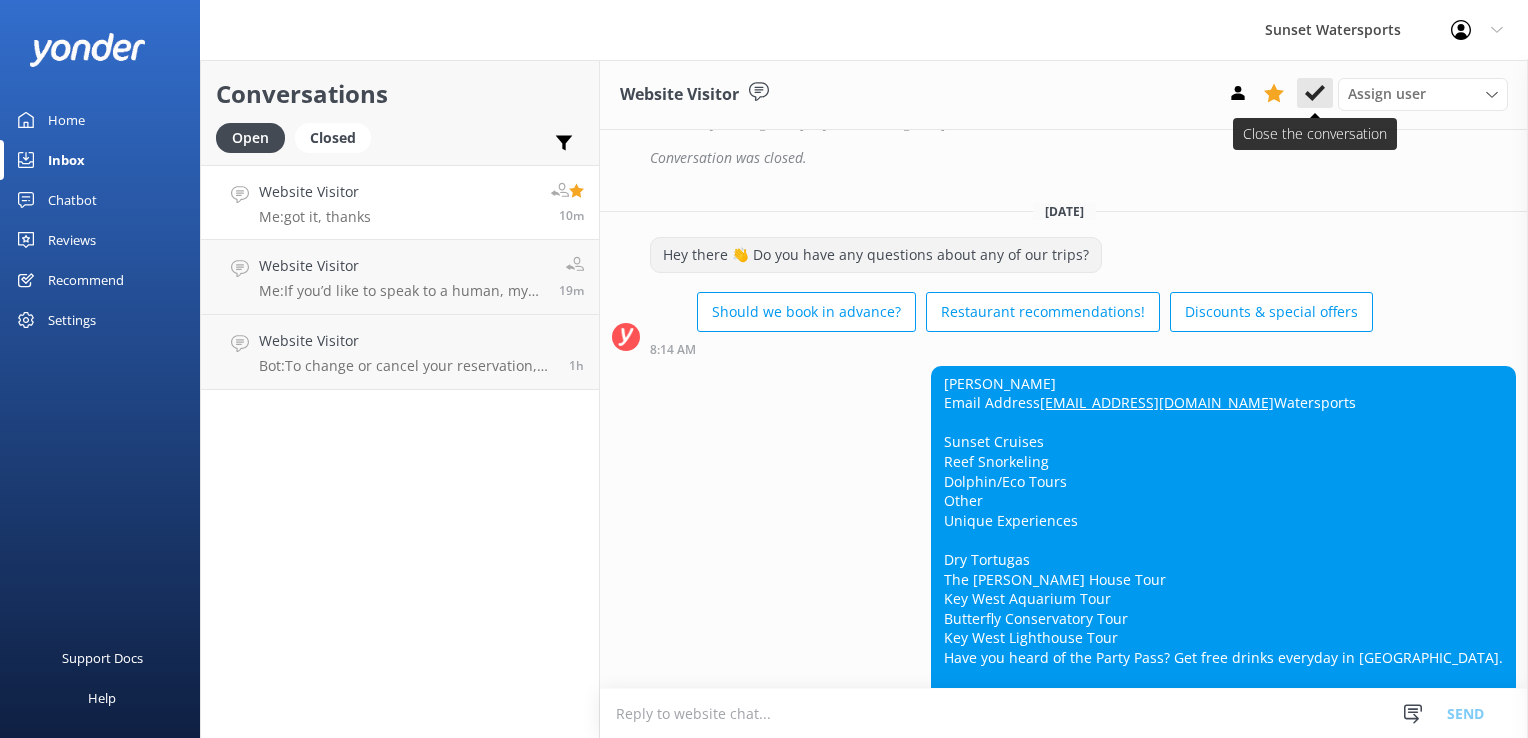 click 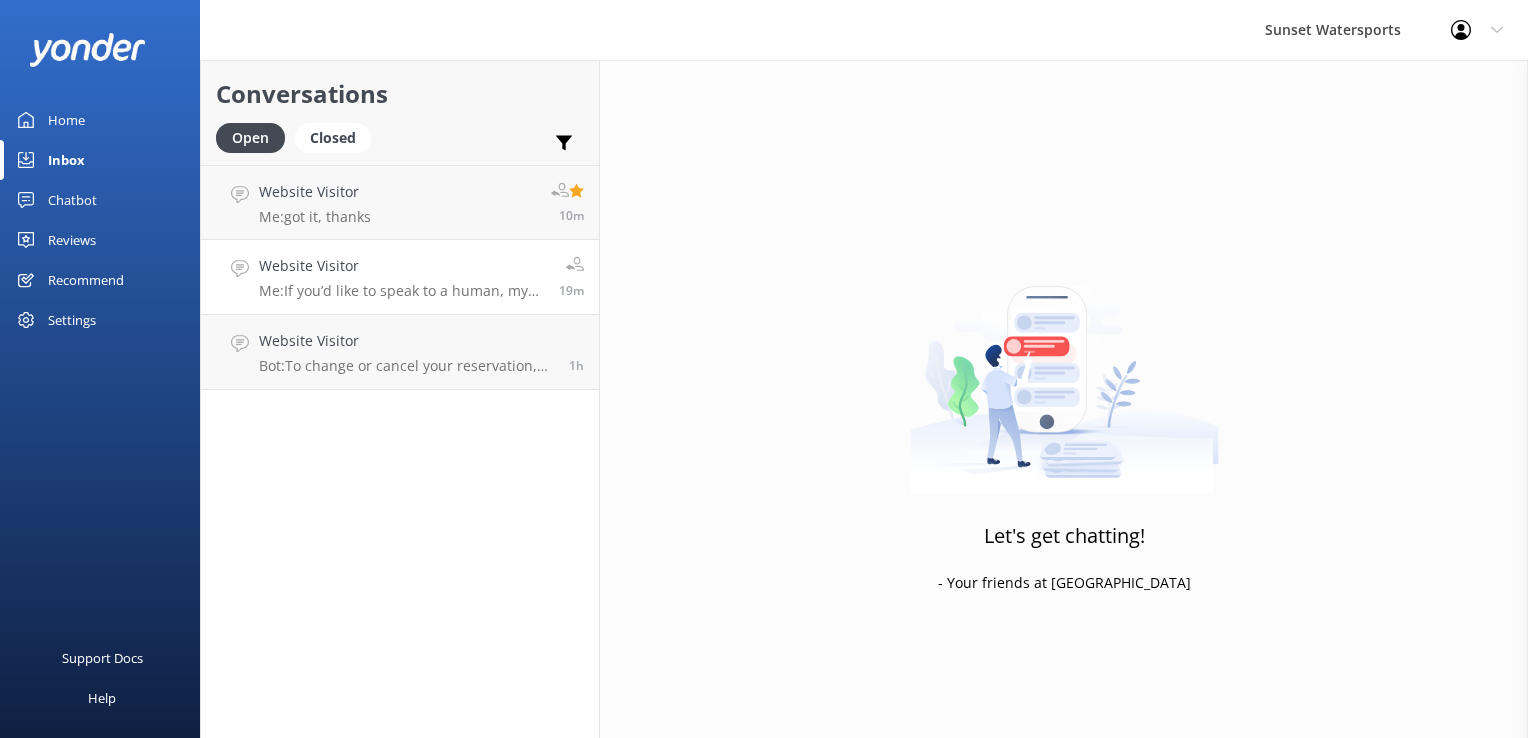 click on "Website Visitor" at bounding box center [401, 266] 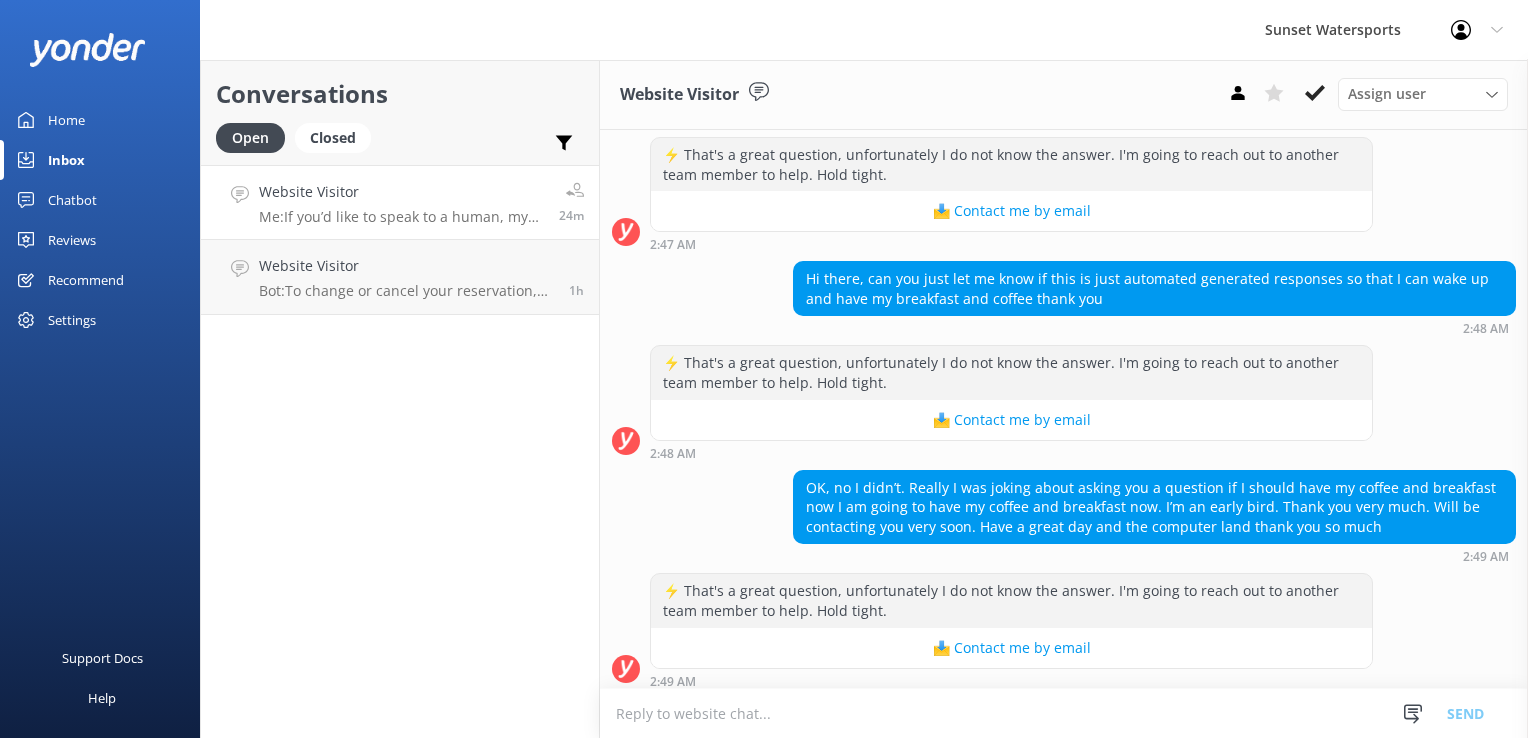 scroll, scrollTop: 2884, scrollLeft: 0, axis: vertical 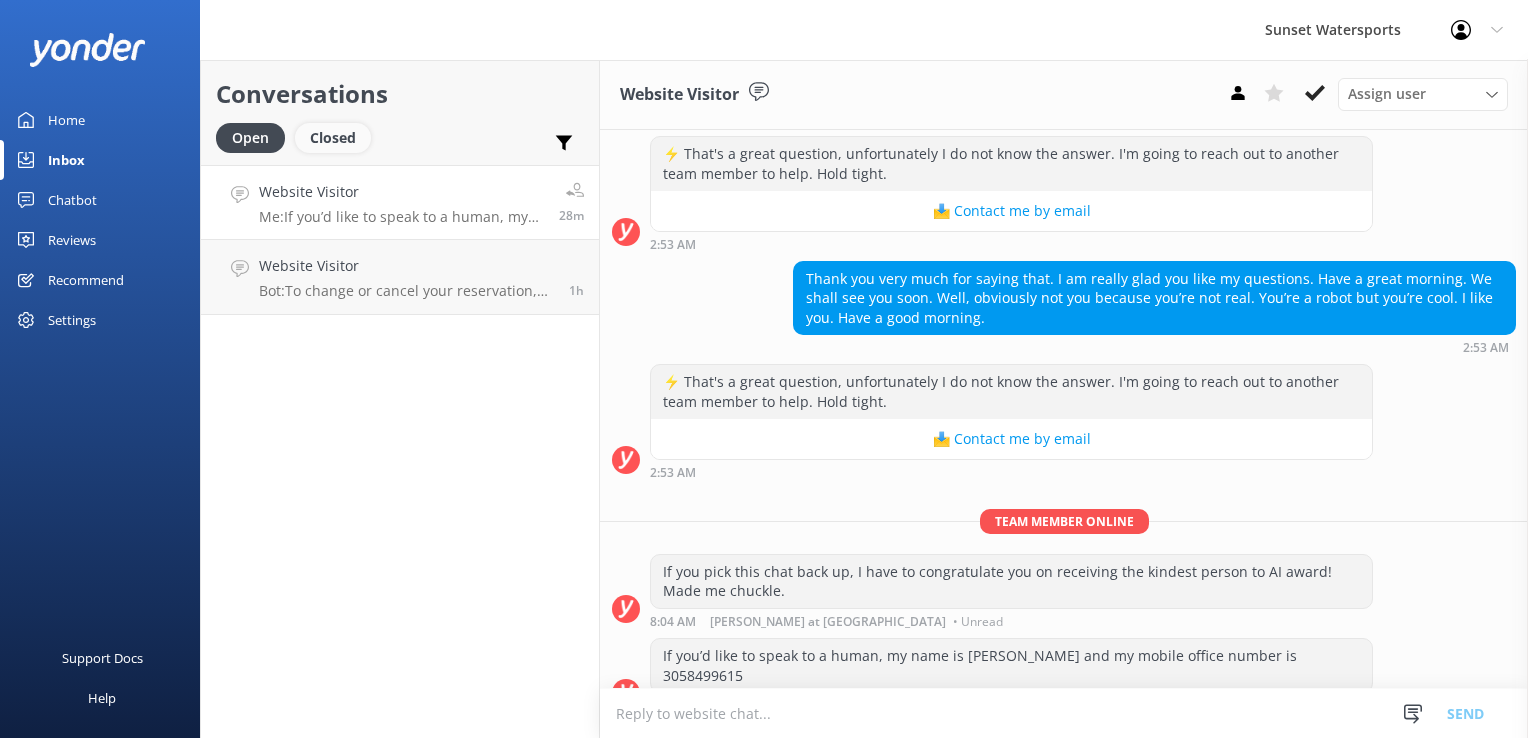 click on "Closed" at bounding box center (333, 138) 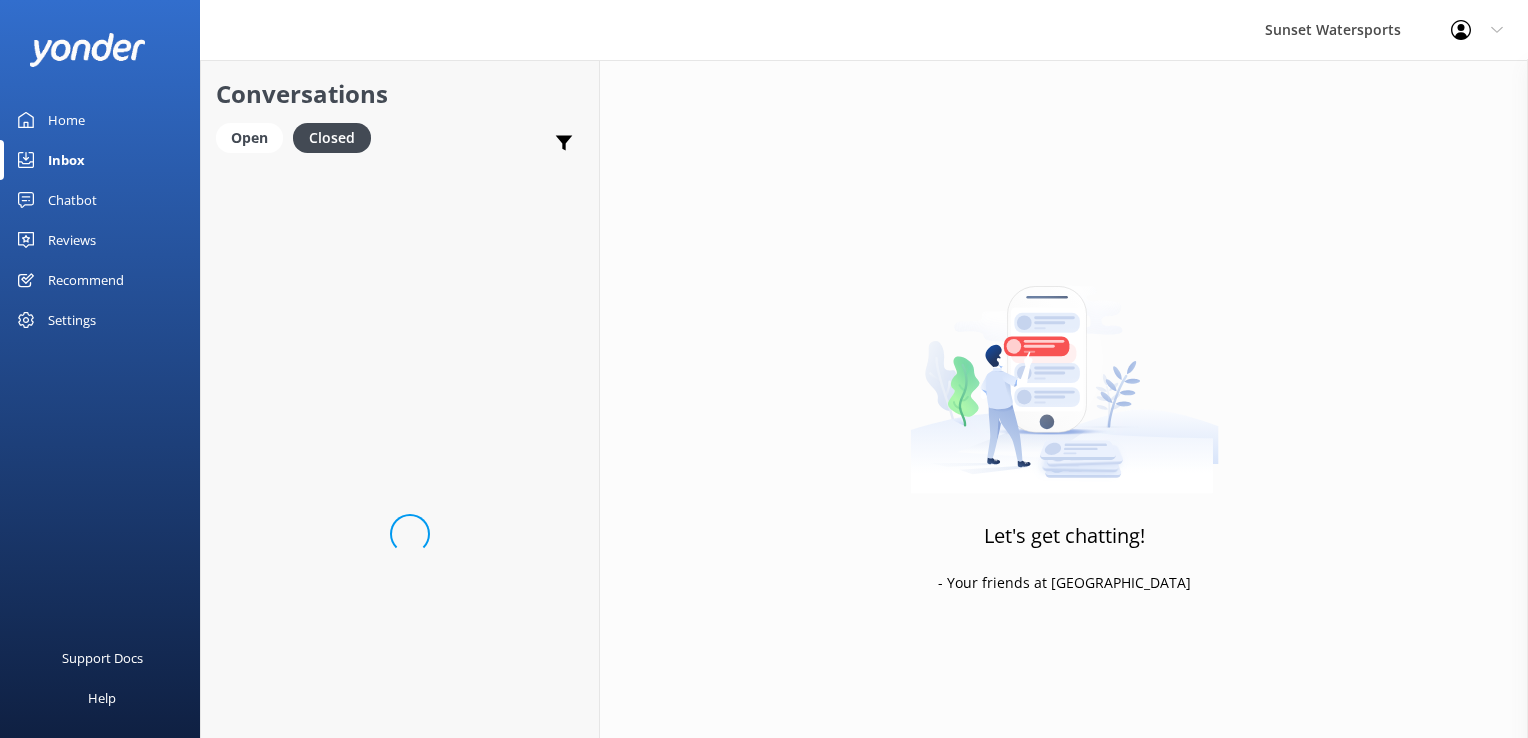 click on "Open Closed" at bounding box center [298, 147] 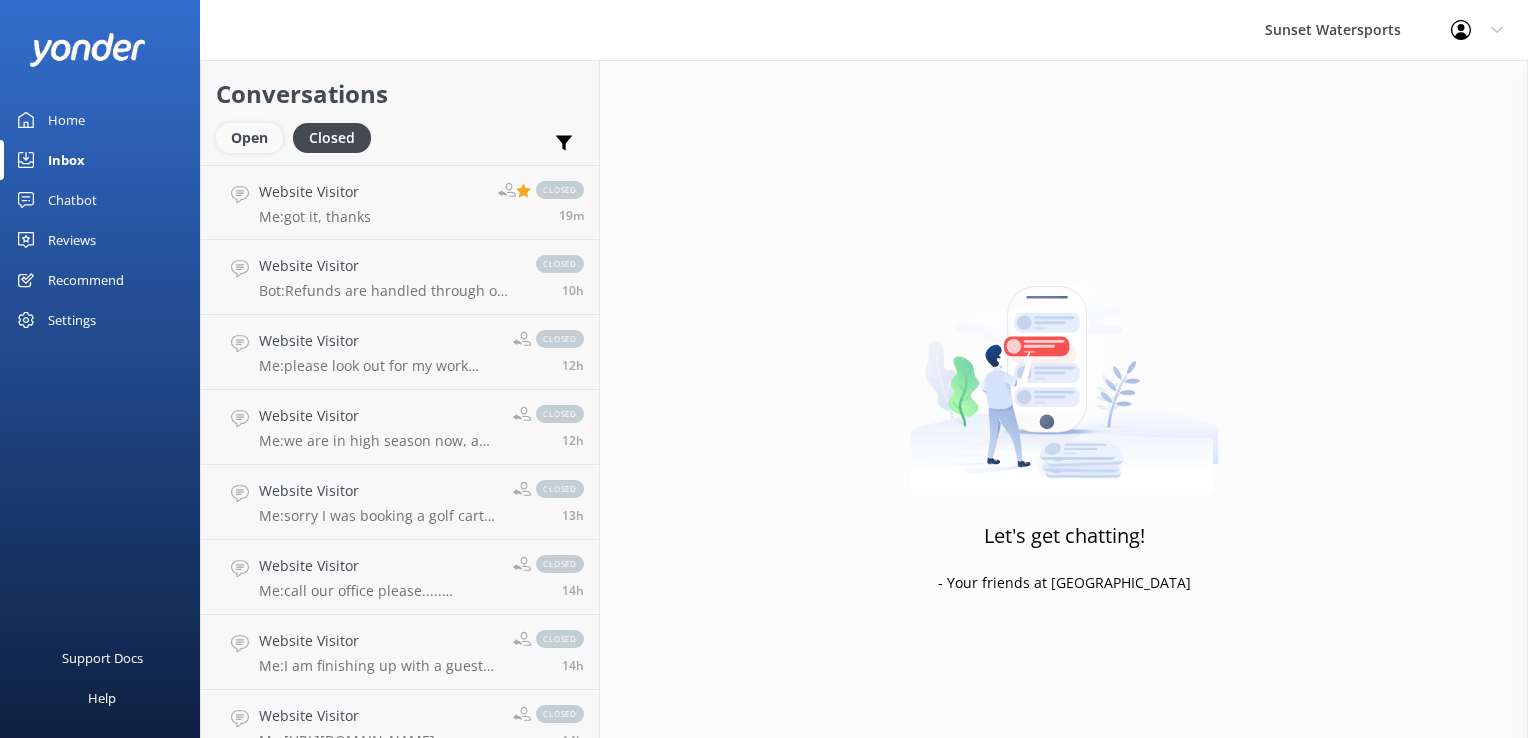 click on "Open" at bounding box center (249, 138) 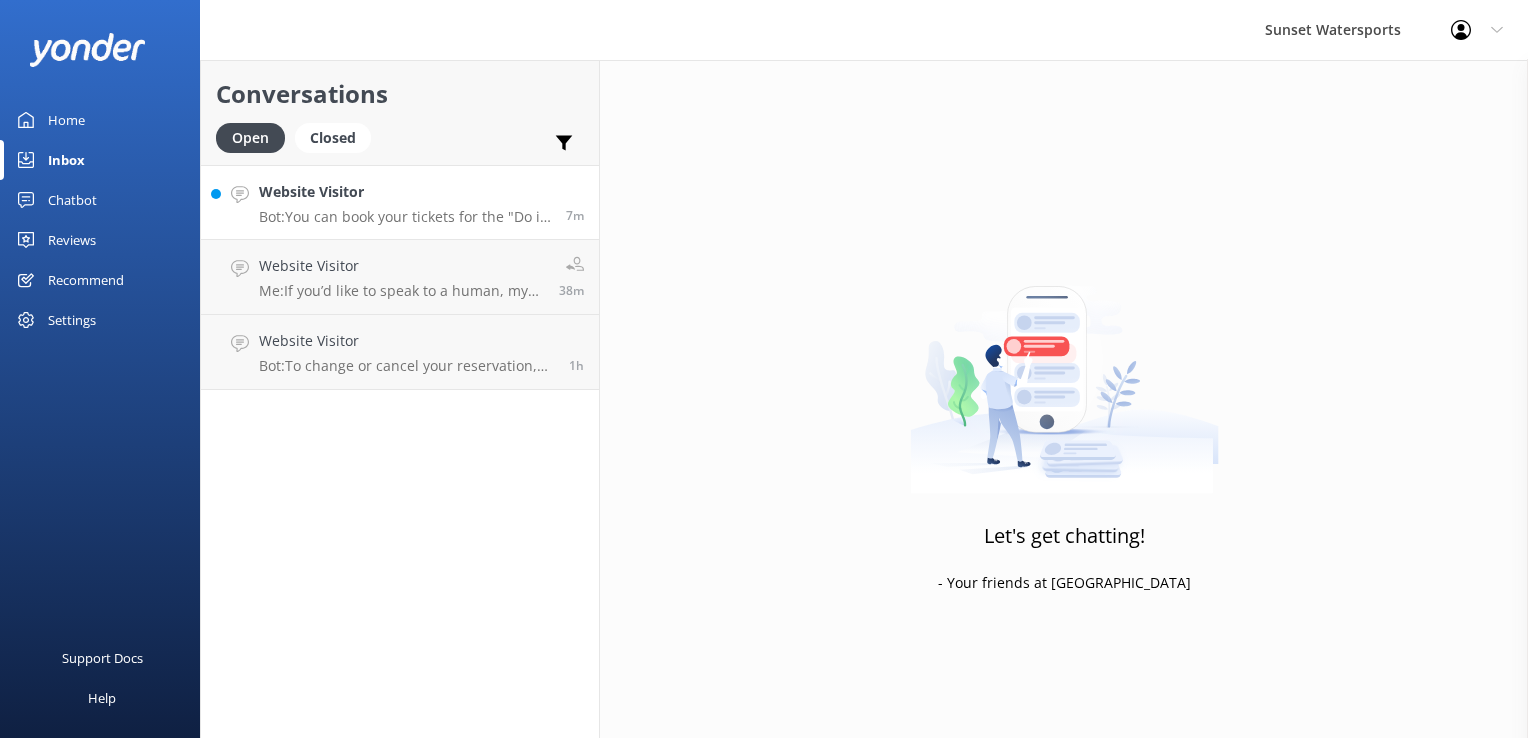 click on "Bot:  You can book your tickets for the "Do it All with Parasailing" package by visiting [URL][DOMAIN_NAME]." at bounding box center (405, 217) 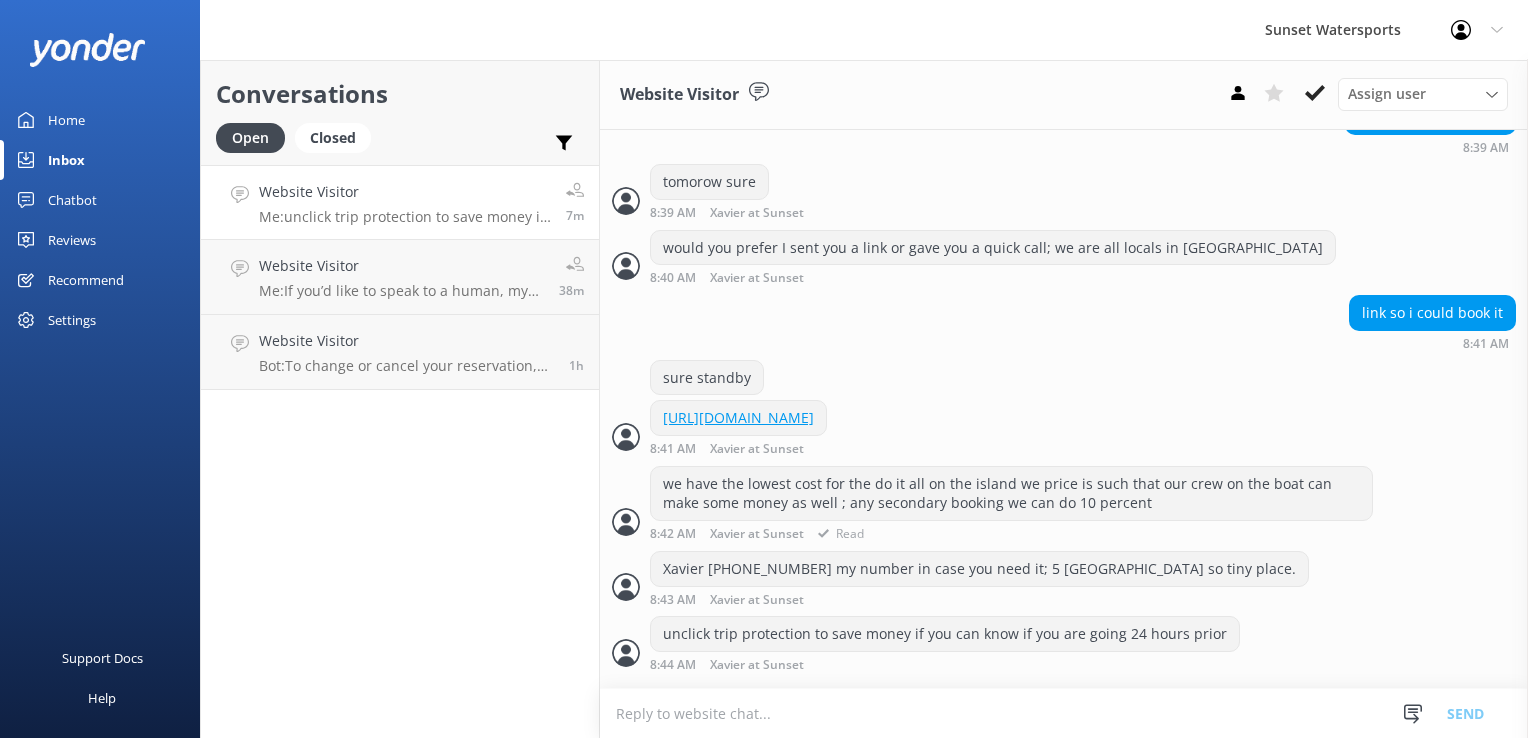 scroll, scrollTop: 1072, scrollLeft: 0, axis: vertical 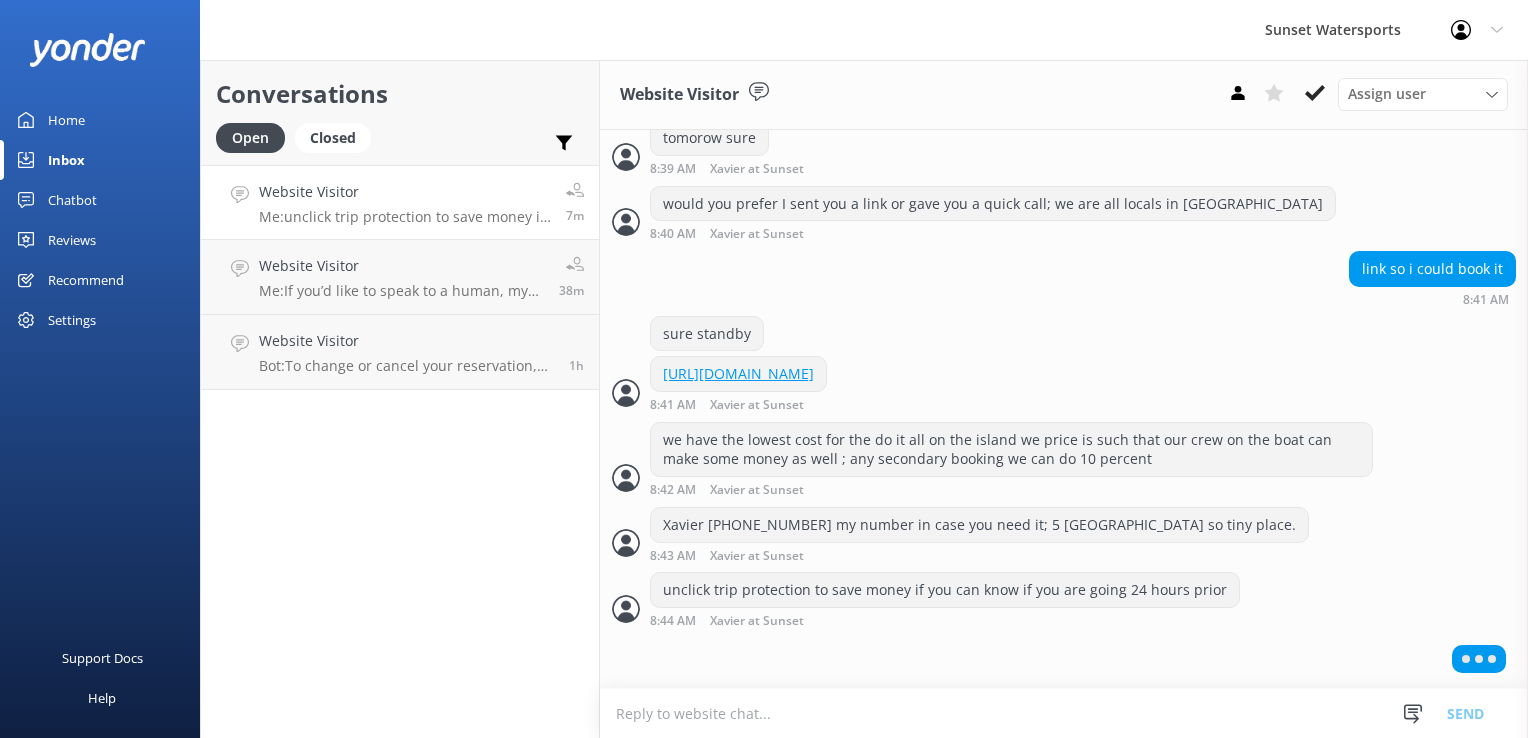 click on "Conversations Open Closed Important Assigned to me Unassigned Website Visitor Me:  unclick trip protection to save money if you can know if you are going 24 hours prior 7m Website Visitor Me:  If you’d like to speak to a human, my name is [PERSON_NAME] and my mobile office number is 3058499615 38m Website Visitor Bot:  To change or cancel your reservation, please call our office at [PHONE_NUMBER] or email [EMAIL_ADDRESS][DOMAIN_NAME]. 1h" at bounding box center (400, 399) 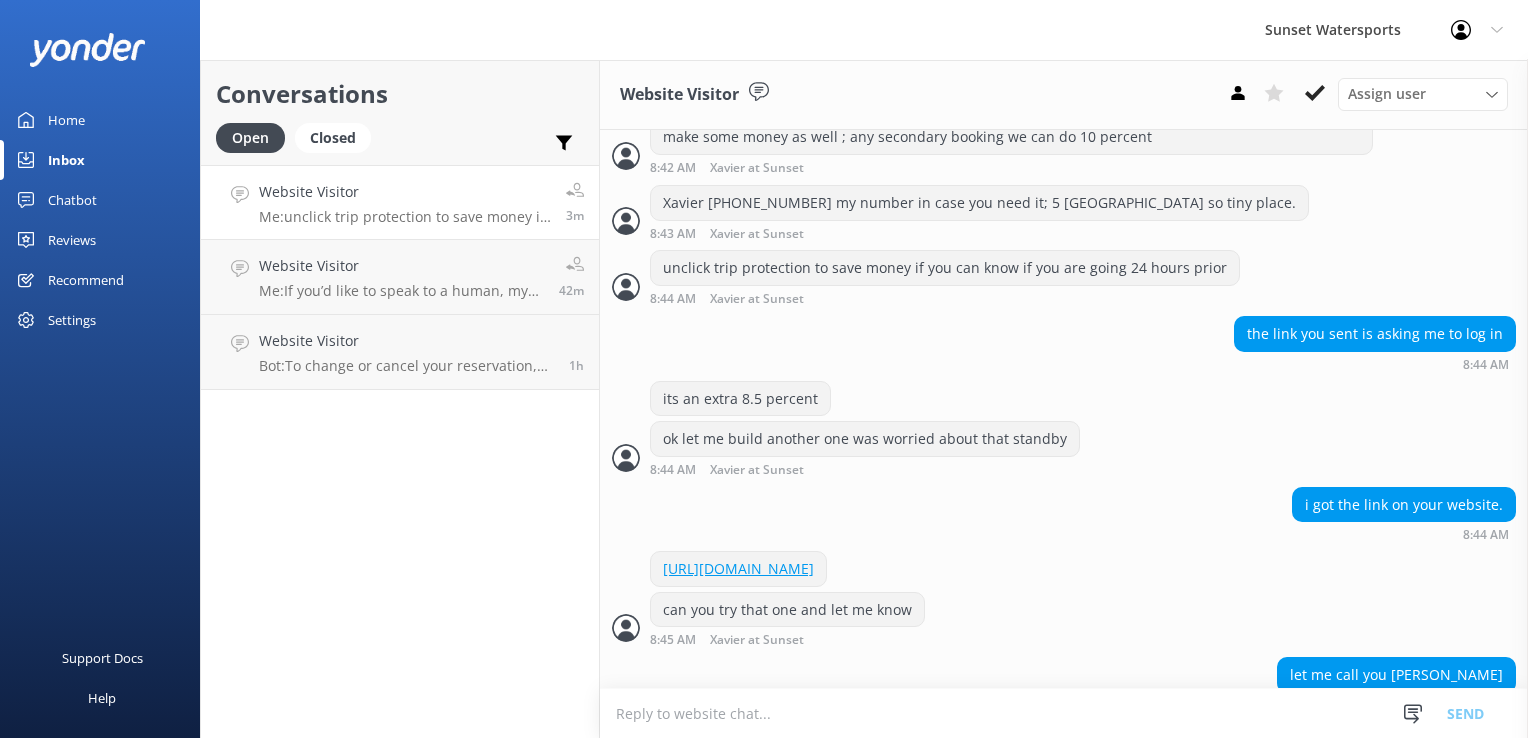 scroll, scrollTop: 1532, scrollLeft: 0, axis: vertical 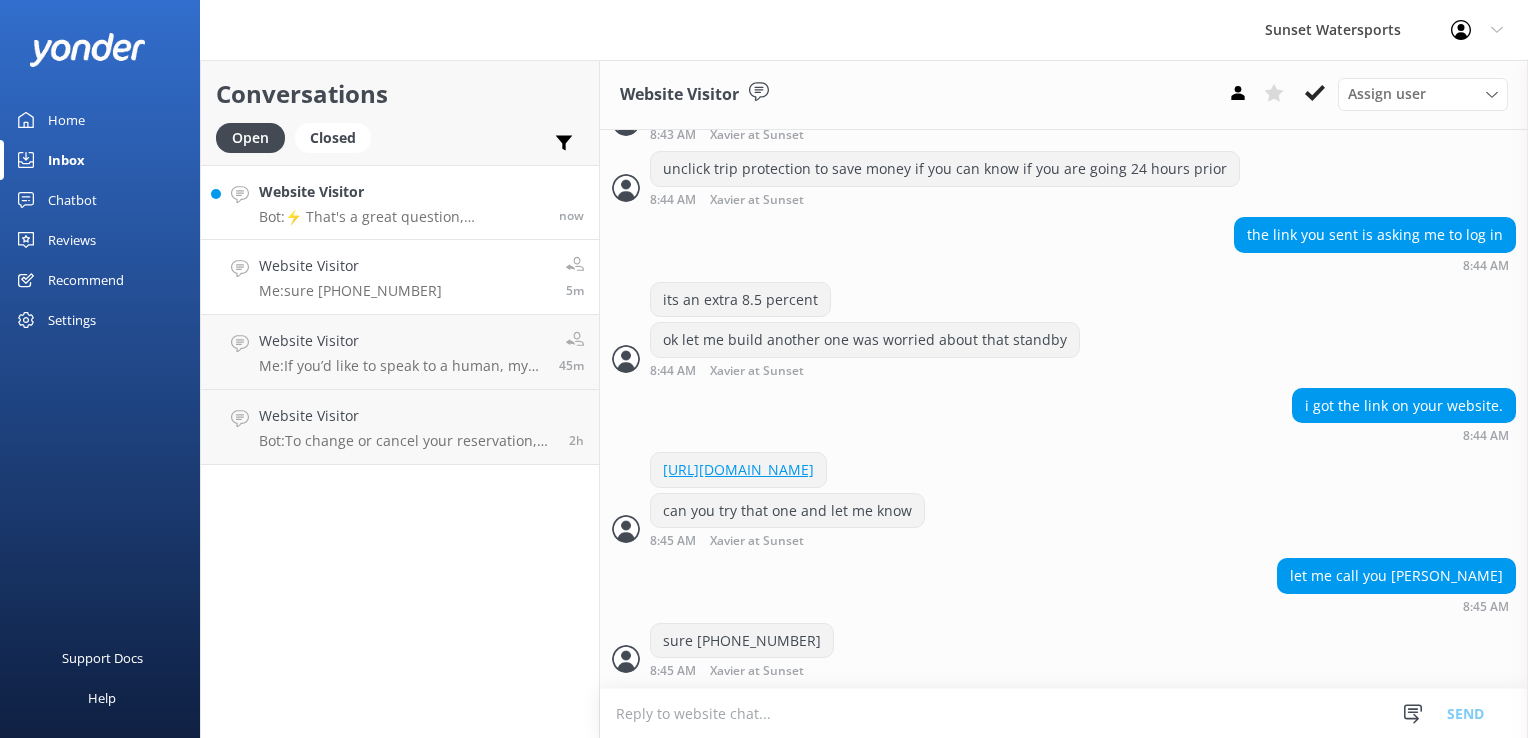 click on "Bot:  ⚡ That's a great question, unfortunately I do not know the answer. I'm going to reach out to another team member to help. Hold tight." at bounding box center (401, 217) 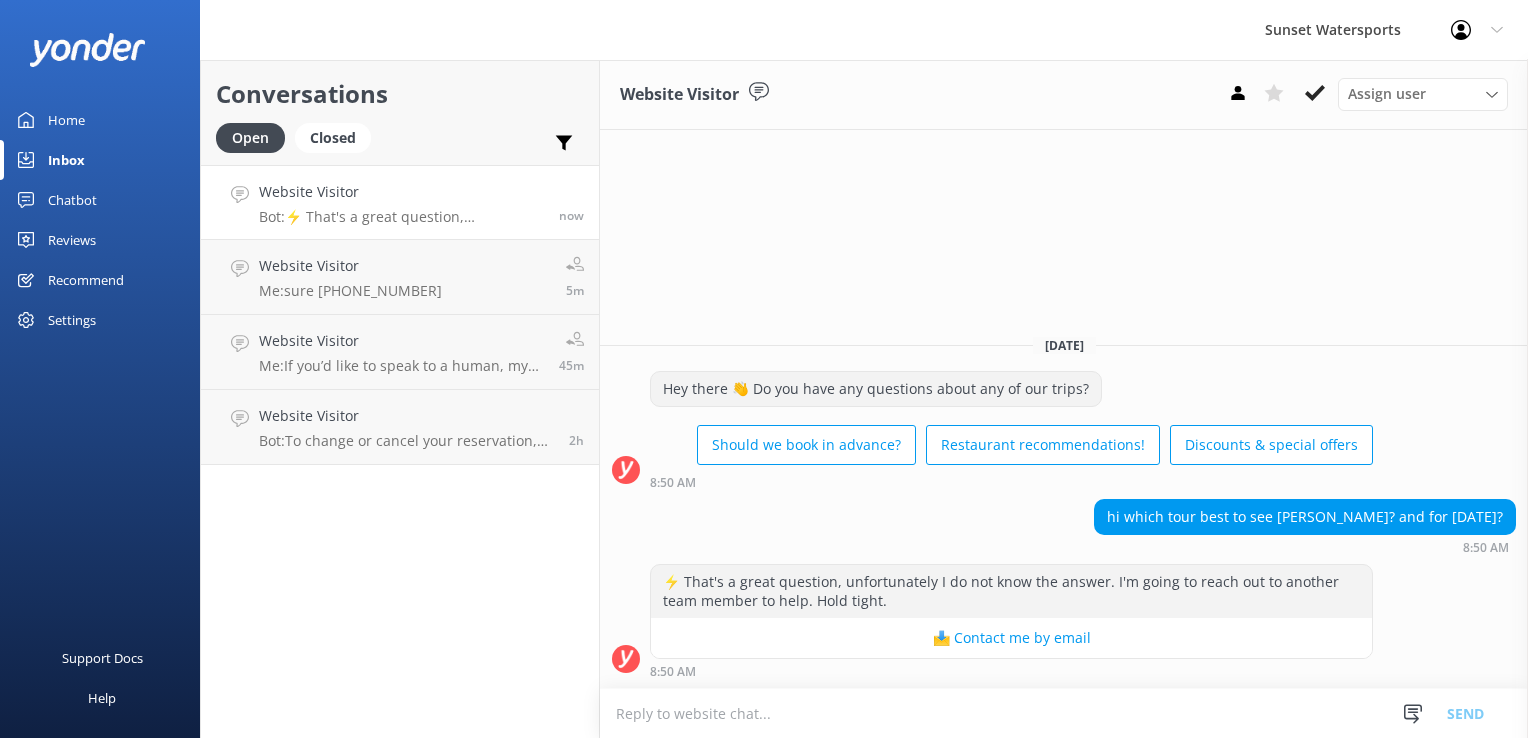 click at bounding box center [1064, 713] 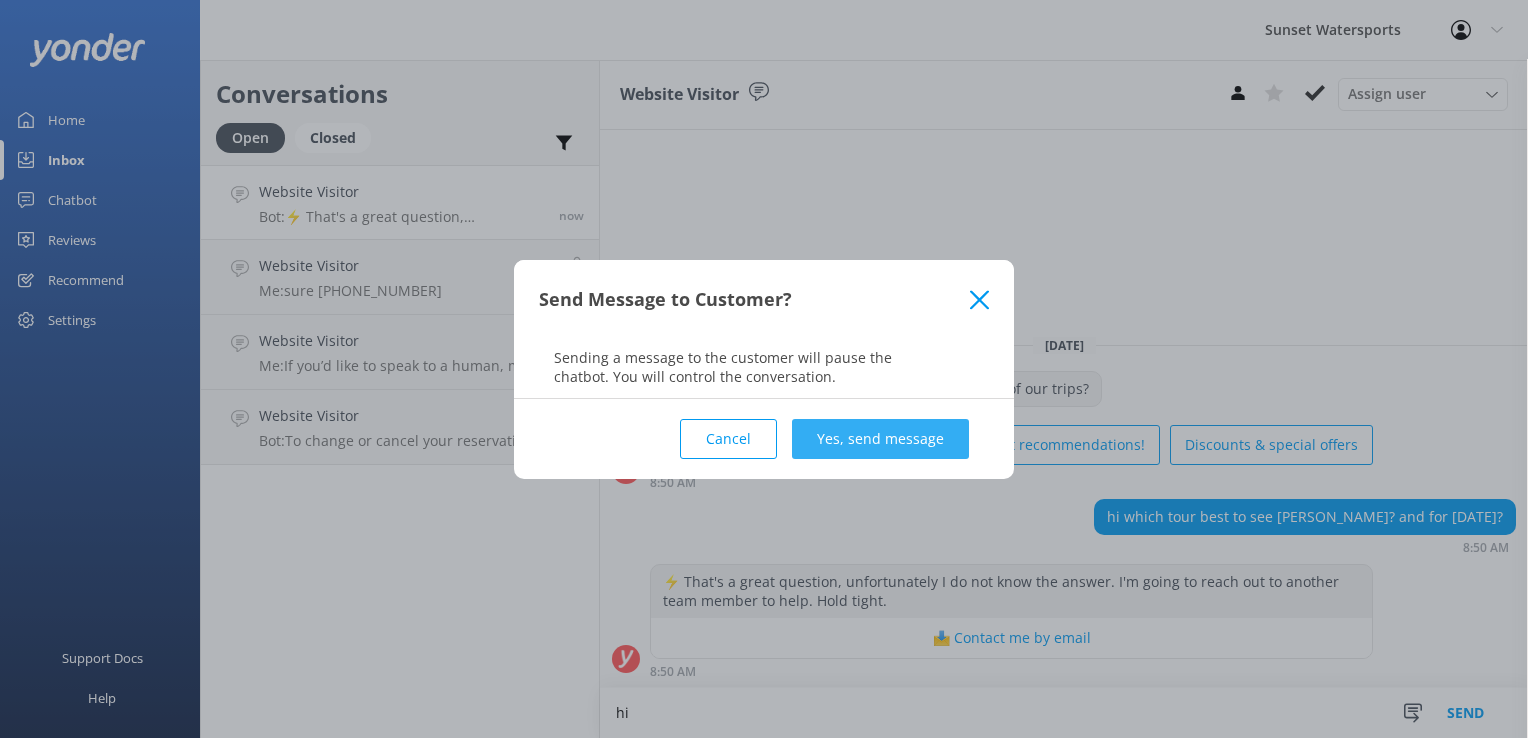 type on "hi" 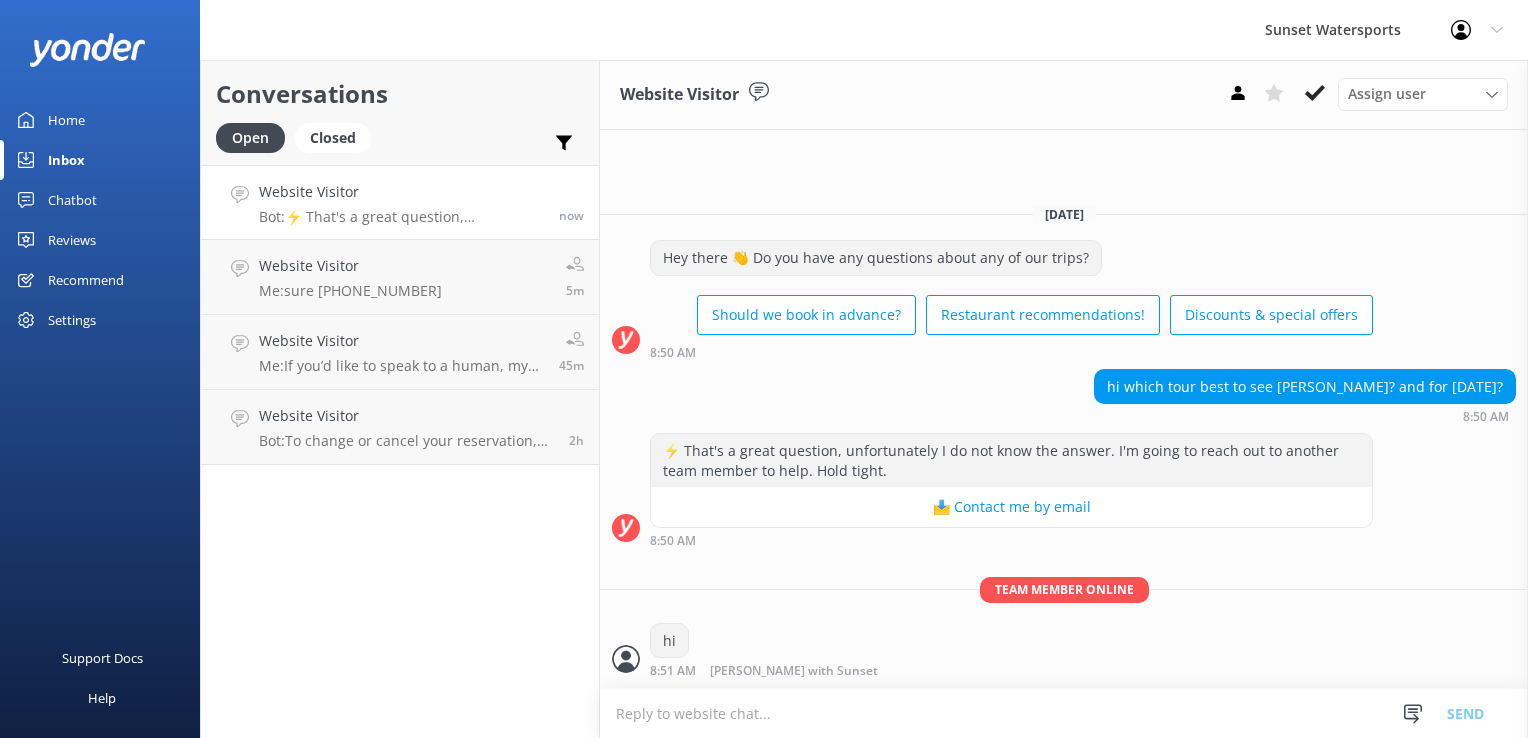click at bounding box center (1064, 713) 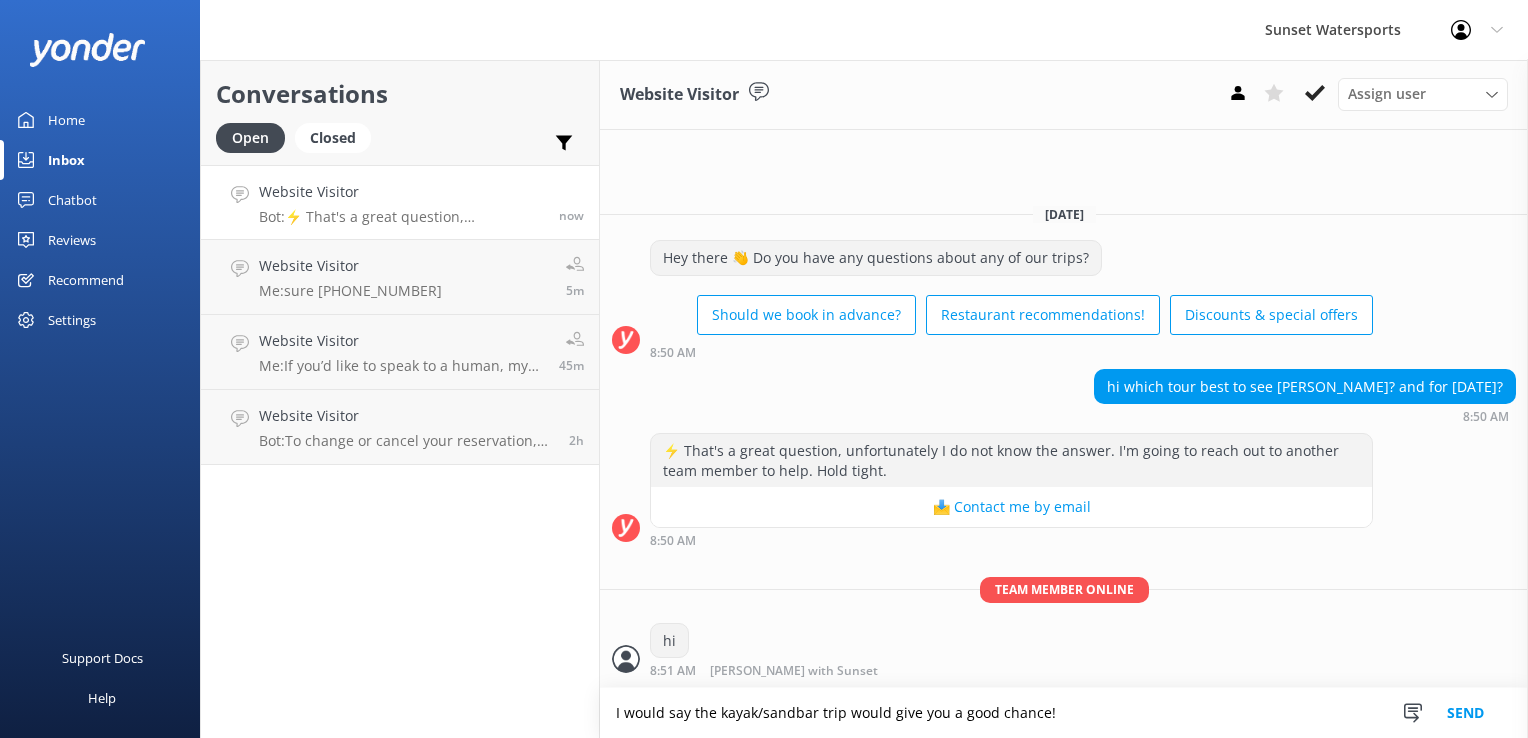 type on "I would say the kayak/sandbar trip would give you a good chance!" 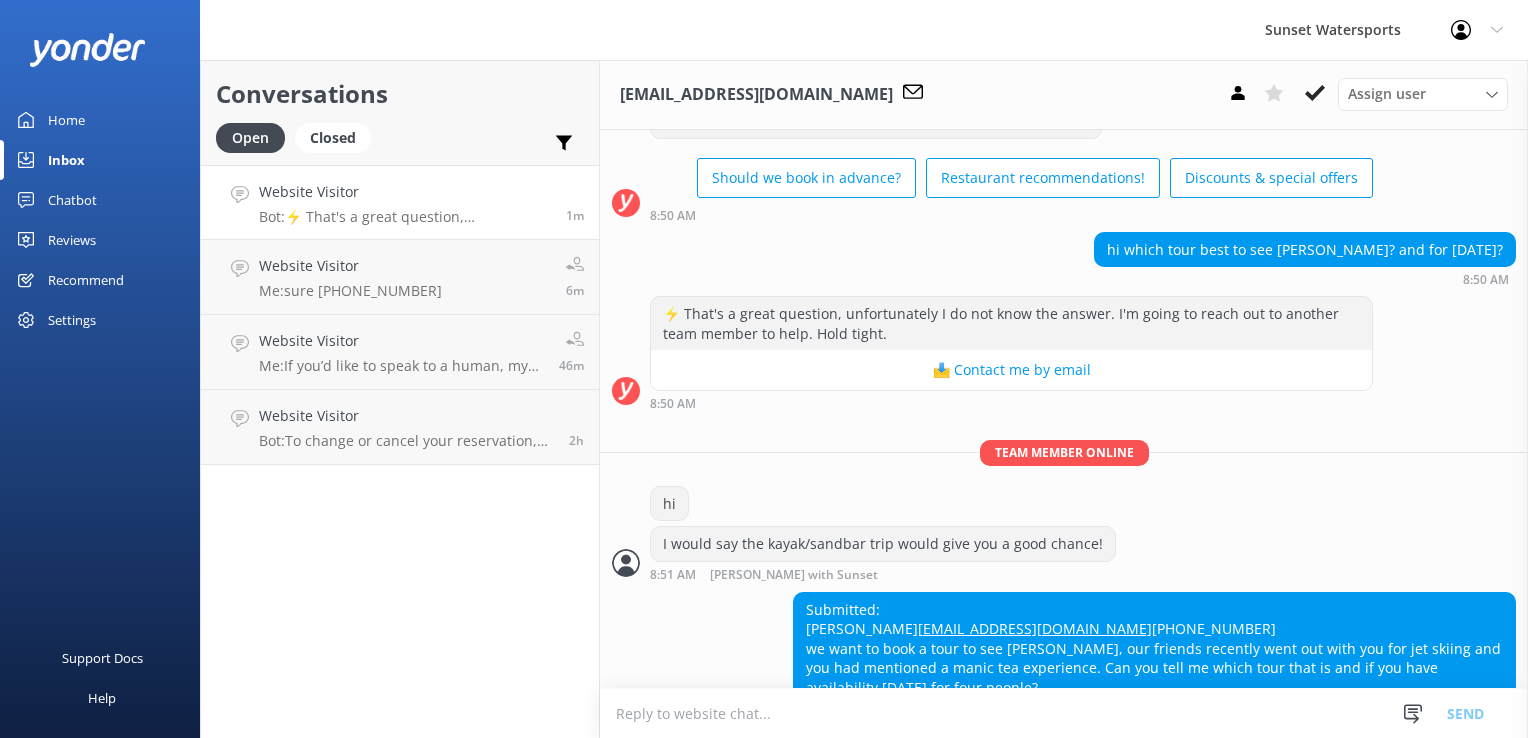click at bounding box center (1064, 713) 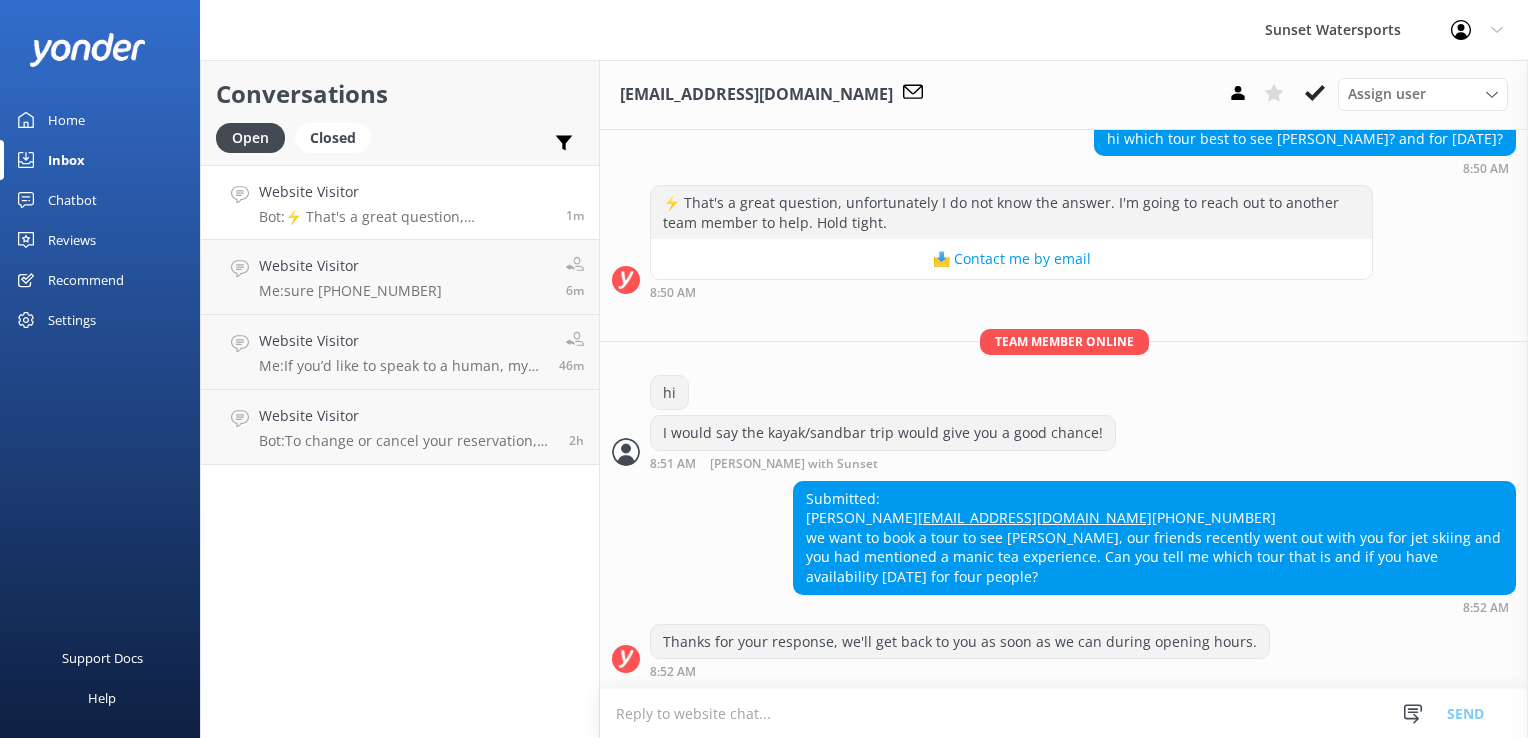 scroll, scrollTop: 289, scrollLeft: 0, axis: vertical 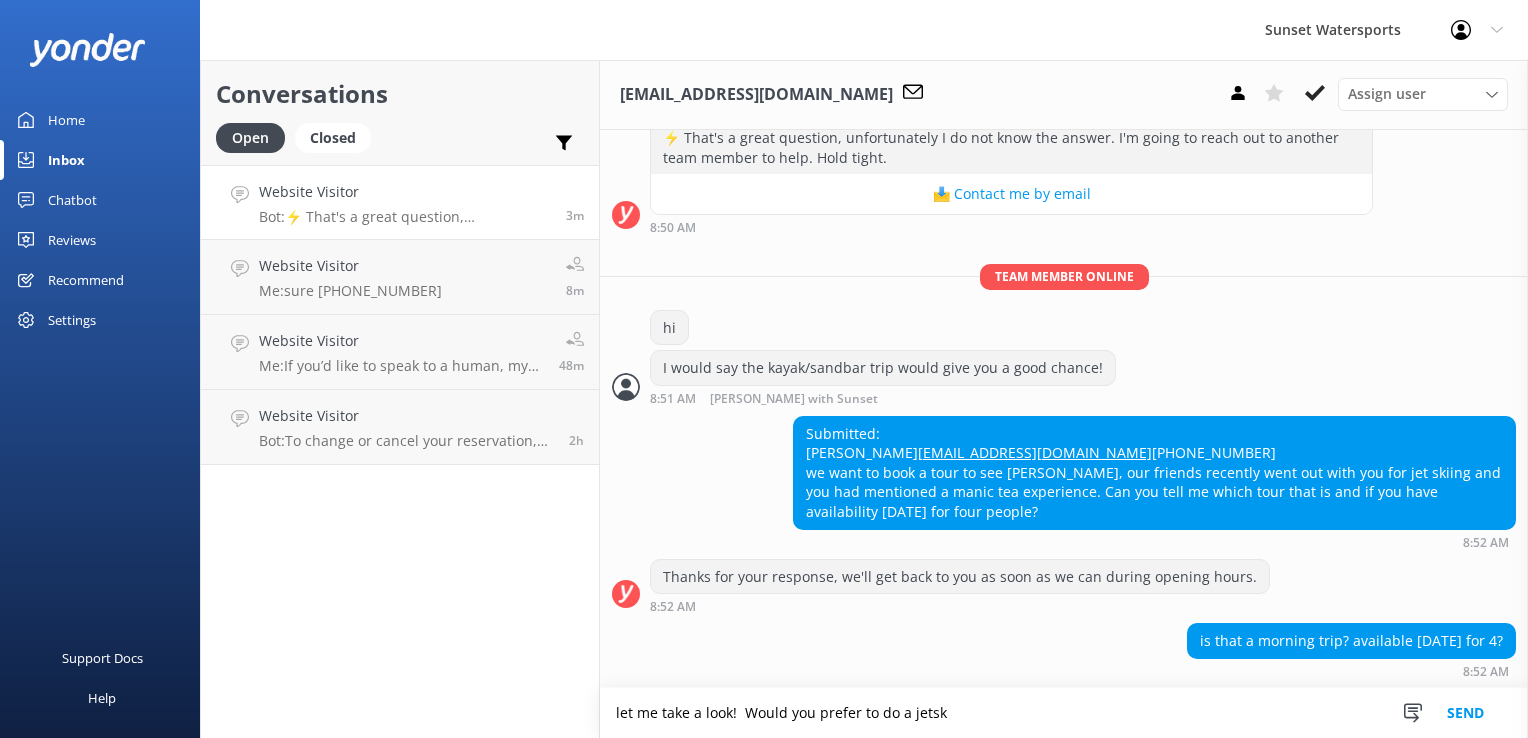 type on "let me take a look!  Would you prefer to do a jetsk" 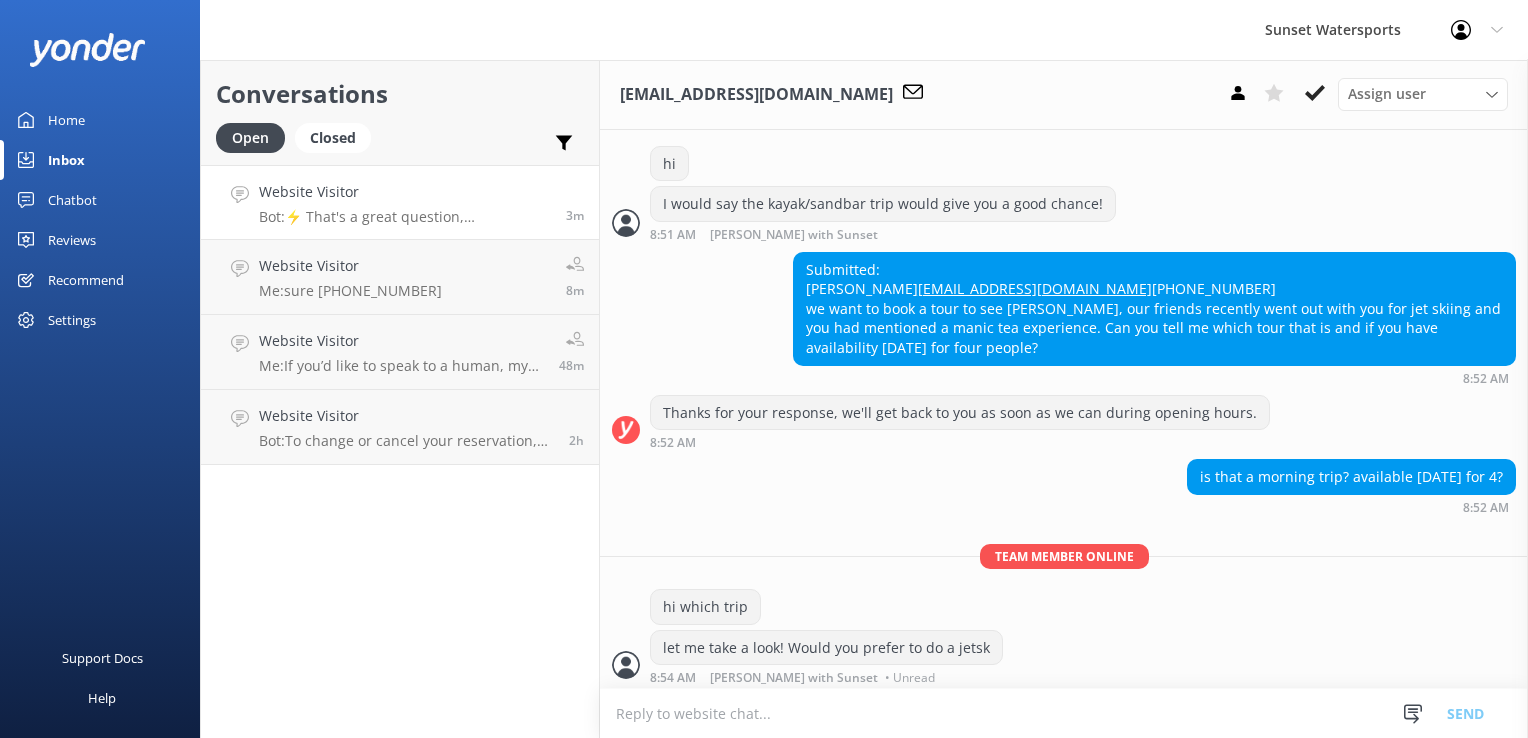 scroll, scrollTop: 459, scrollLeft: 0, axis: vertical 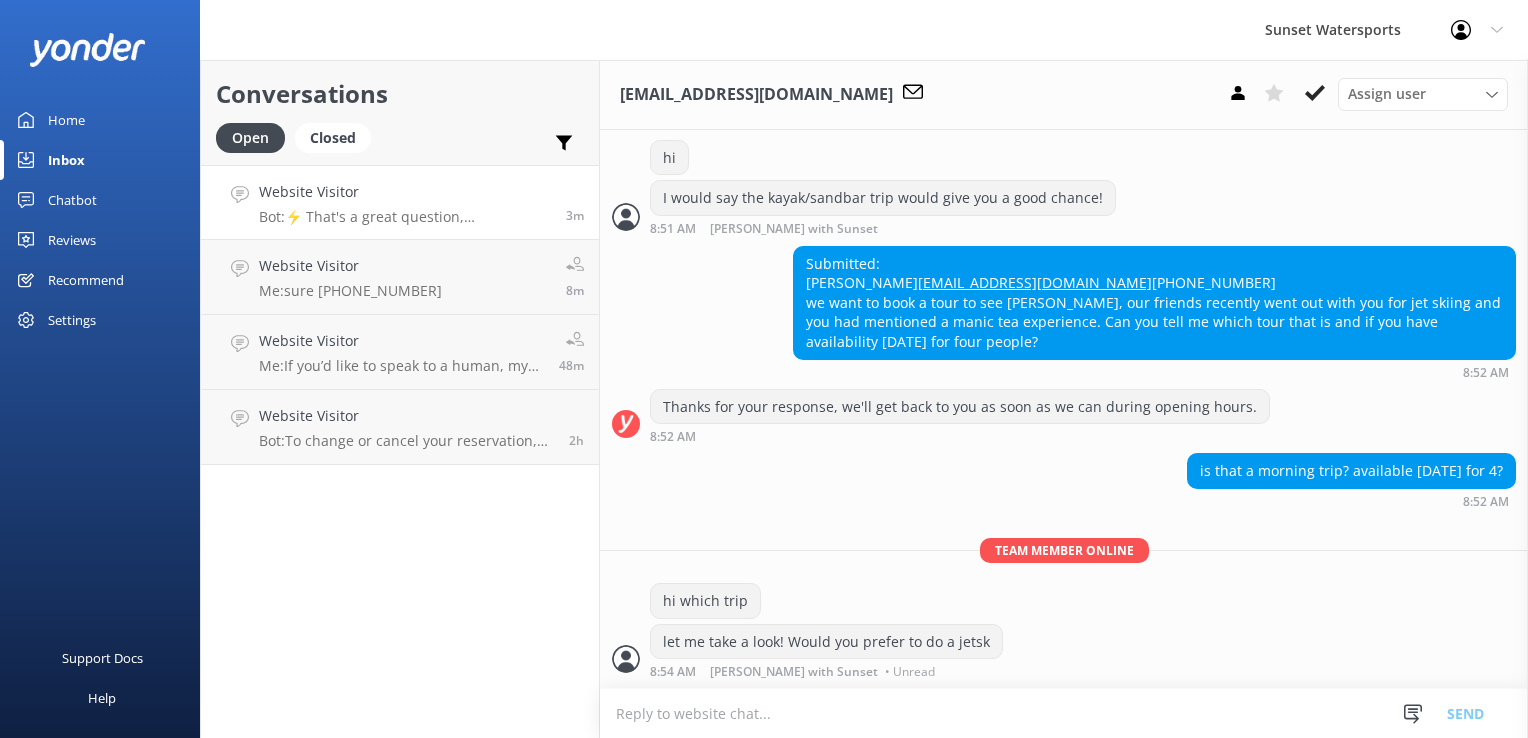 click at bounding box center [1064, 713] 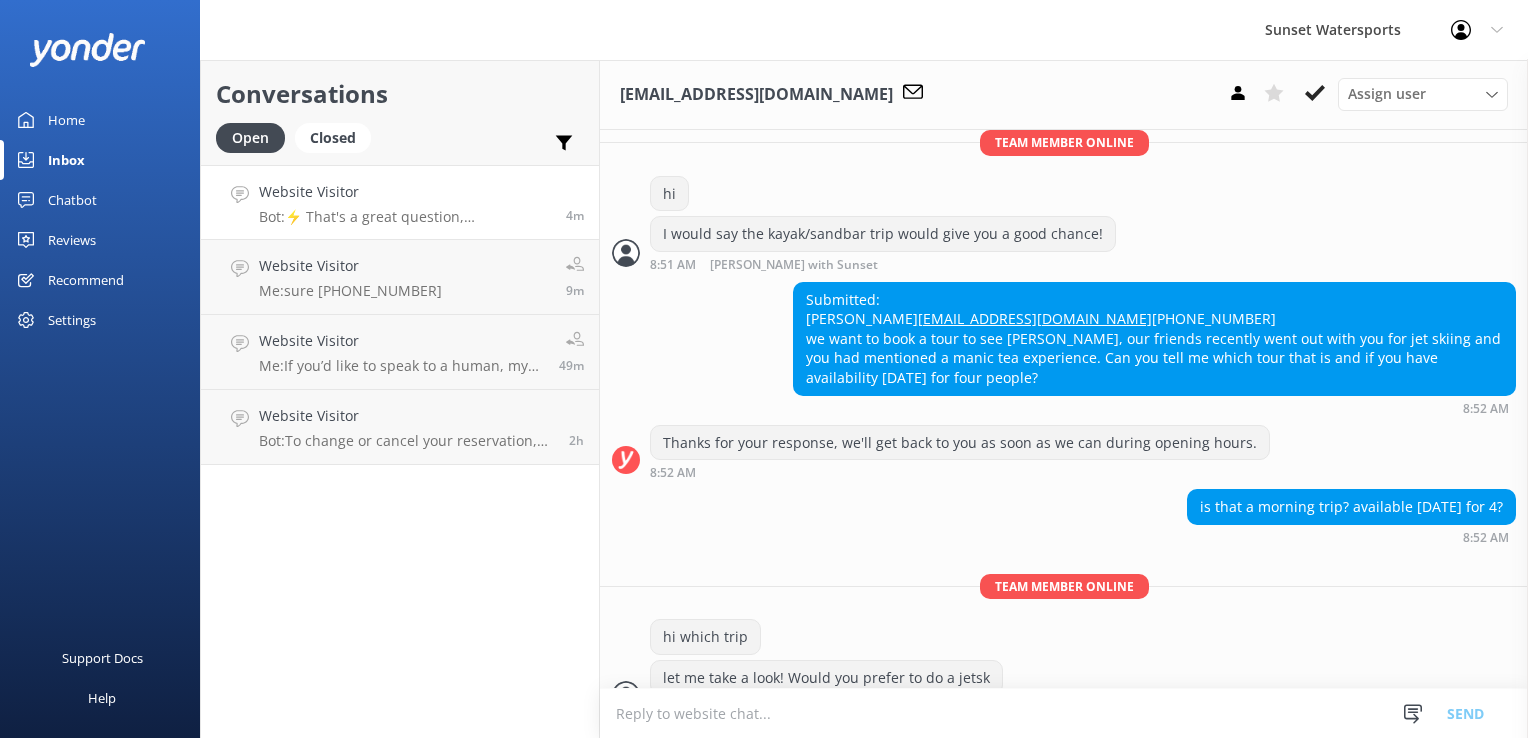 scroll, scrollTop: 459, scrollLeft: 0, axis: vertical 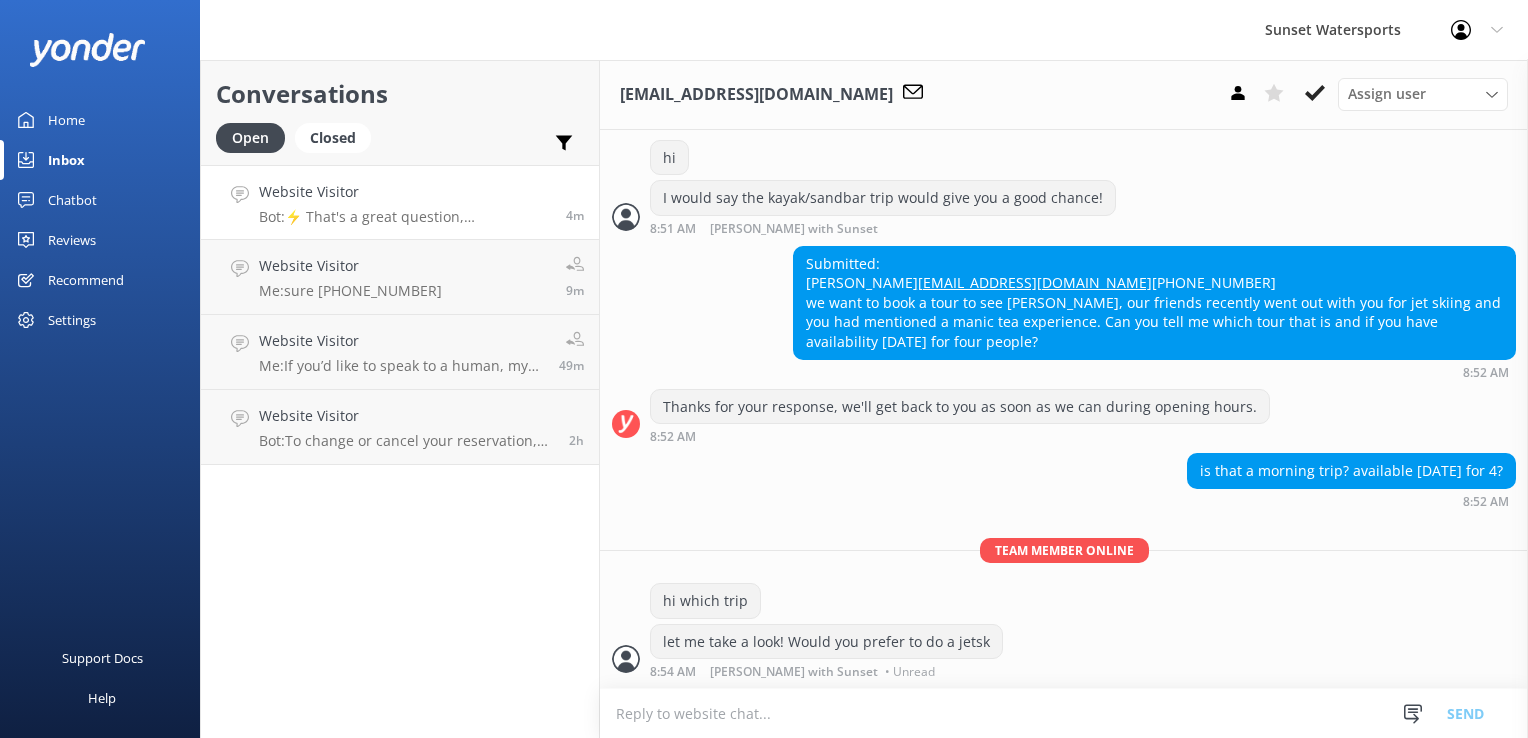 click at bounding box center [1064, 713] 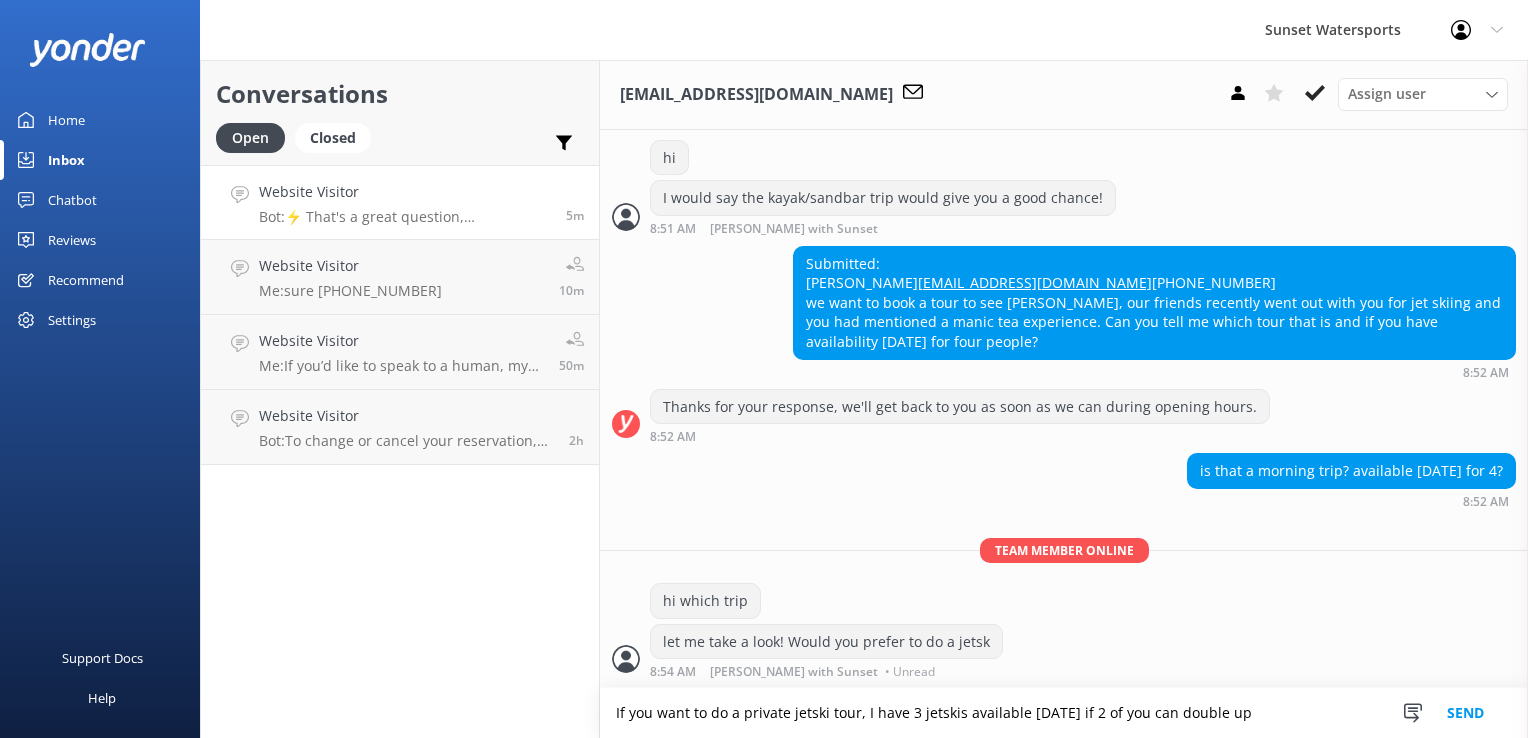 type on "If you want to do a private jetski tour, I have 3 jetskis available [DATE] if 2 of you can double up" 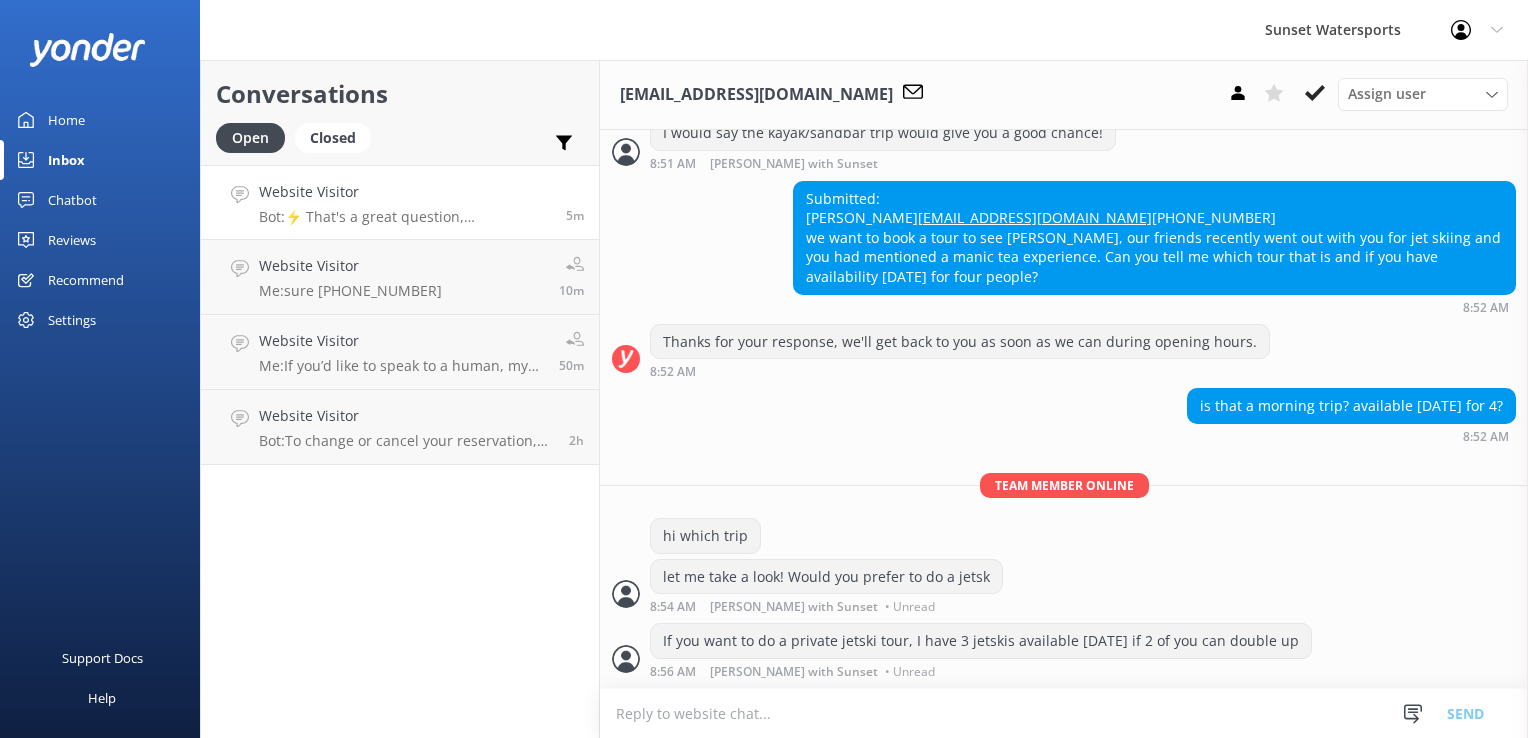 scroll, scrollTop: 523, scrollLeft: 0, axis: vertical 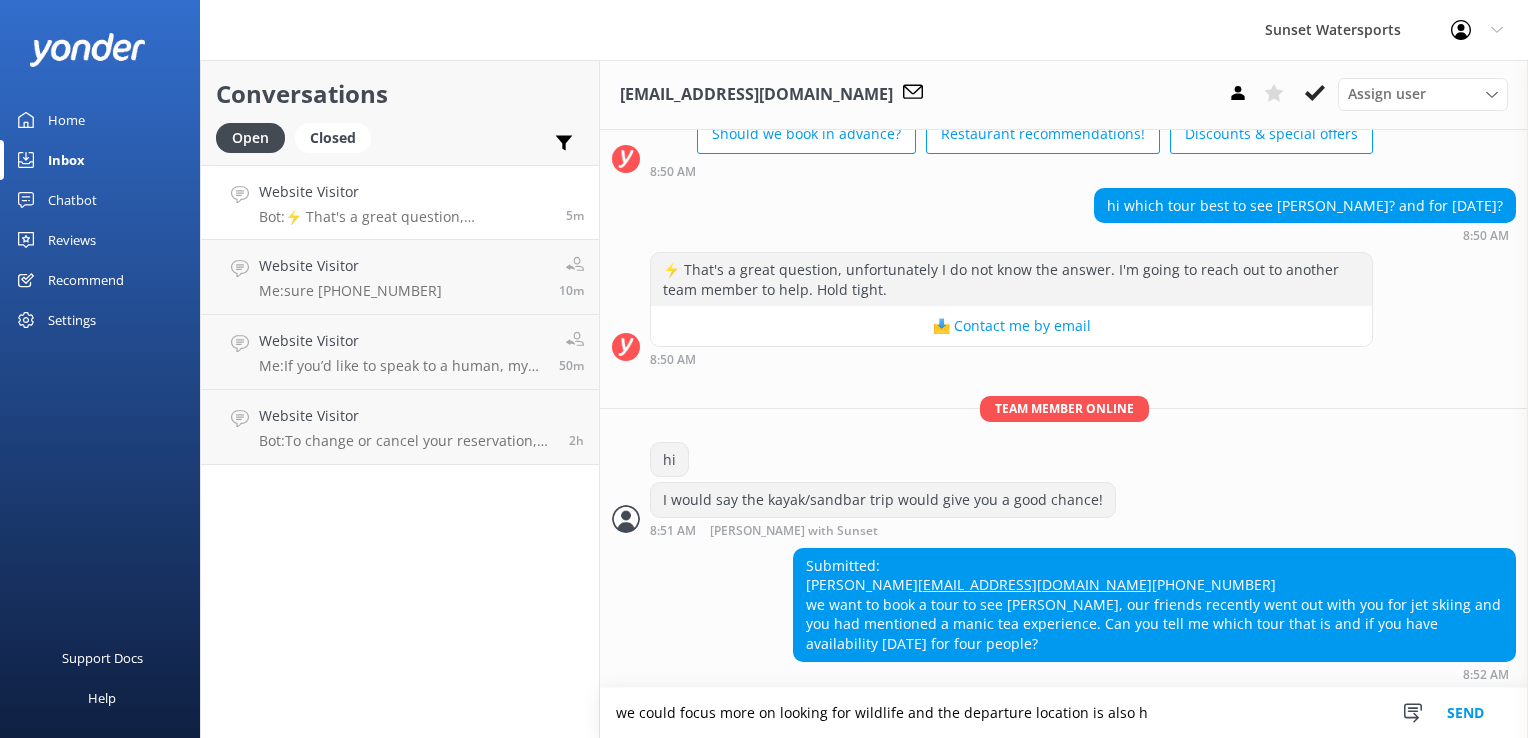 type on "we could focus more on looking for wildlife and the departure location is also h" 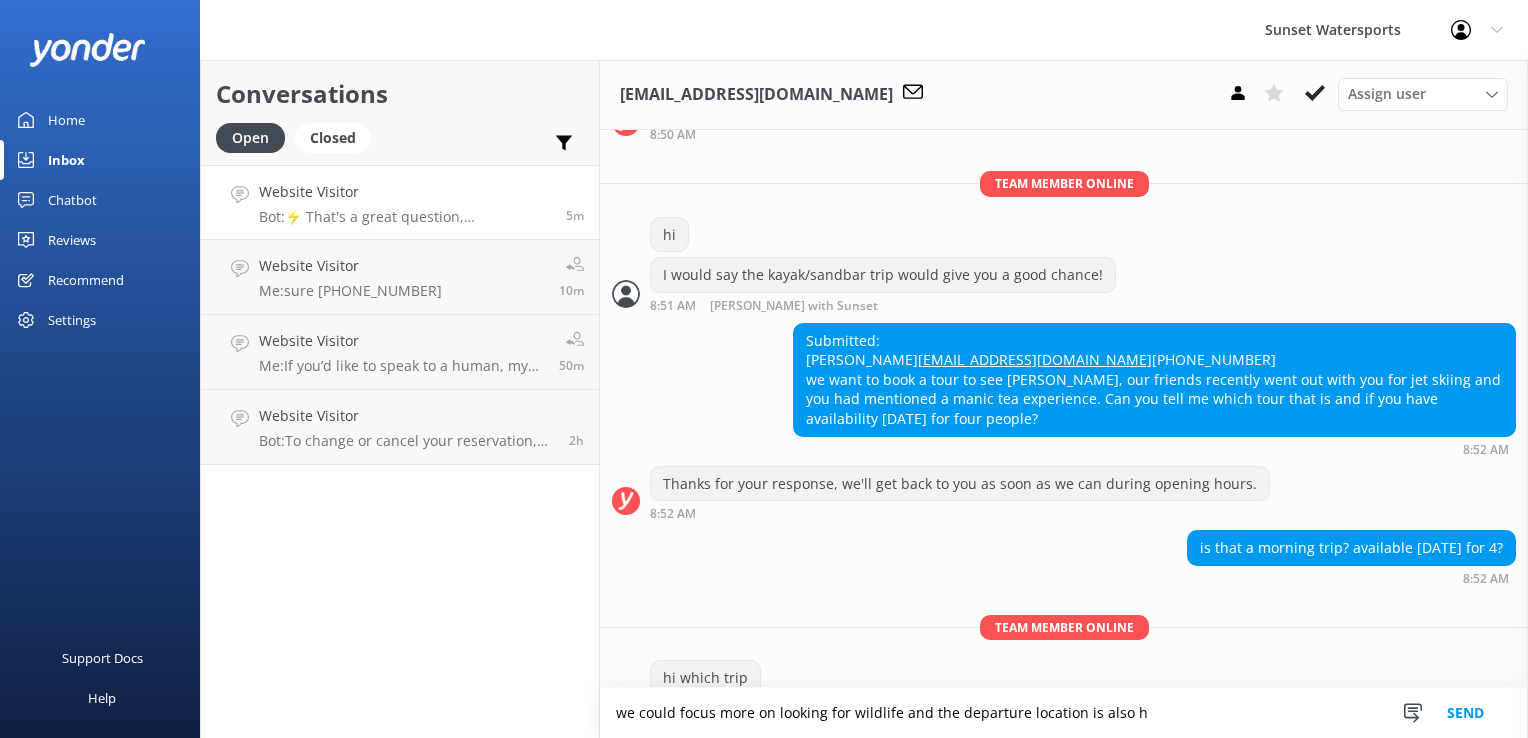 scroll, scrollTop: 523, scrollLeft: 0, axis: vertical 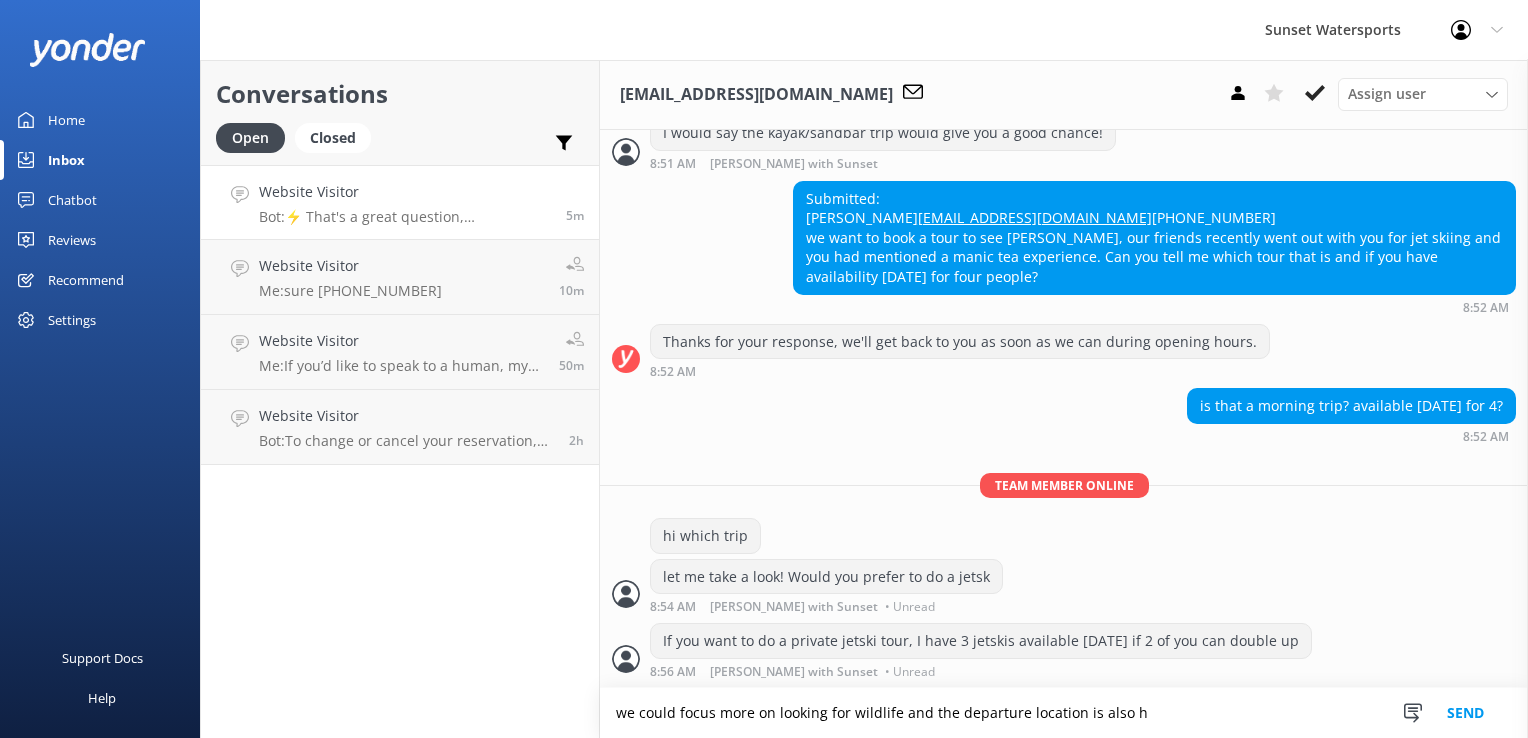 click on "we could focus more on looking for wildlife and the departure location is also h" at bounding box center [1064, 713] 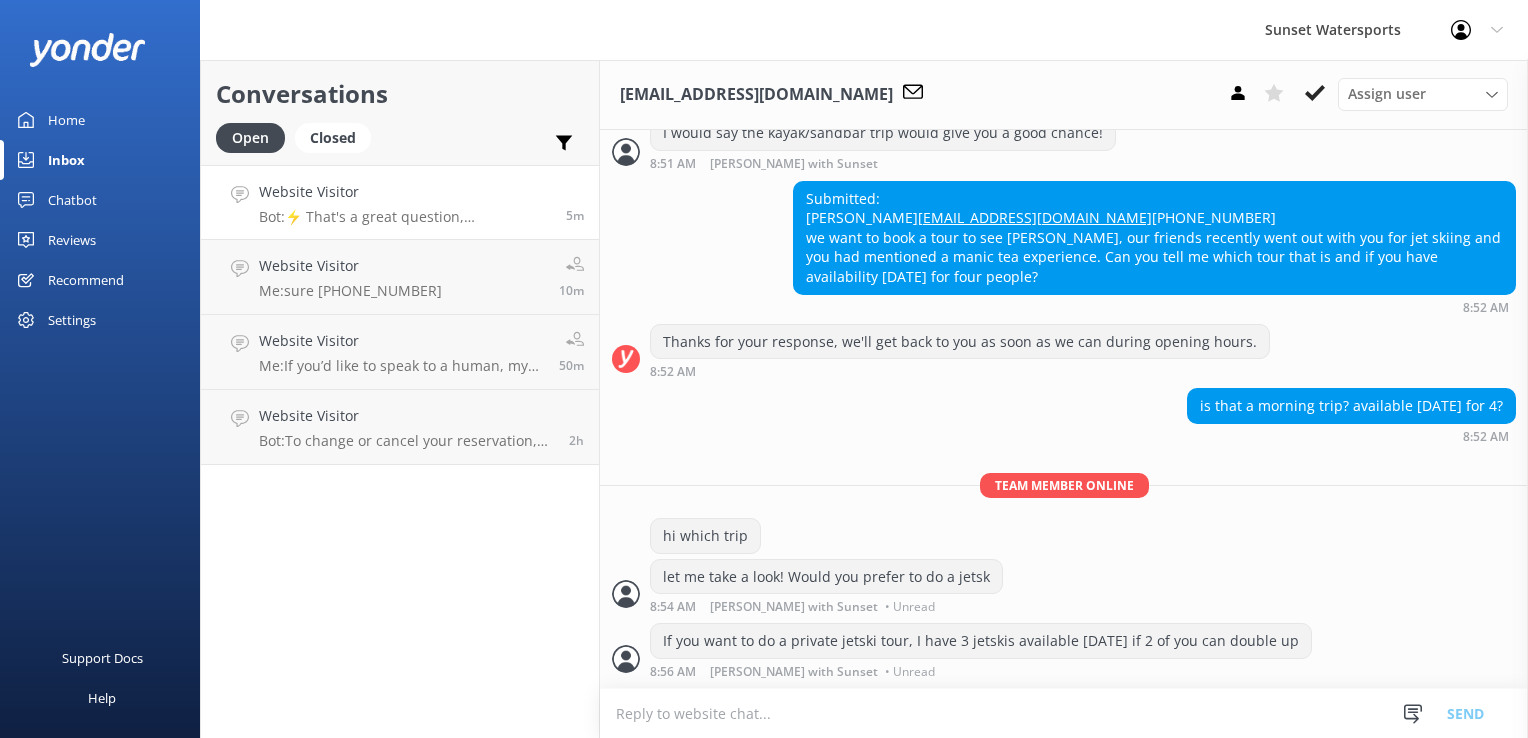 type 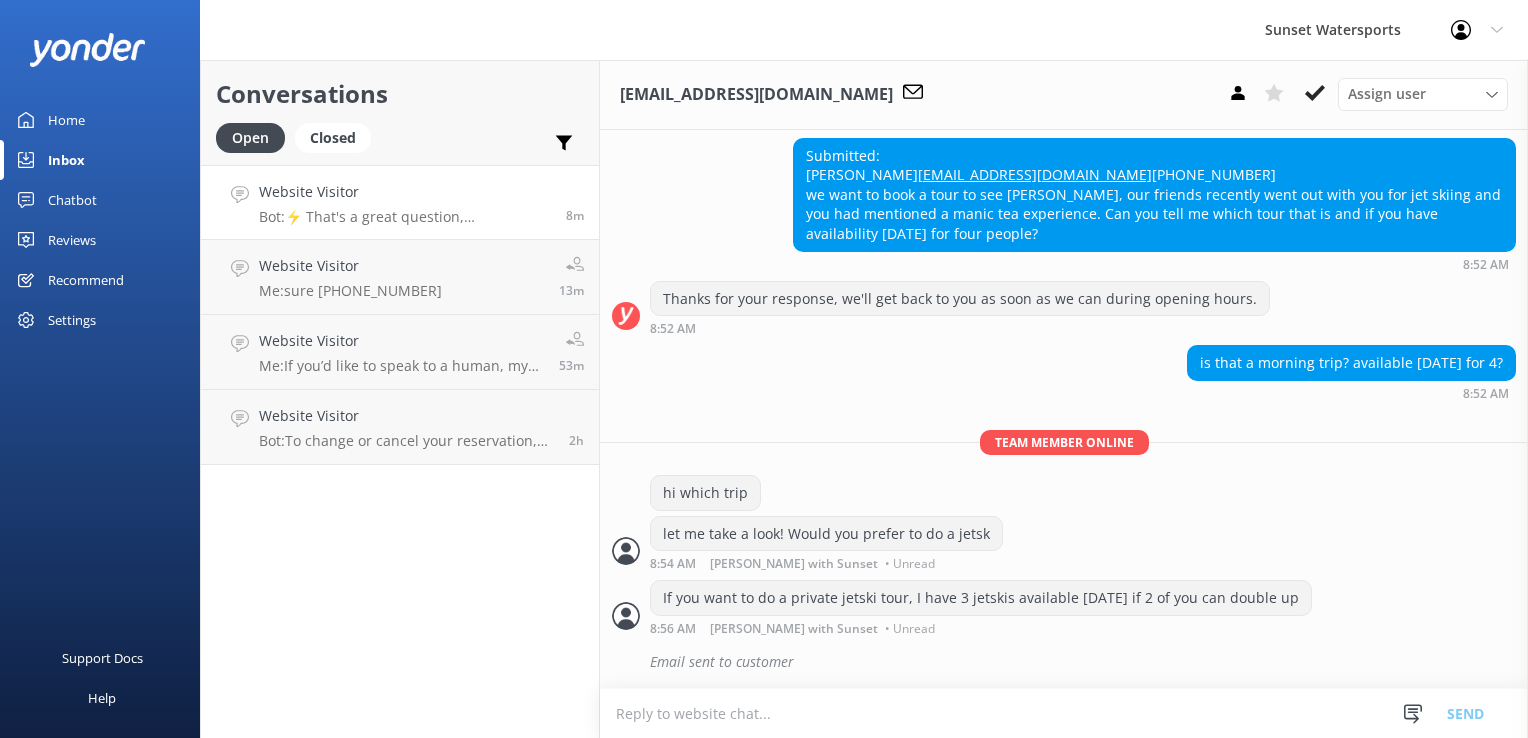 scroll, scrollTop: 567, scrollLeft: 0, axis: vertical 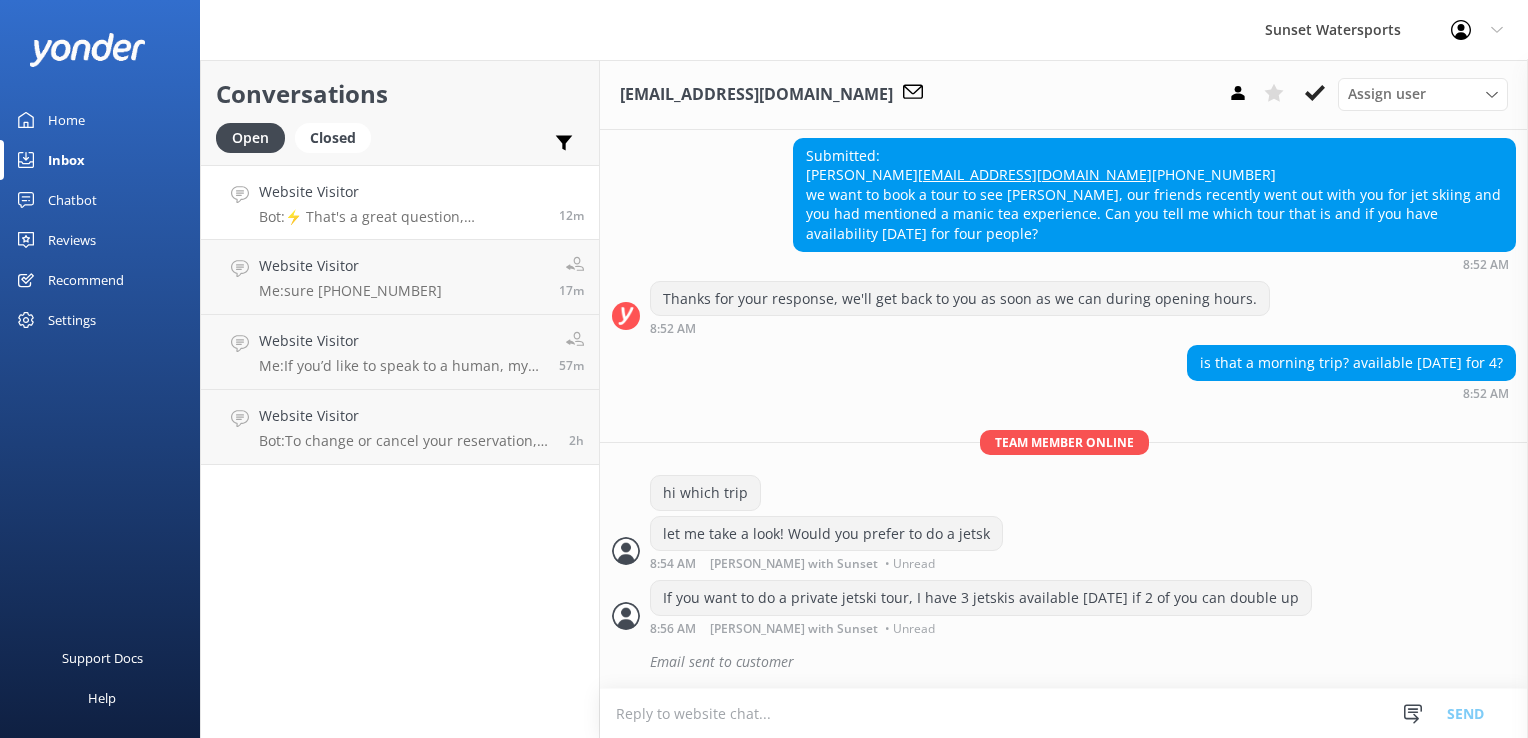 click on "hi which trip" at bounding box center [1064, 495] 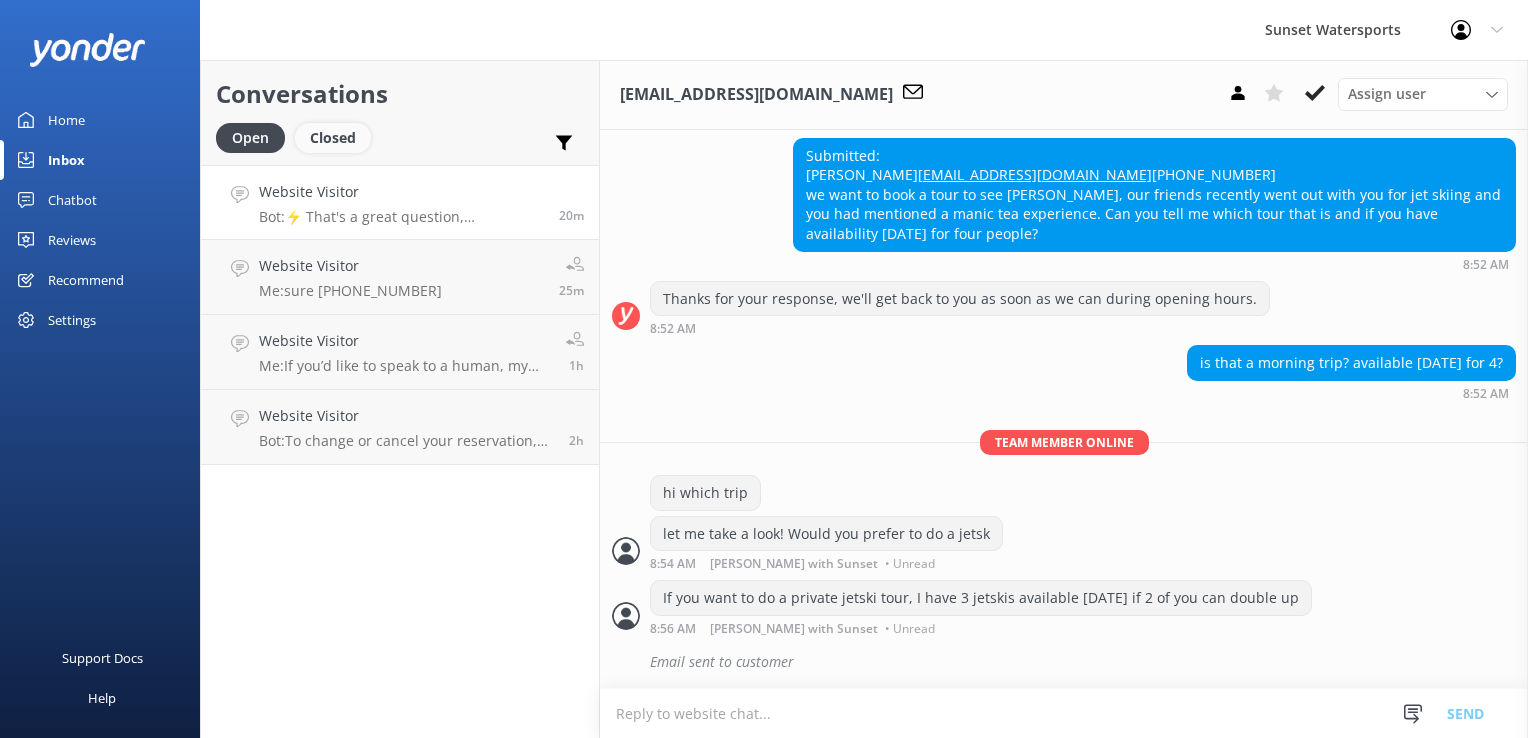 click on "Closed" at bounding box center [333, 138] 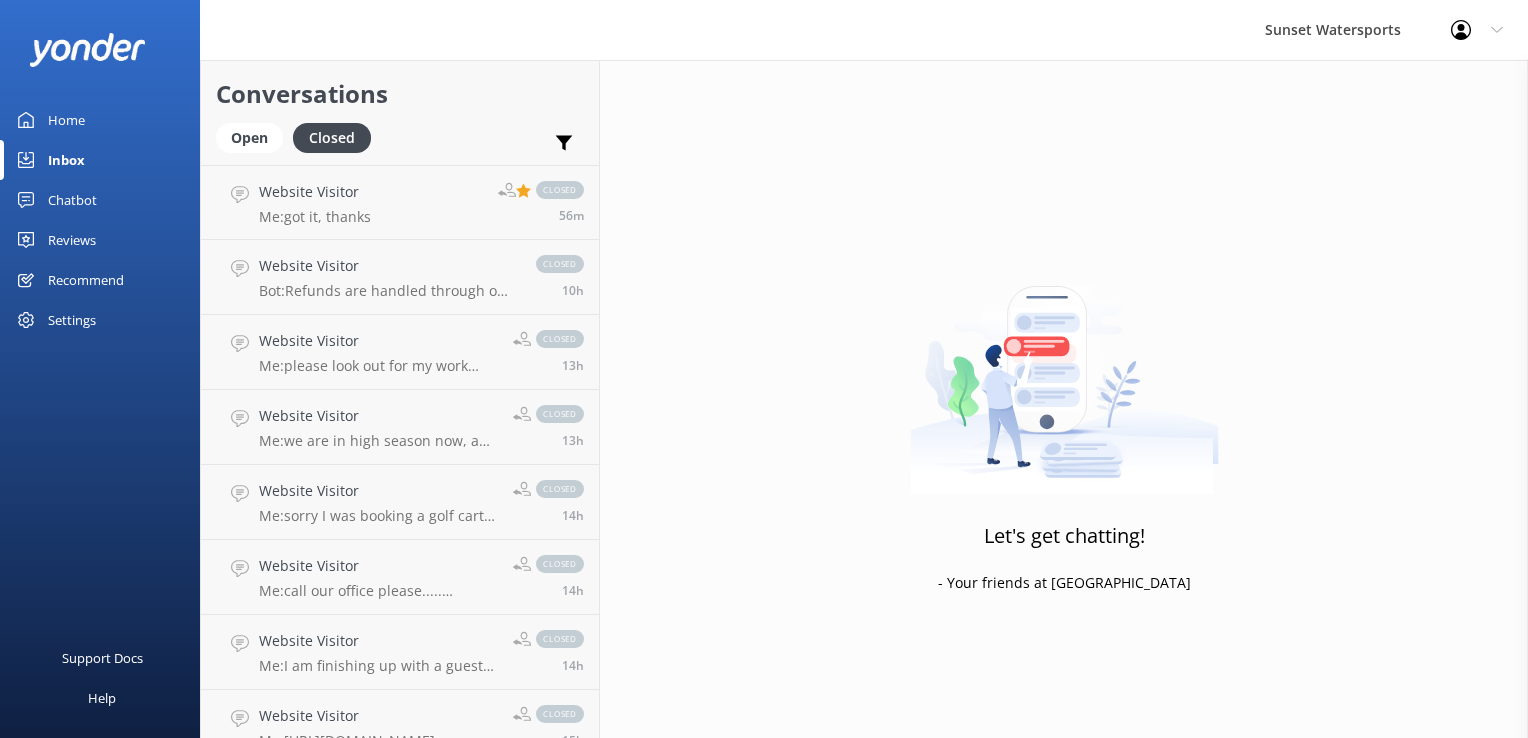 click on "Open Closed" at bounding box center (298, 147) 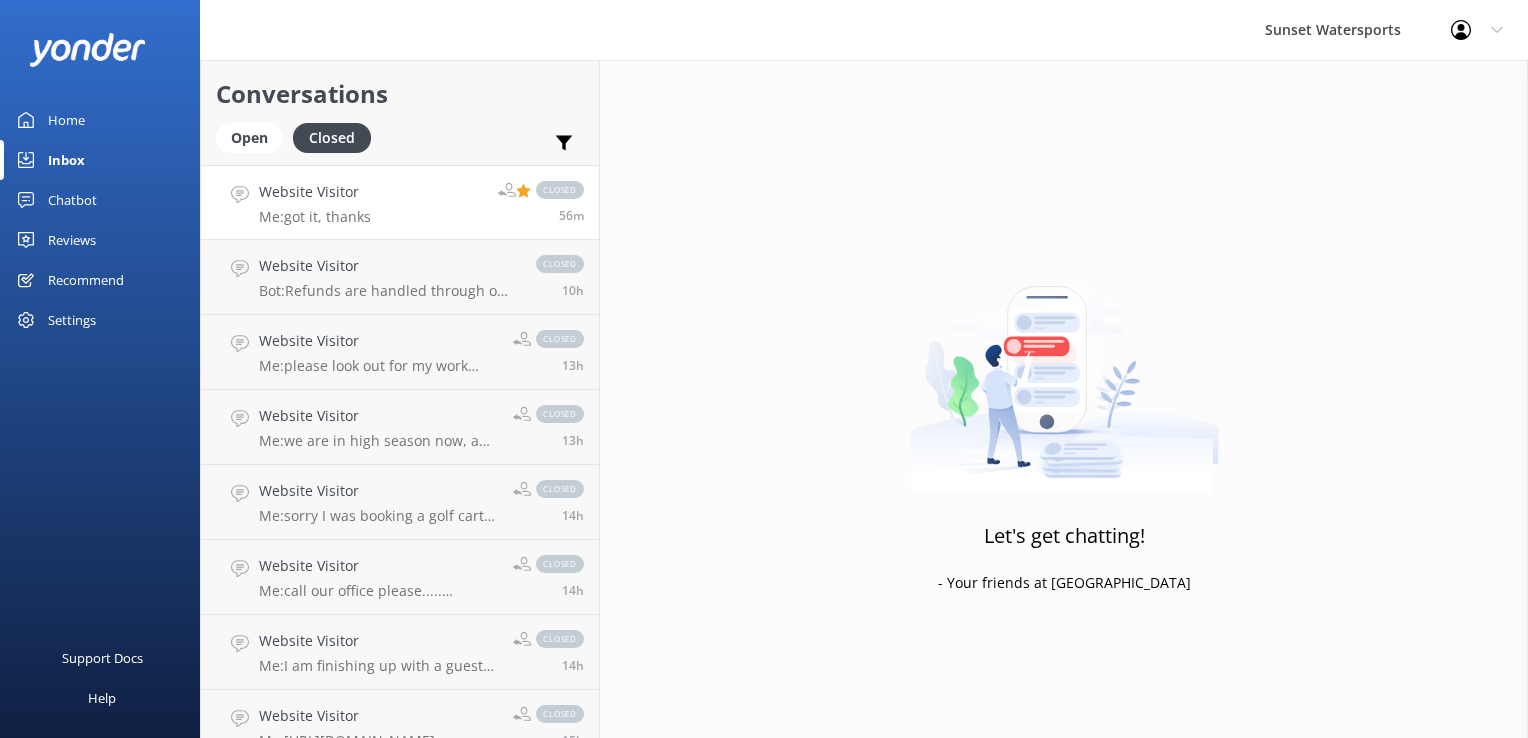 click on "Website Visitor Me:  got it, thanks closed 56m" at bounding box center (400, 202) 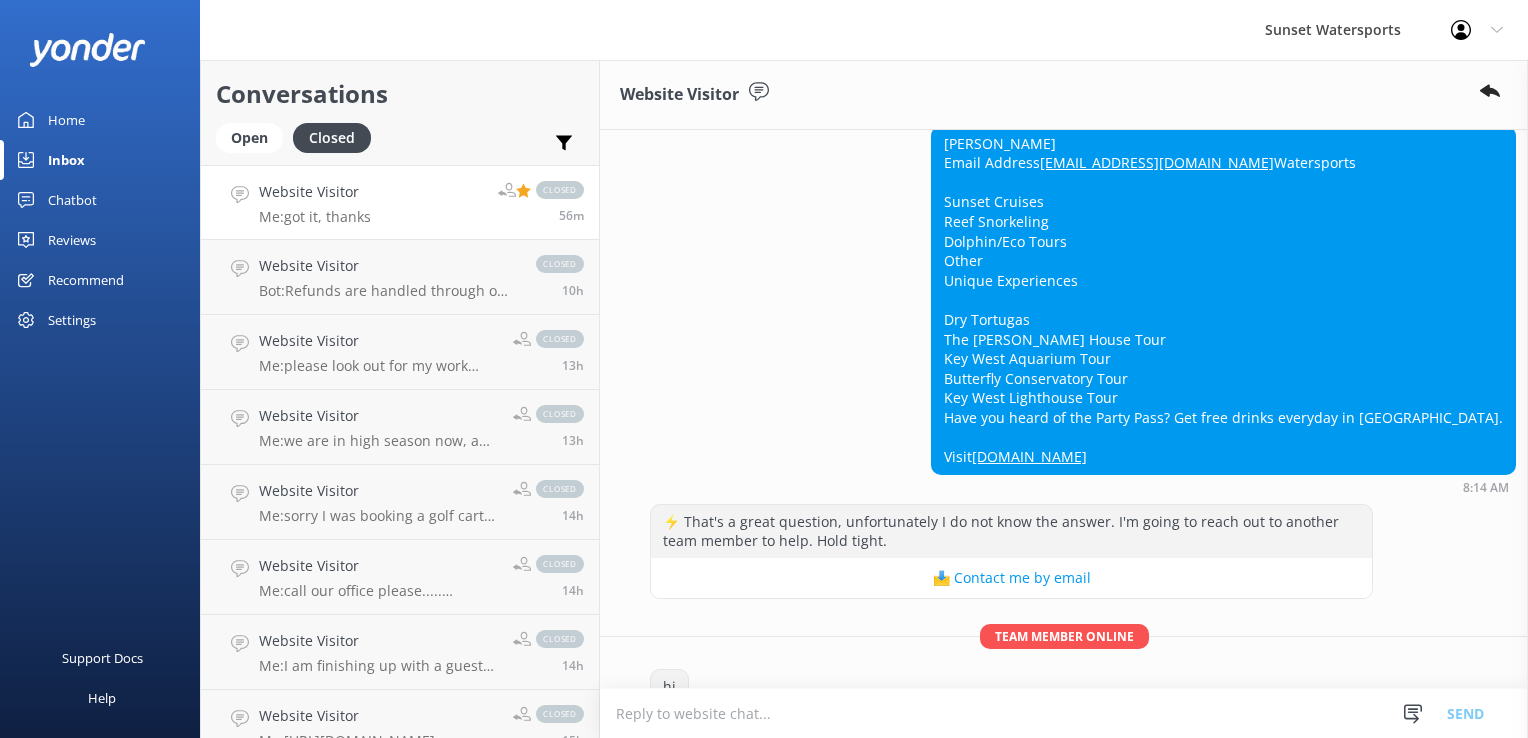 scroll, scrollTop: 10912, scrollLeft: 0, axis: vertical 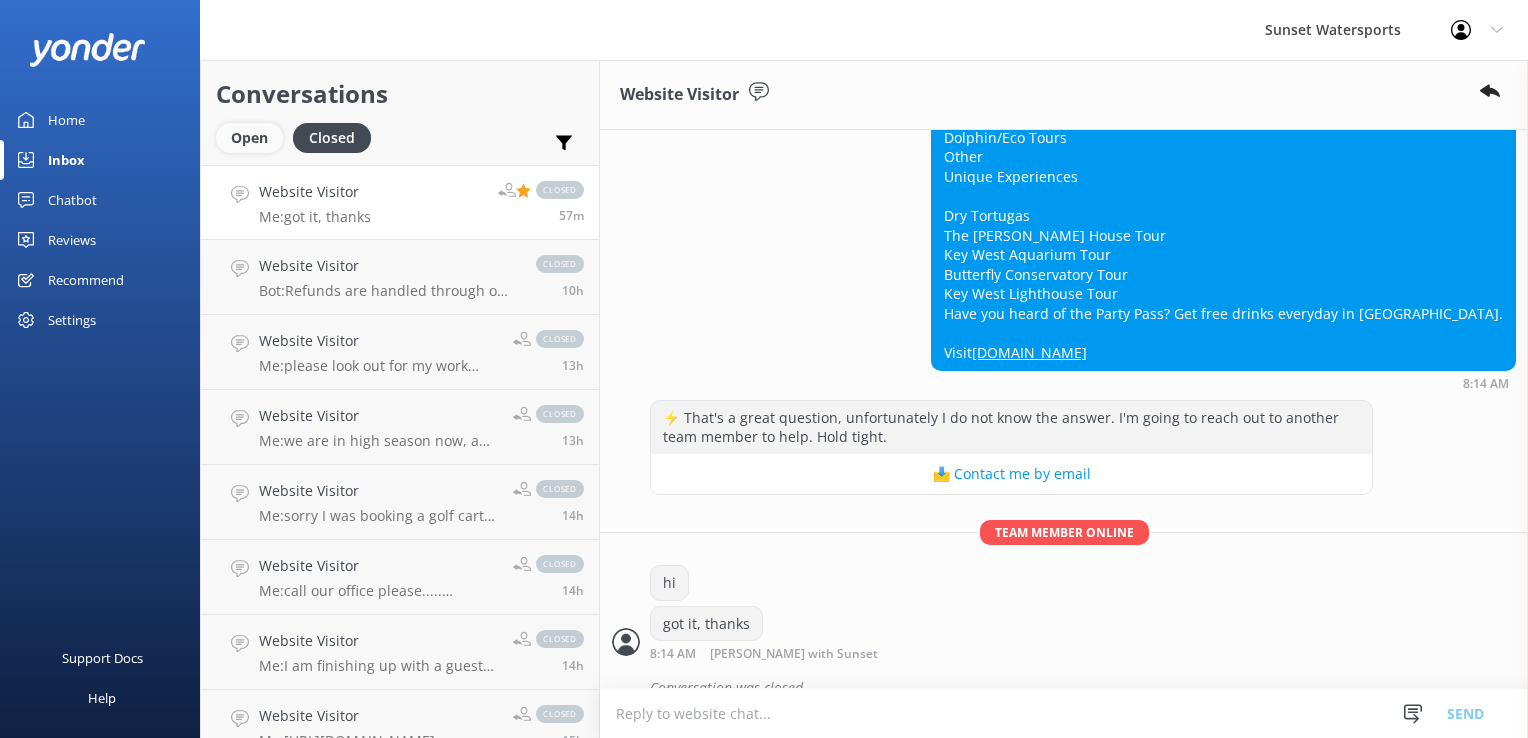 click on "Open" at bounding box center (249, 138) 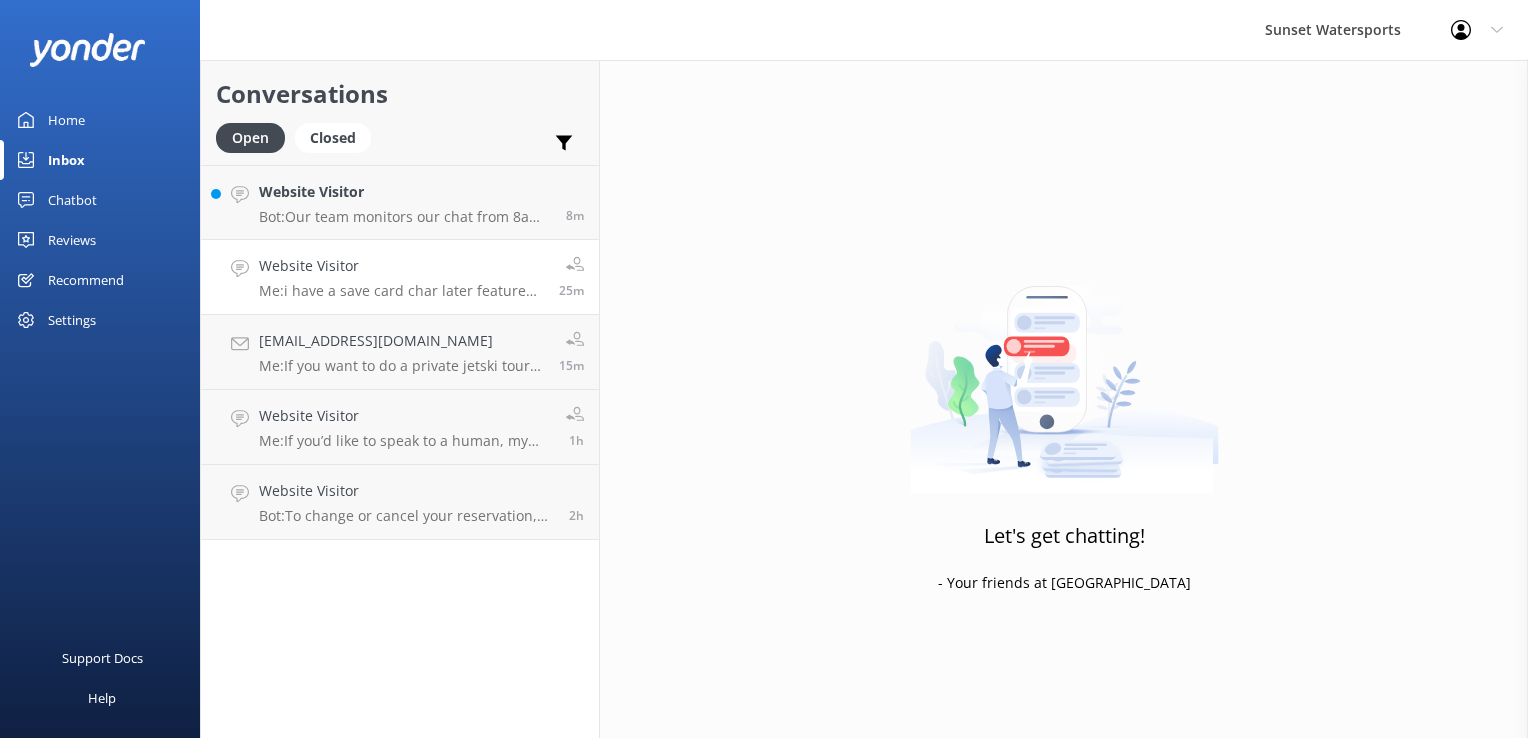 click on "Bot:  Our team monitors our chat from 8am to 8pm and will be with you shortly. If you'd like to call us, we are available at [PHONE_NUMBER]." at bounding box center [405, 217] 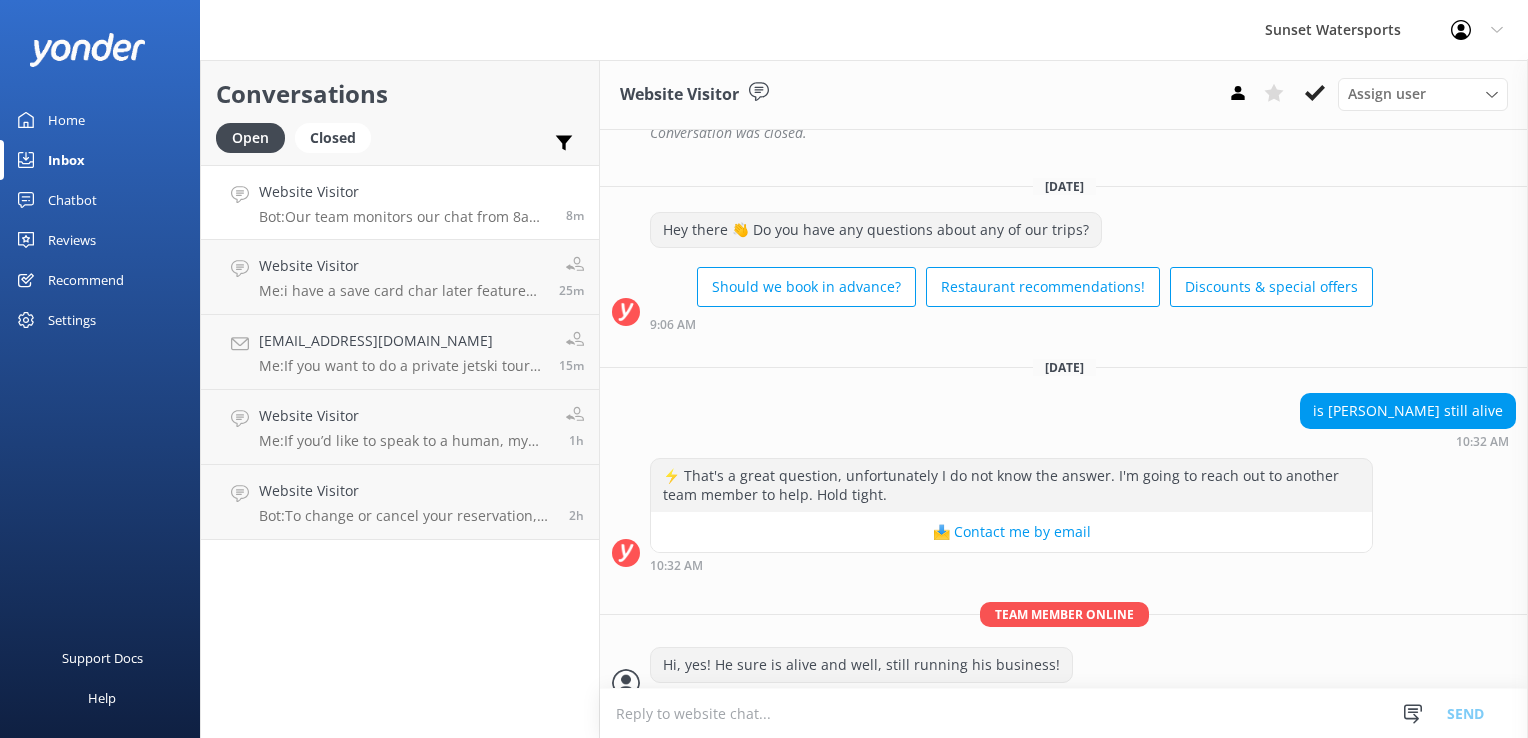scroll, scrollTop: 2404, scrollLeft: 0, axis: vertical 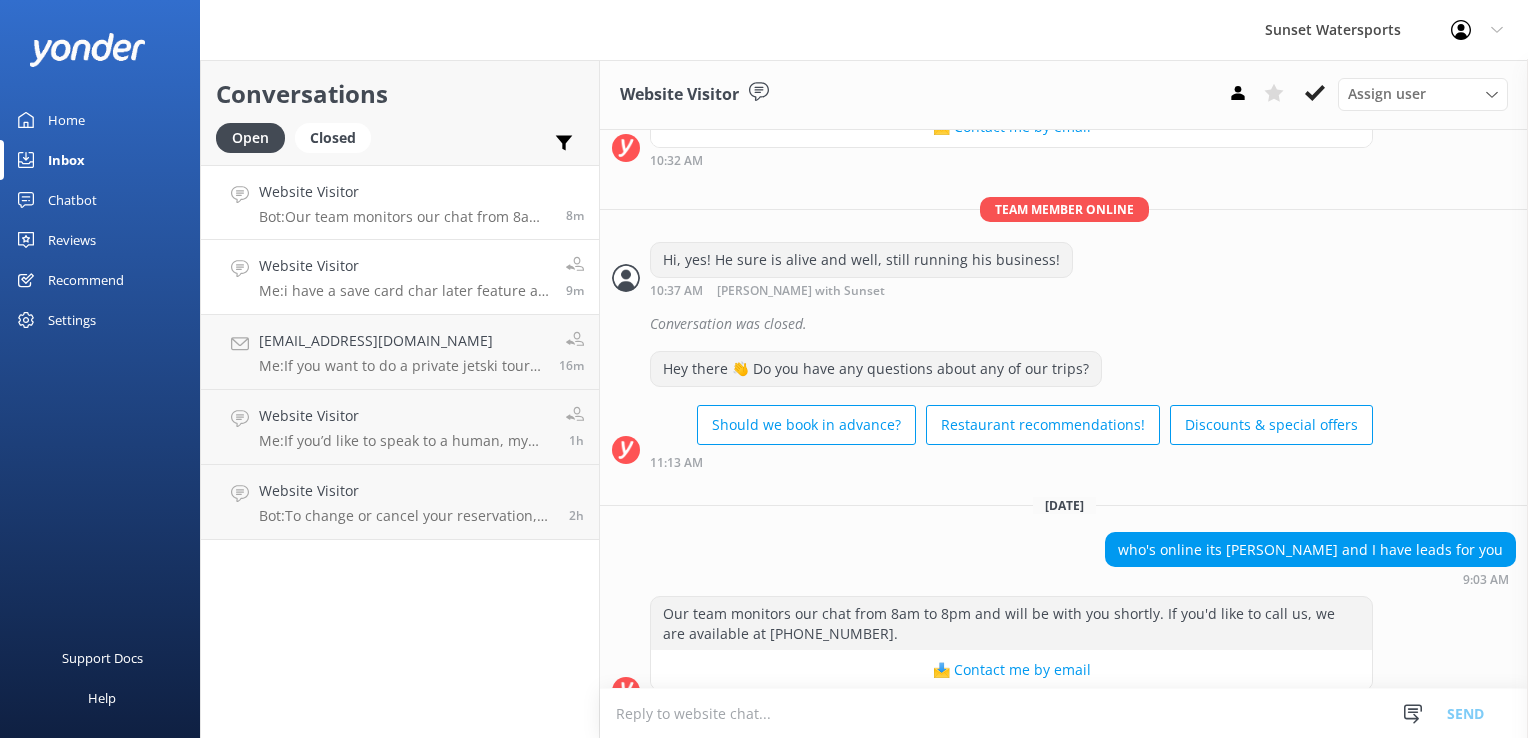 click on "Website Visitor Me:  i have a save card char later feature as well to save the trip then pay seperate at check in?" at bounding box center [405, 277] 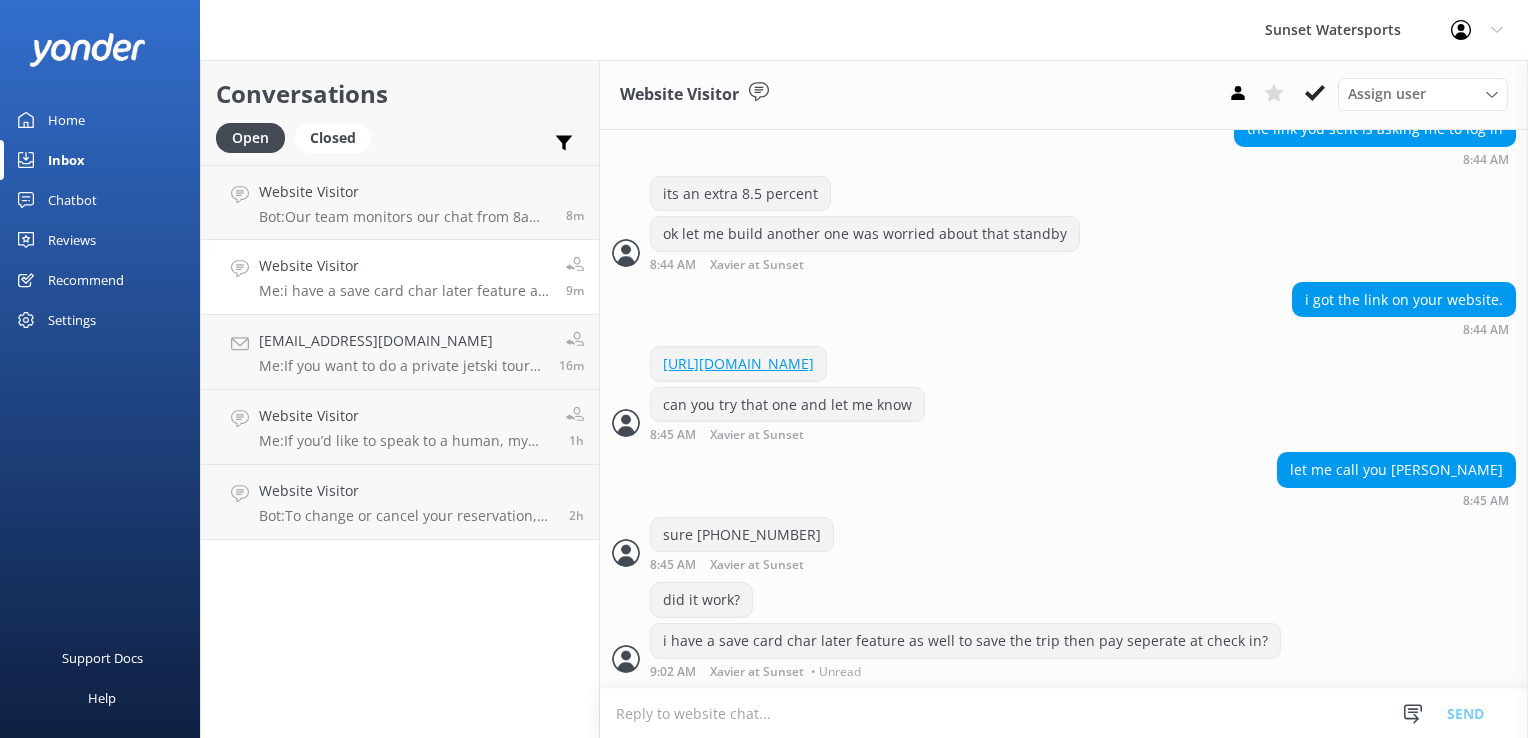 scroll, scrollTop: 1637, scrollLeft: 0, axis: vertical 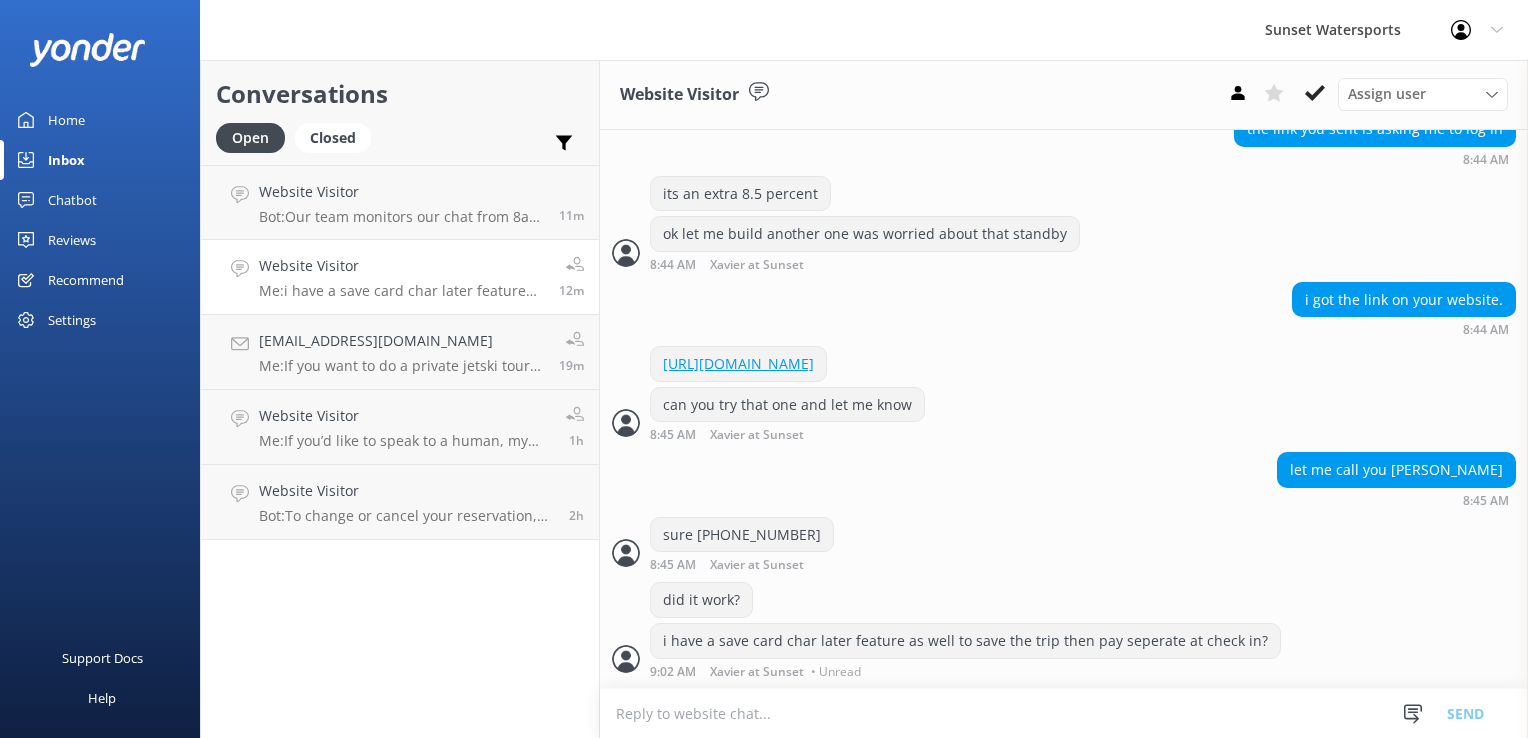 click on "Website Visitor" at bounding box center [401, 266] 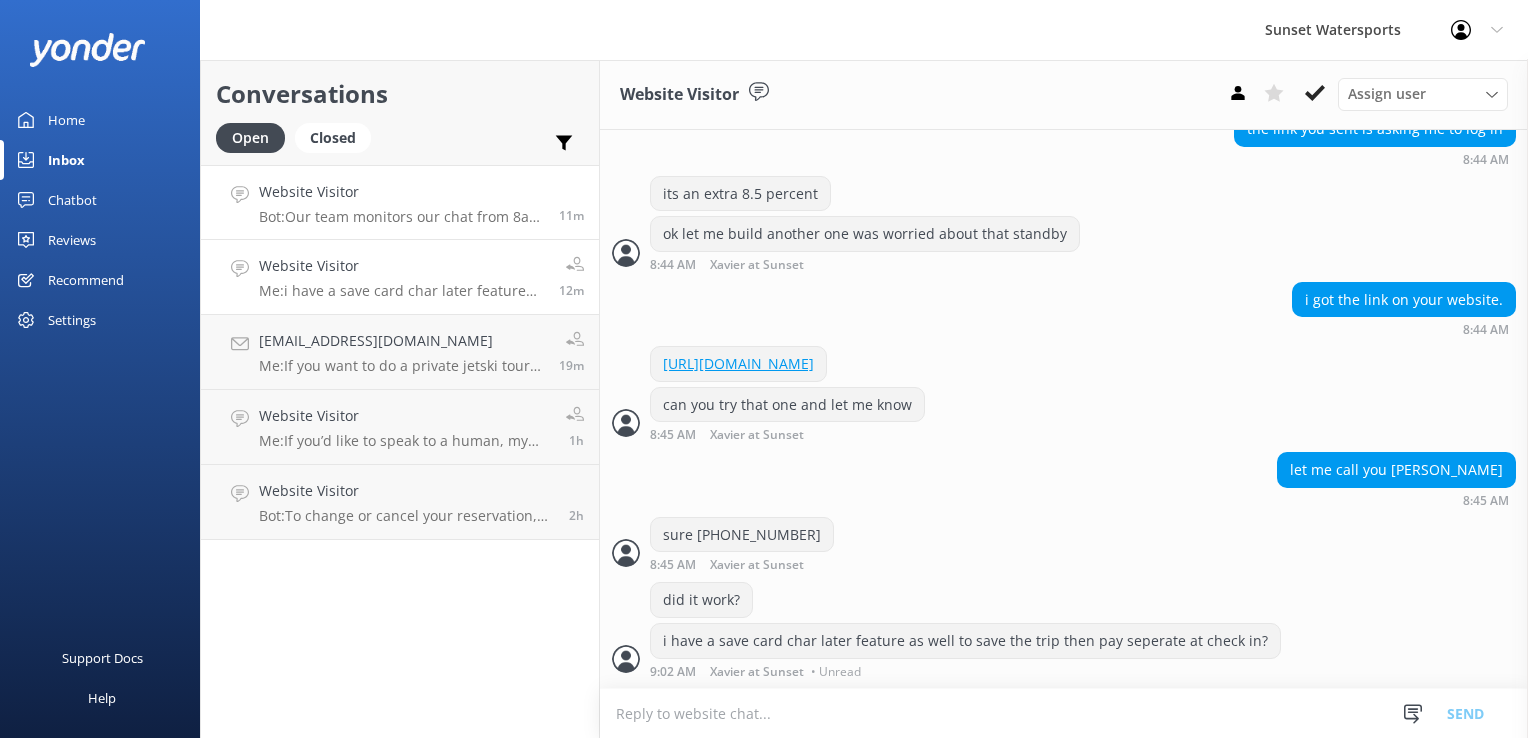 click on "Website Visitor Bot:  Our team monitors our chat from 8am to 8pm and will be with you shortly. If you'd like to call us, we are available at [PHONE_NUMBER]. 11m" at bounding box center [400, 202] 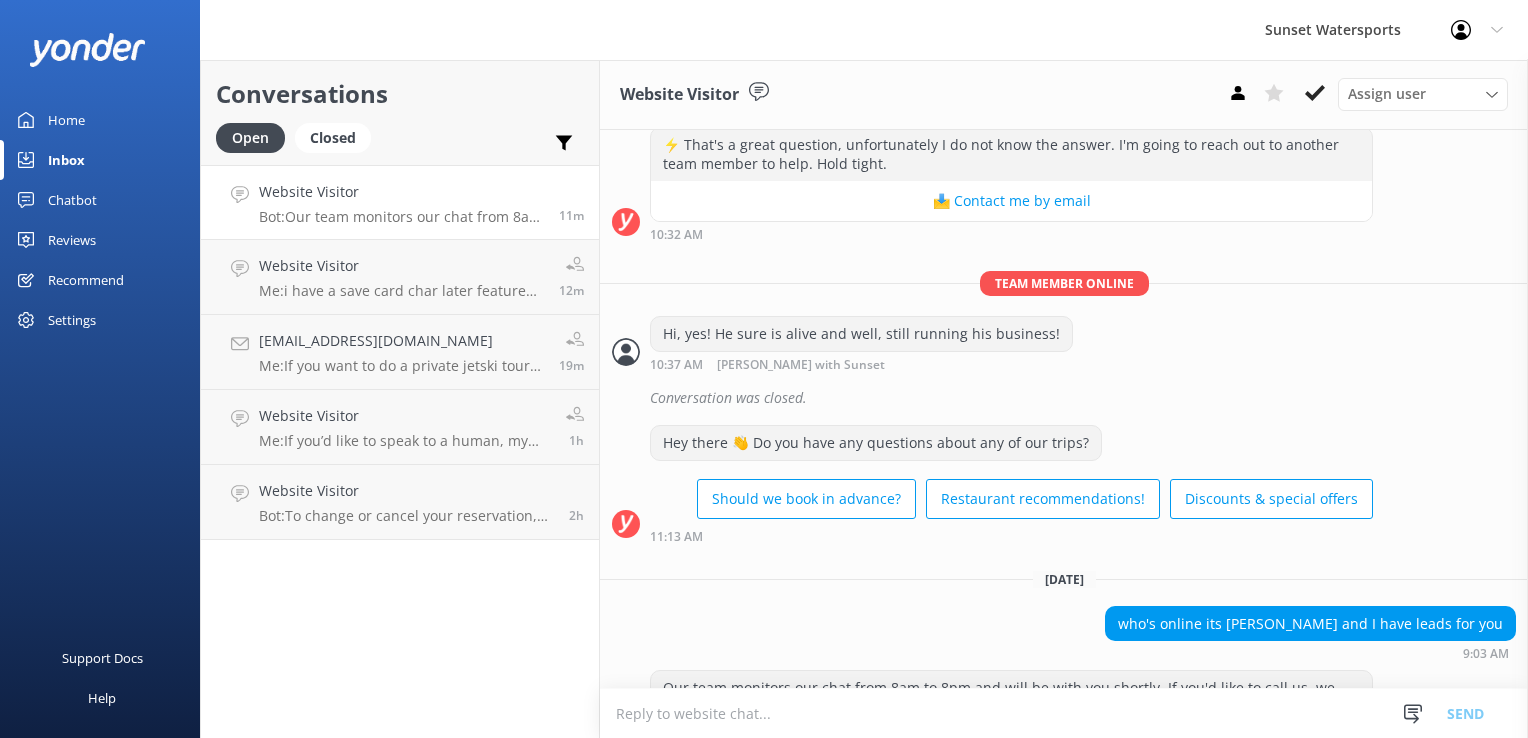 scroll, scrollTop: 2404, scrollLeft: 0, axis: vertical 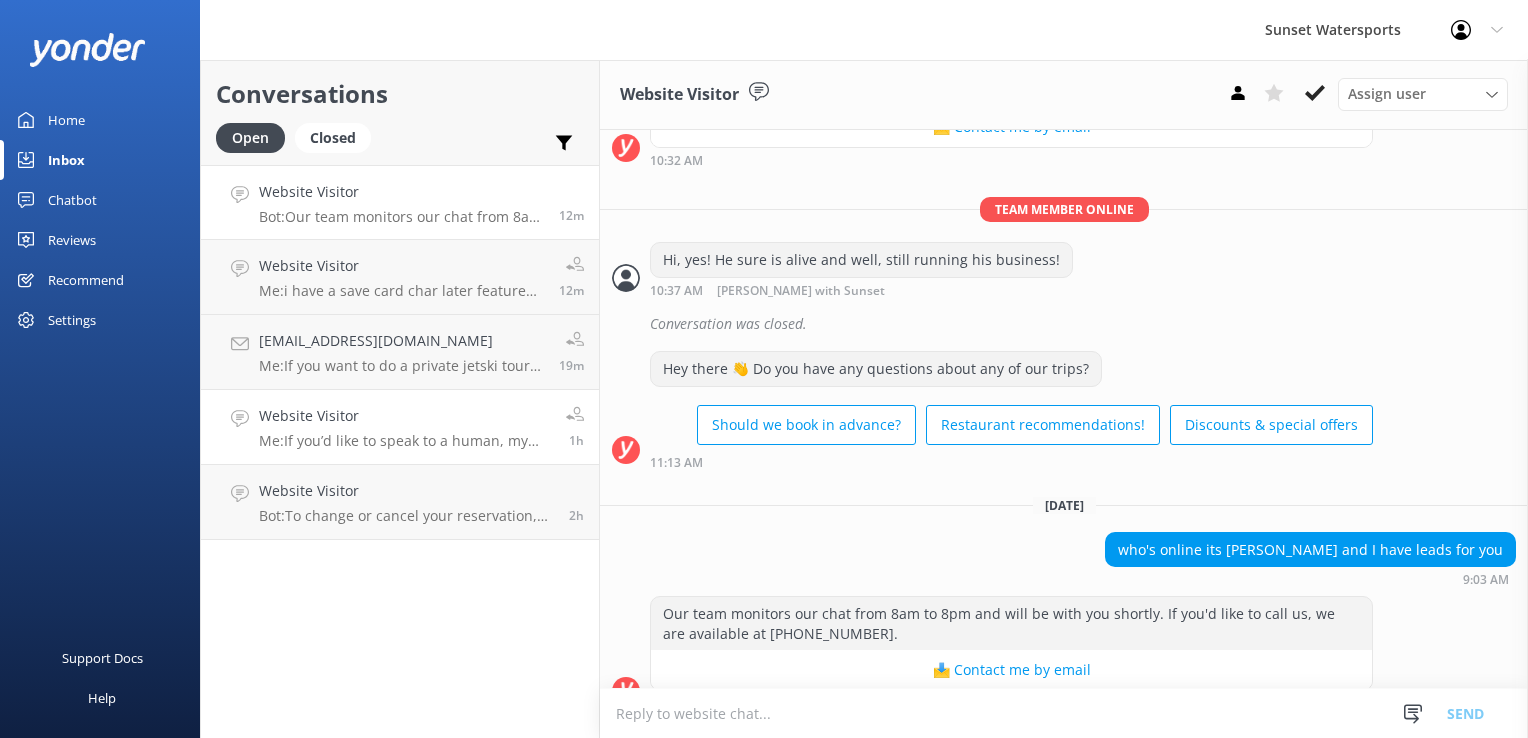click on "Website Visitor Me:  If you’d like to speak to a human, my name is [PERSON_NAME] and my mobile office number is 3058499615 1h" at bounding box center [400, 427] 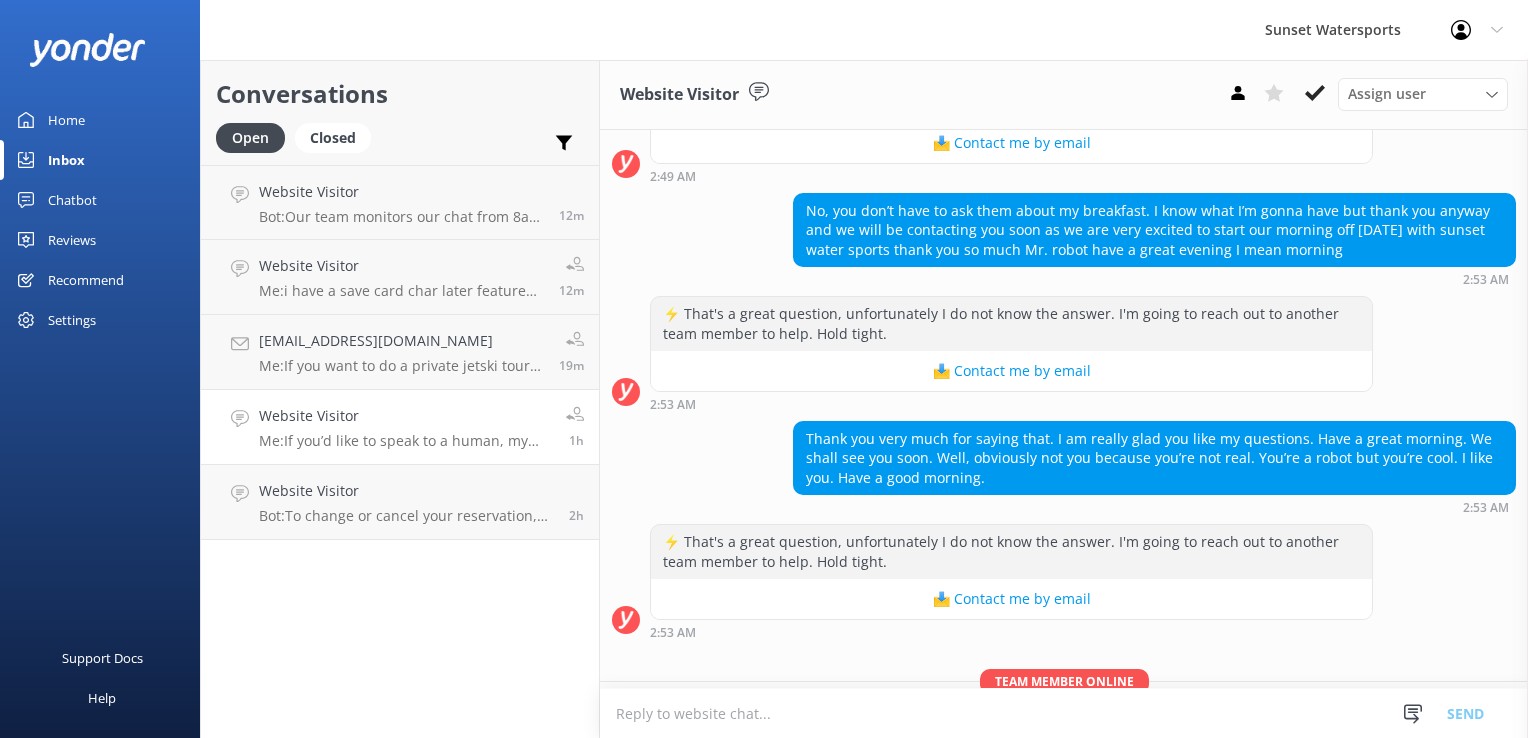 scroll, scrollTop: 2884, scrollLeft: 0, axis: vertical 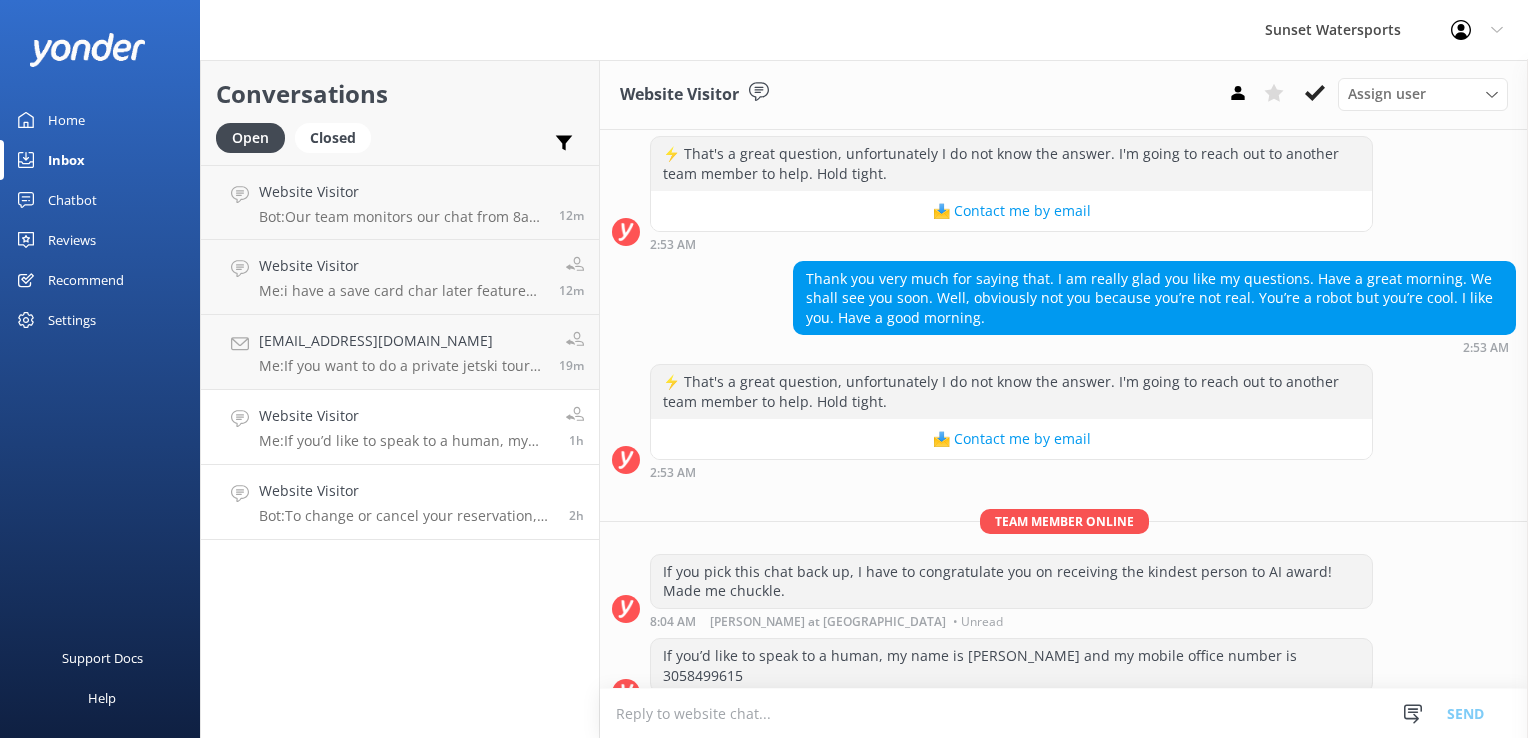 click on "Website Visitor" at bounding box center [406, 491] 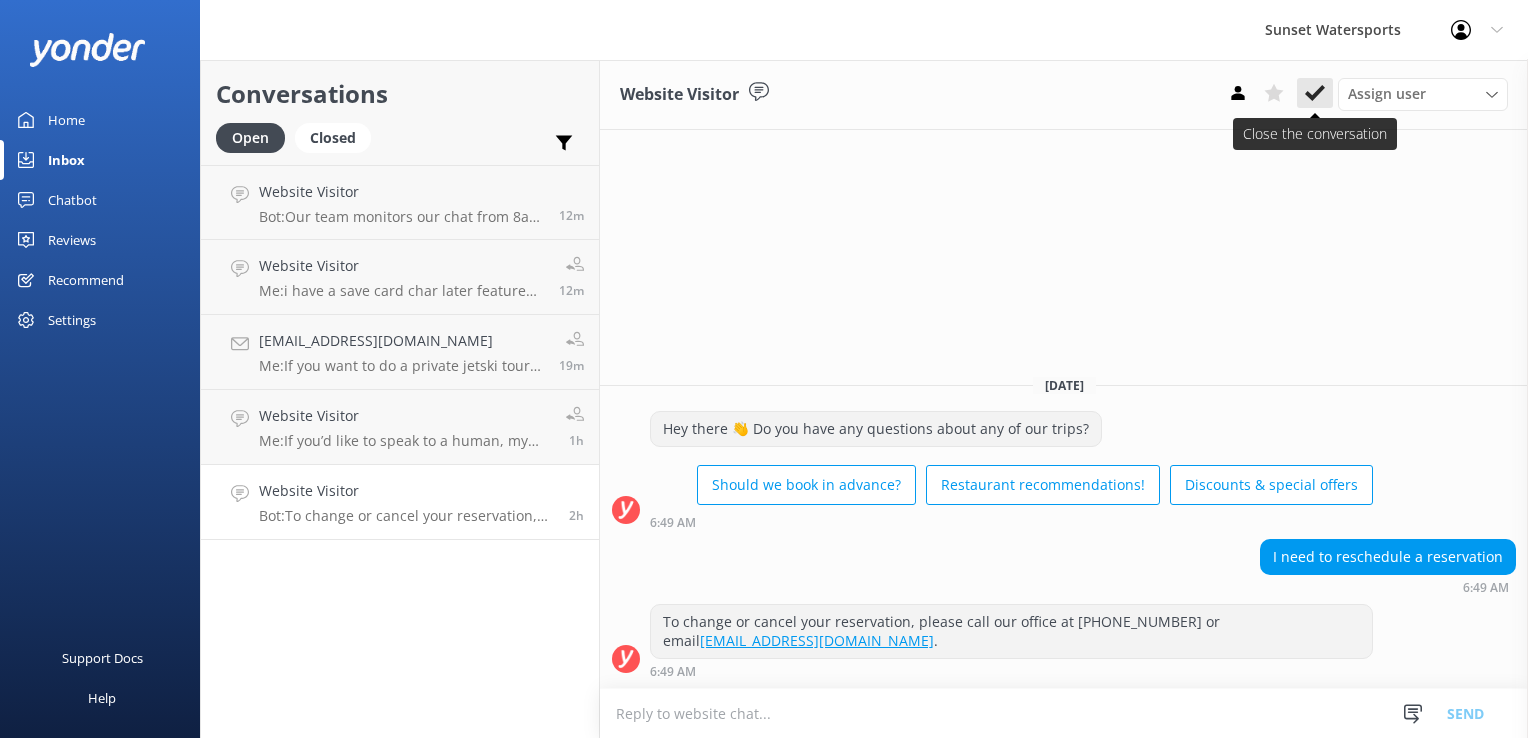 click at bounding box center (1315, 93) 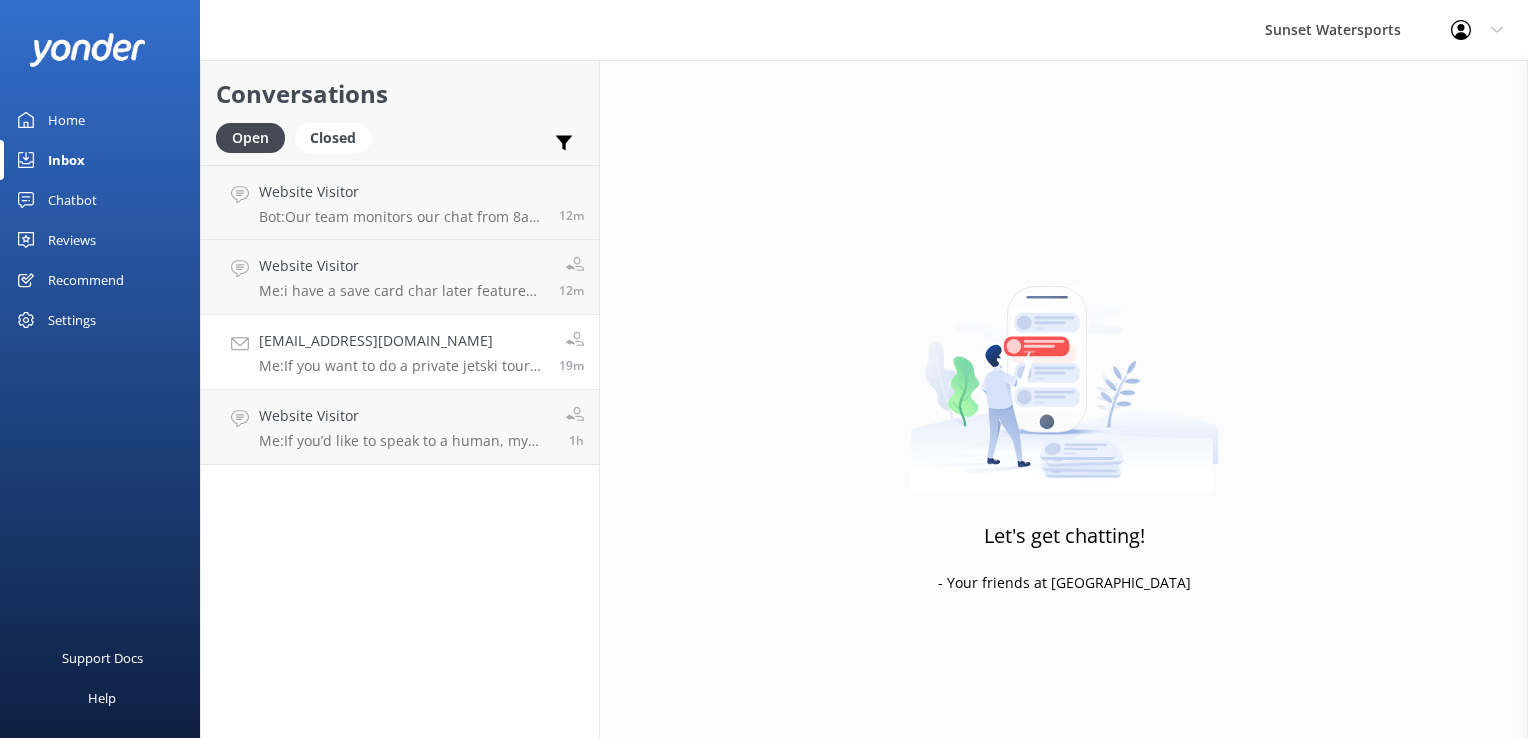click on "Me:  If you want to do a private jetski tour, I have 3 jetskis available [DATE] if 2 of you can double up" at bounding box center [401, 366] 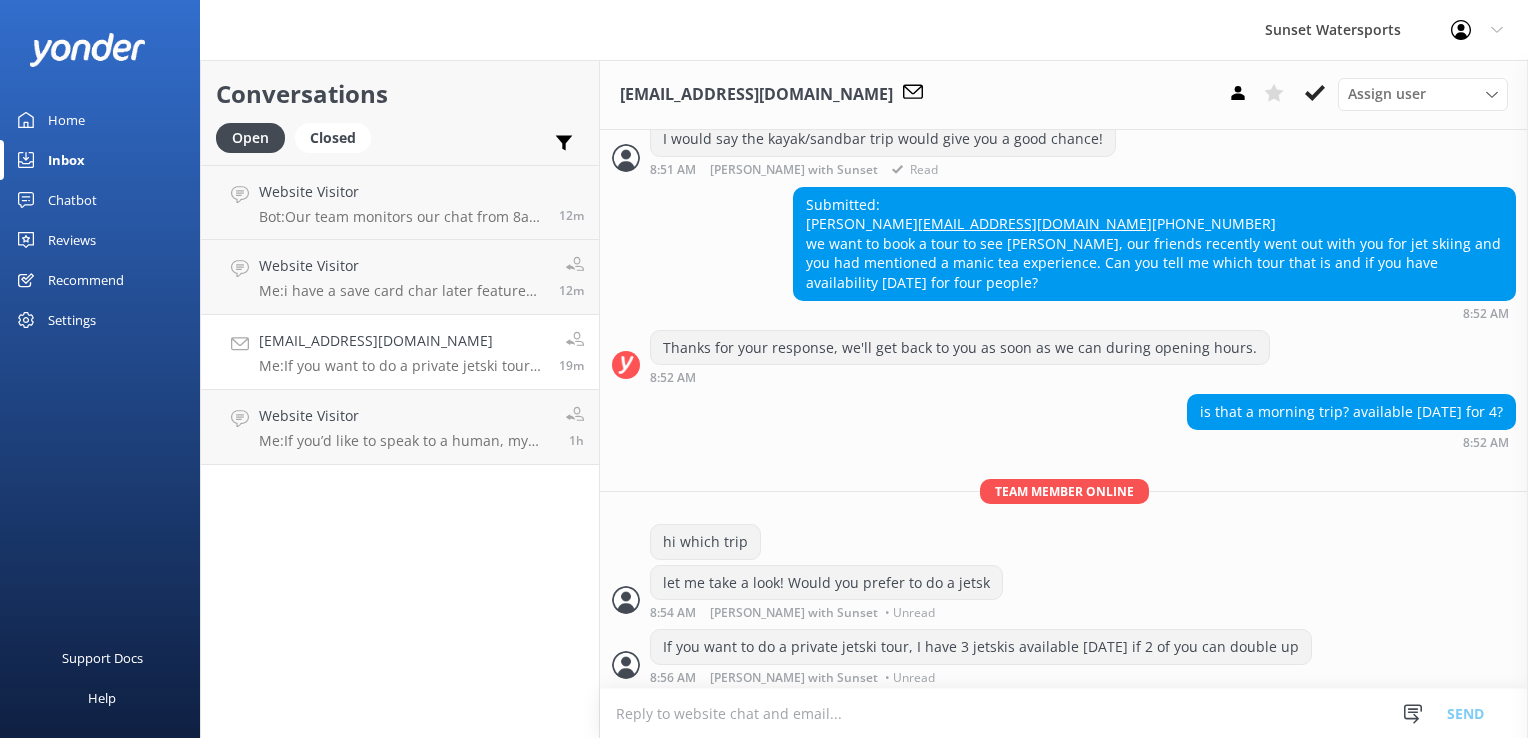 scroll, scrollTop: 367, scrollLeft: 0, axis: vertical 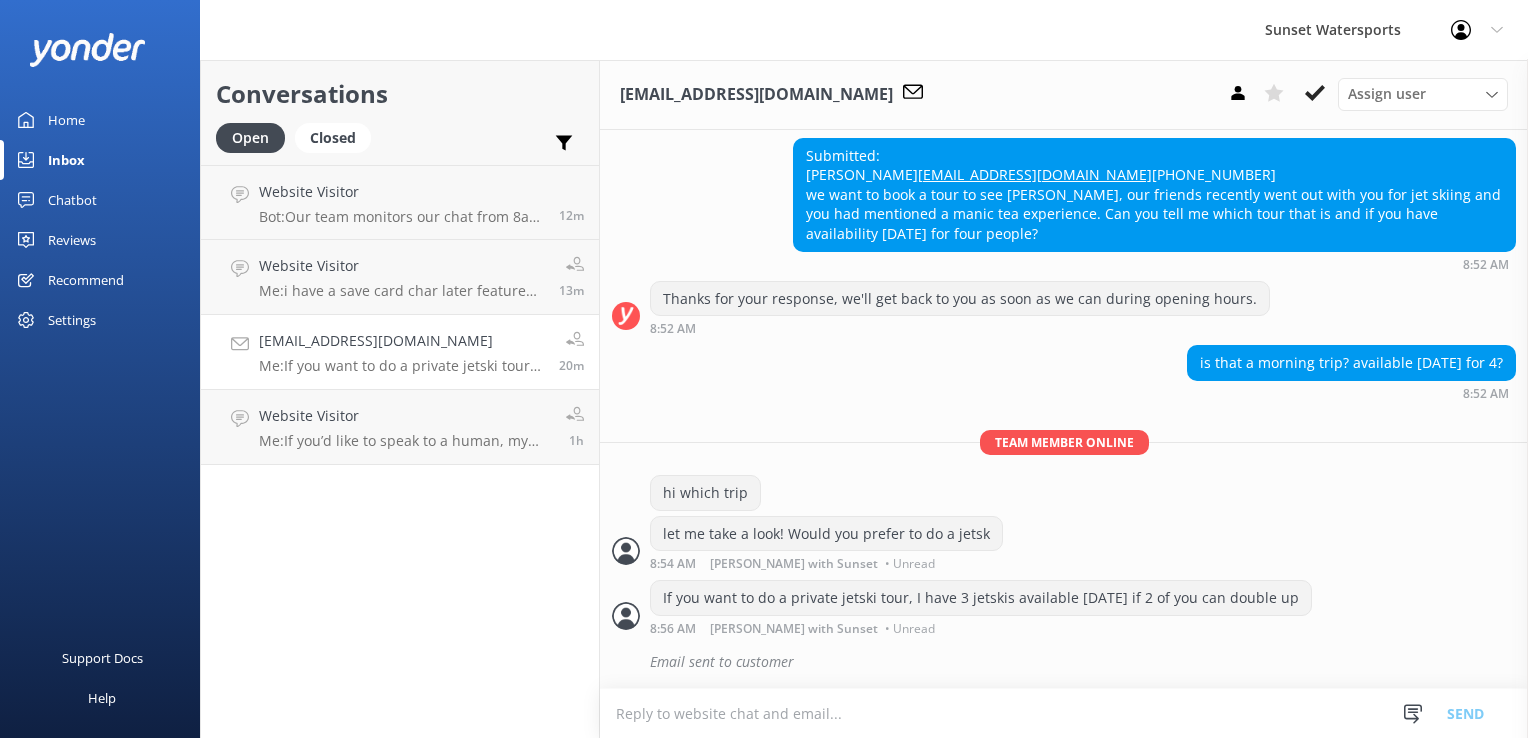 click on "If you want to do a private jetski tour, I have 3 jetskis available [DATE] if 2 of you can double up" at bounding box center (981, 598) 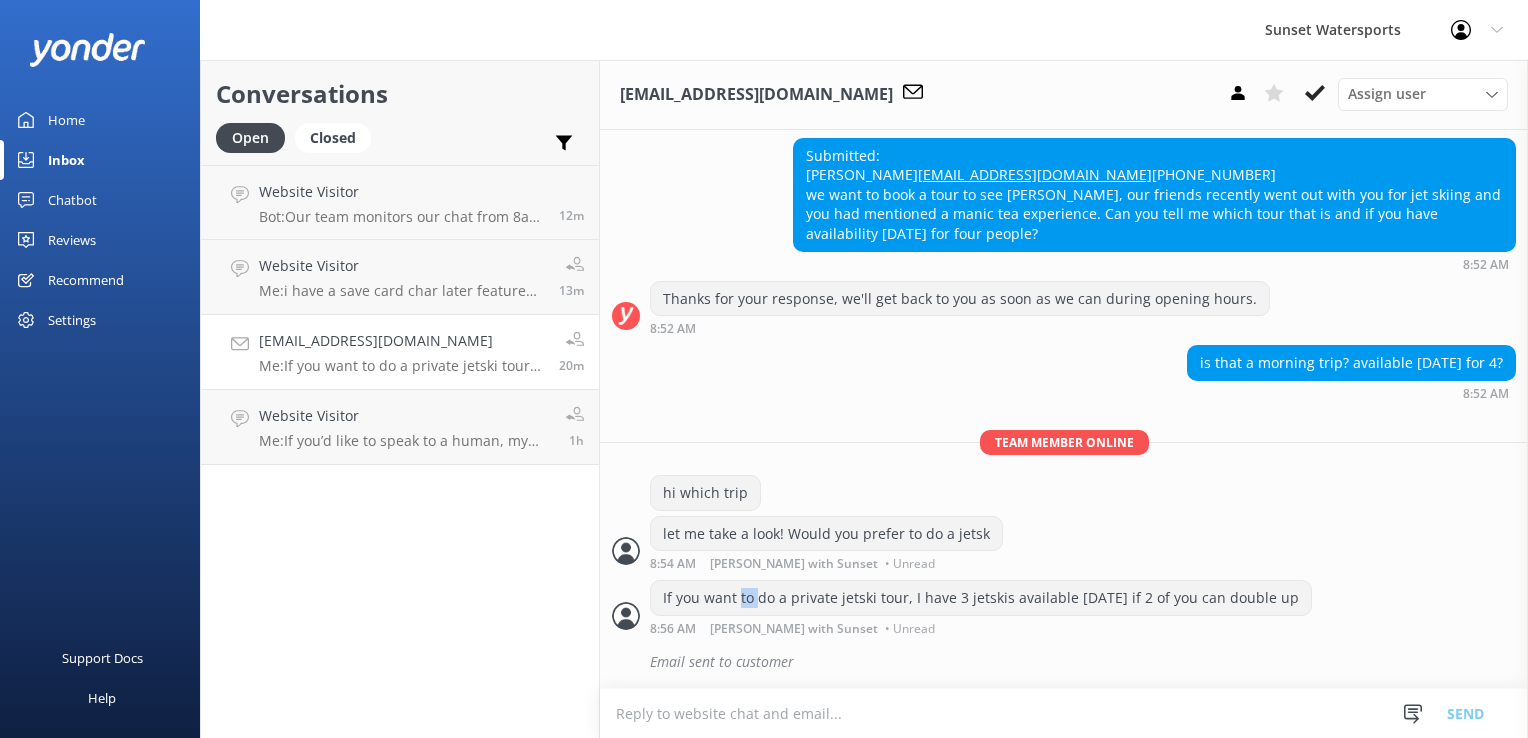 click on "If you want to do a private jetski tour, I have 3 jetskis available [DATE] if 2 of you can double up" at bounding box center [981, 598] 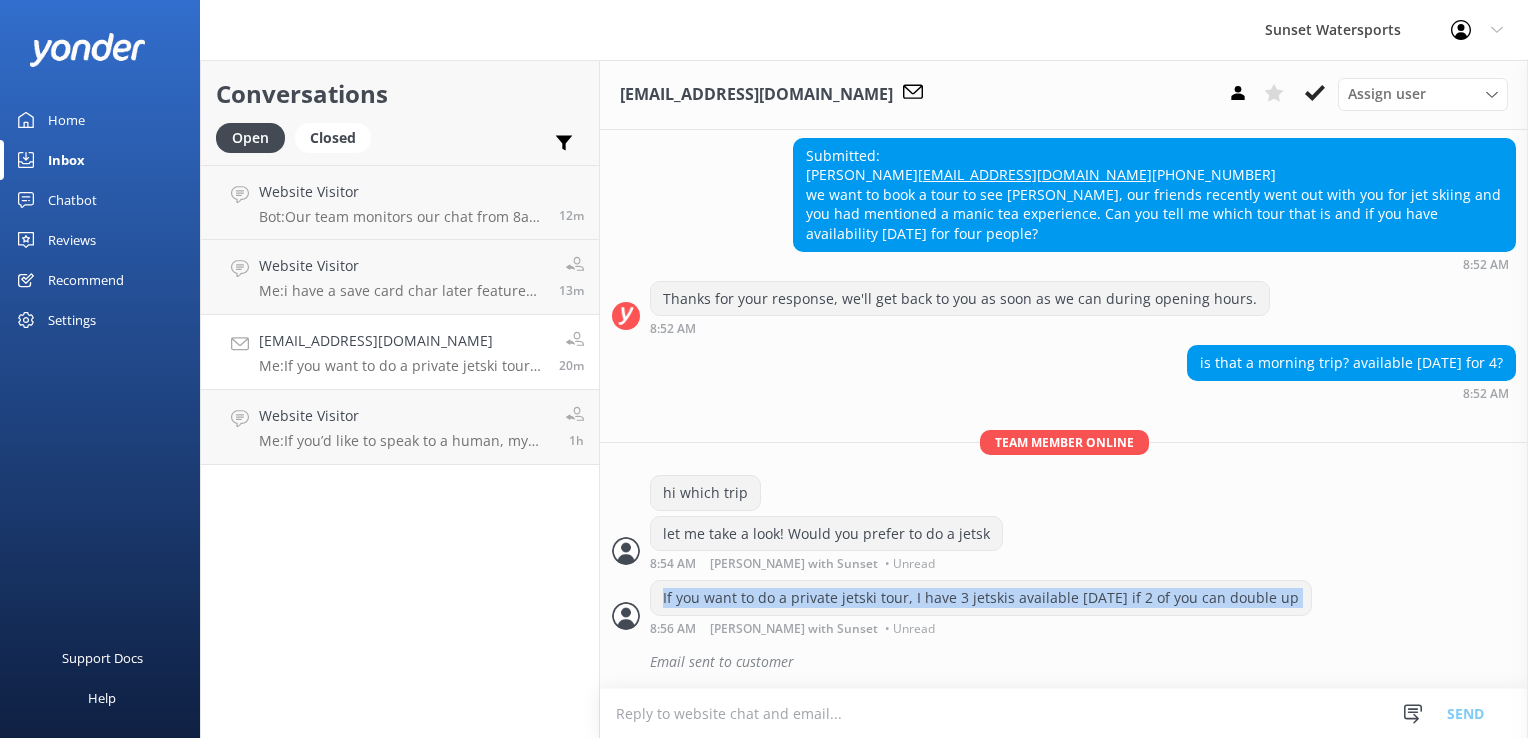 click on "If you want to do a private jetski tour, I have 3 jetskis available [DATE] if 2 of you can double up" at bounding box center [981, 598] 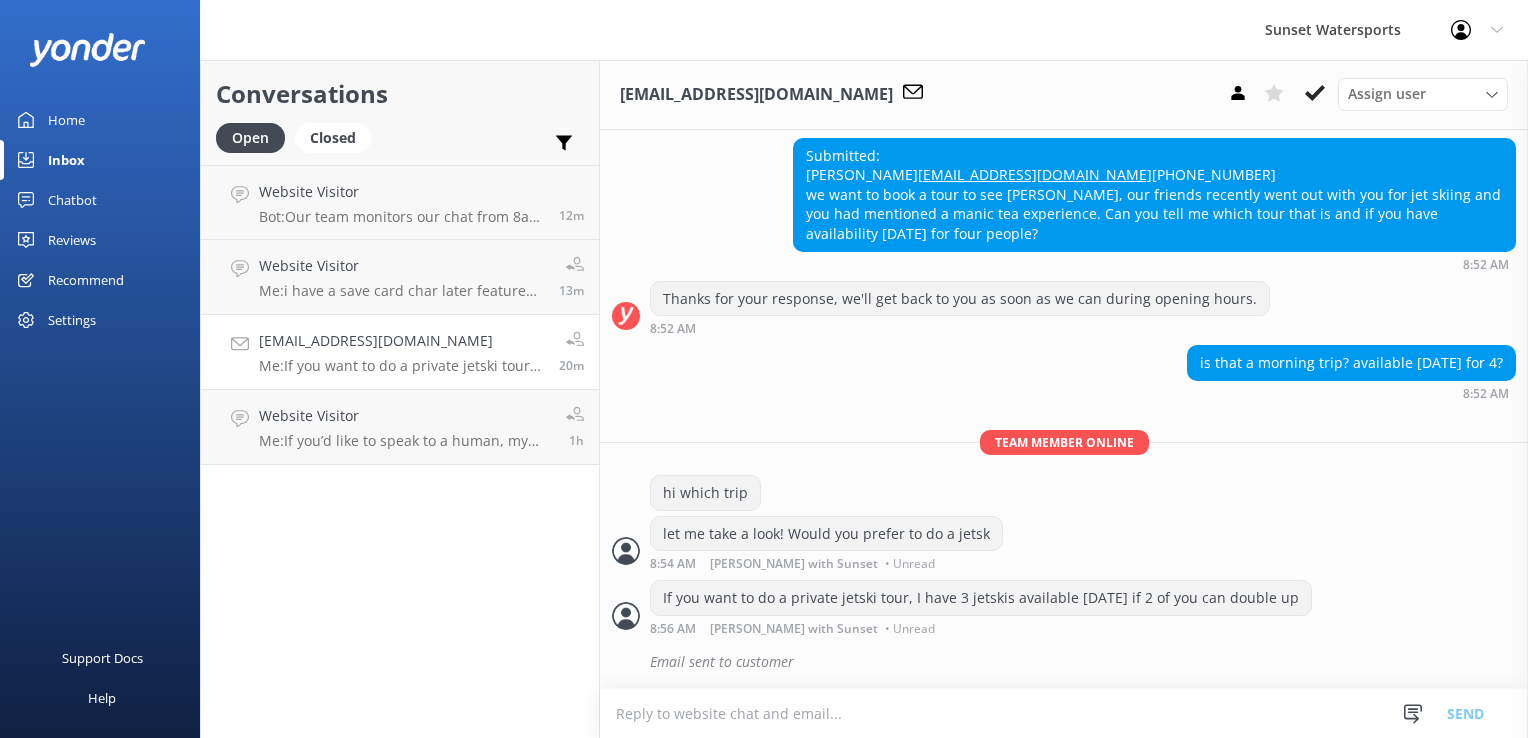 click on "Team member online hi which trip let me take a look!  Would you prefer to do a jetsk 8:54 AM [PERSON_NAME] with Sunset   • Unread" at bounding box center [1064, 505] 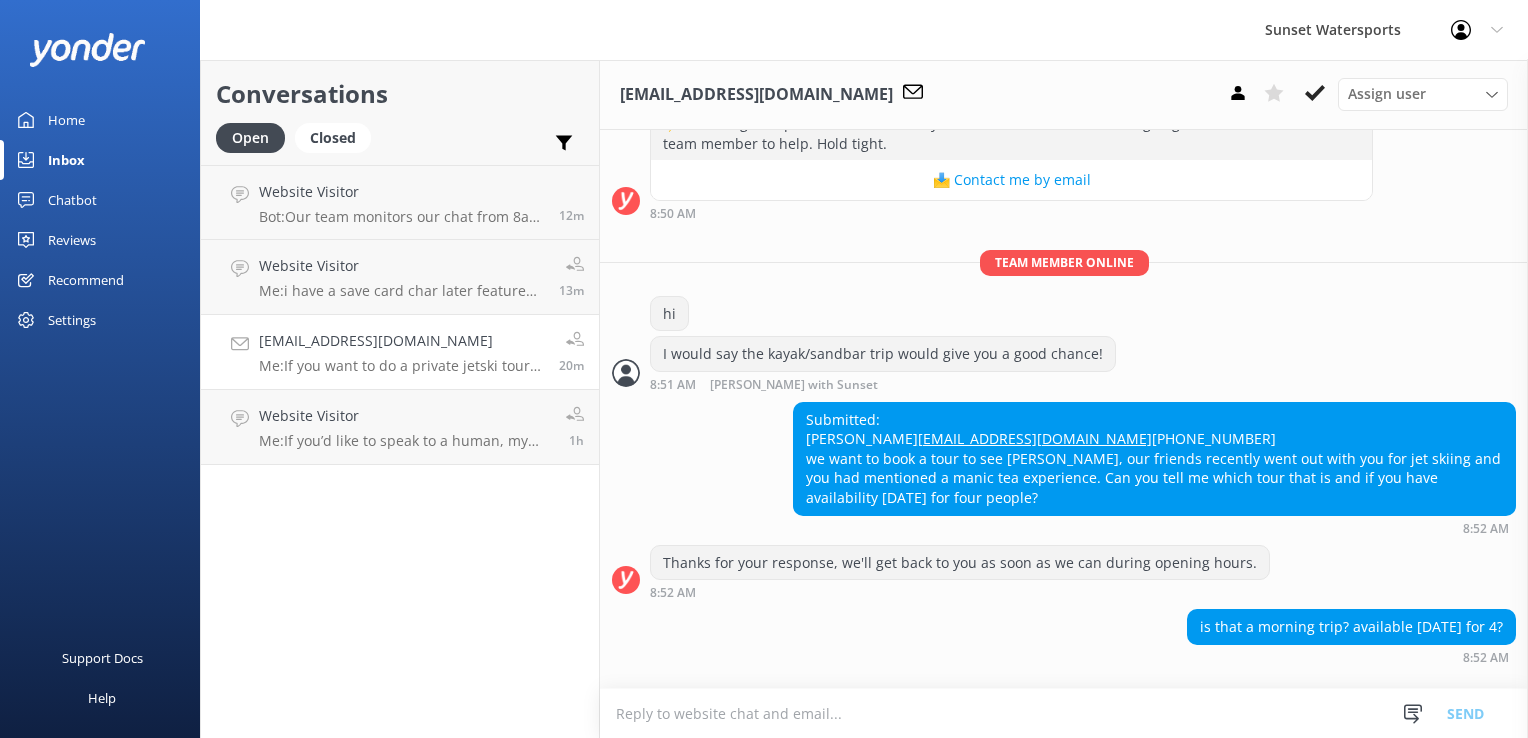 scroll, scrollTop: 267, scrollLeft: 0, axis: vertical 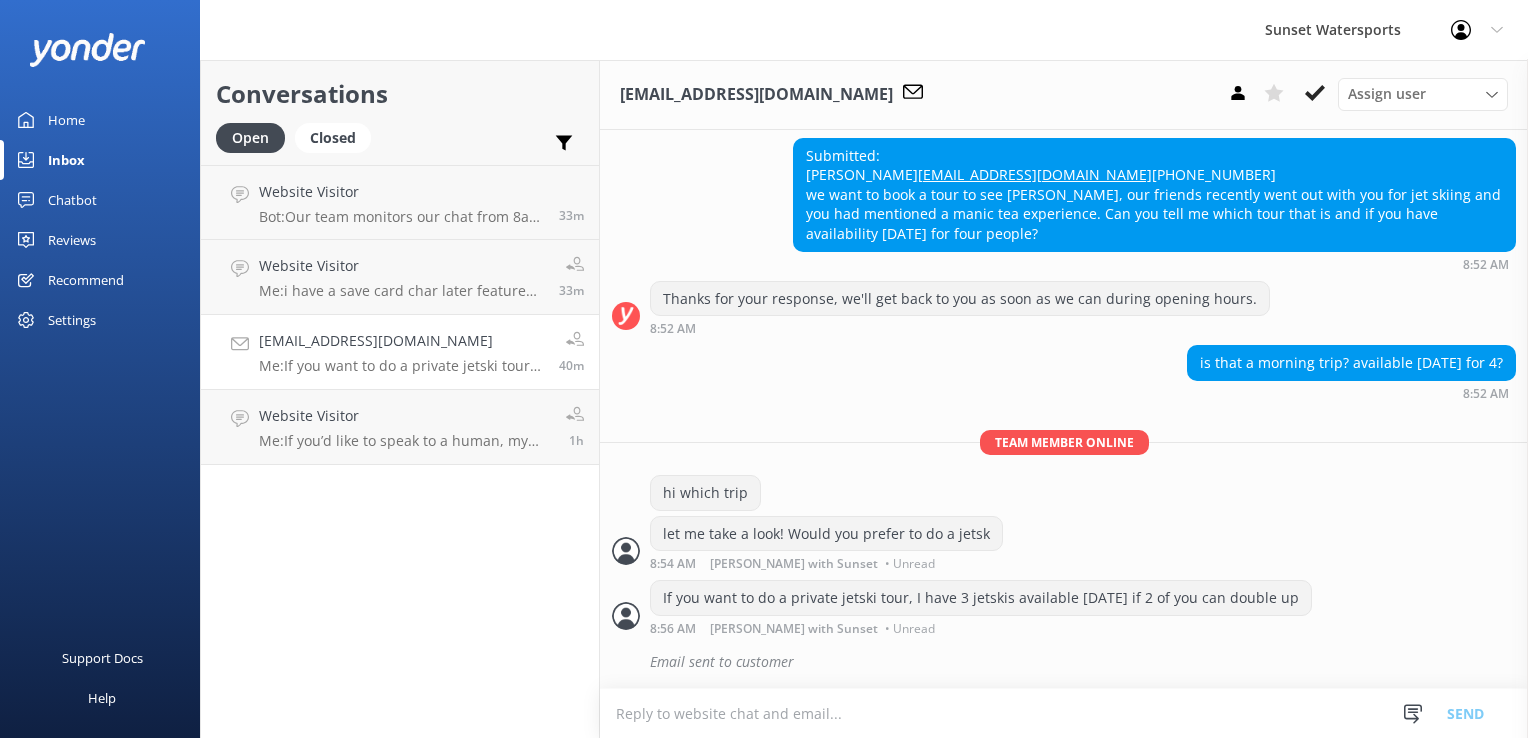 drag, startPoint x: 895, startPoint y: 163, endPoint x: 743, endPoint y: 194, distance: 155.12898 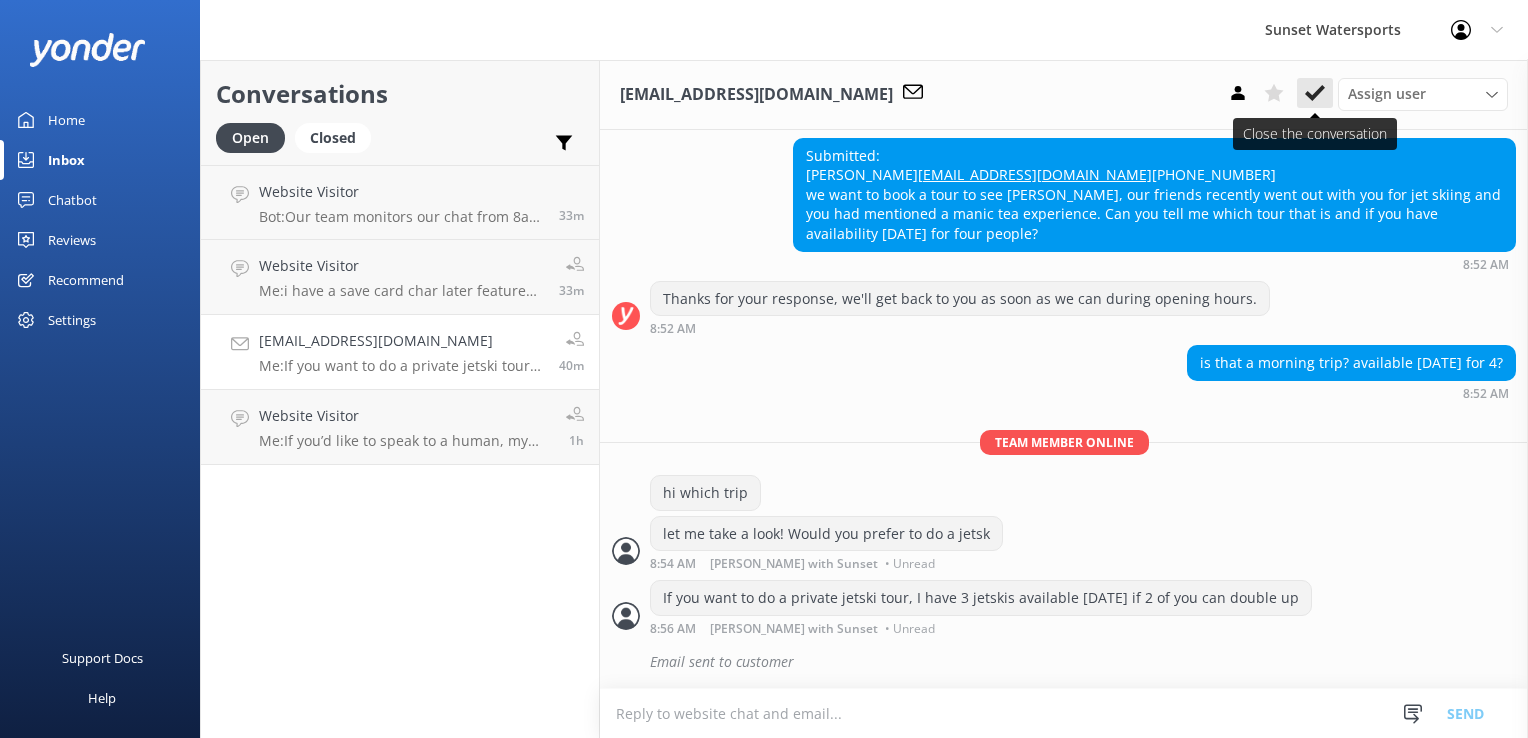 click 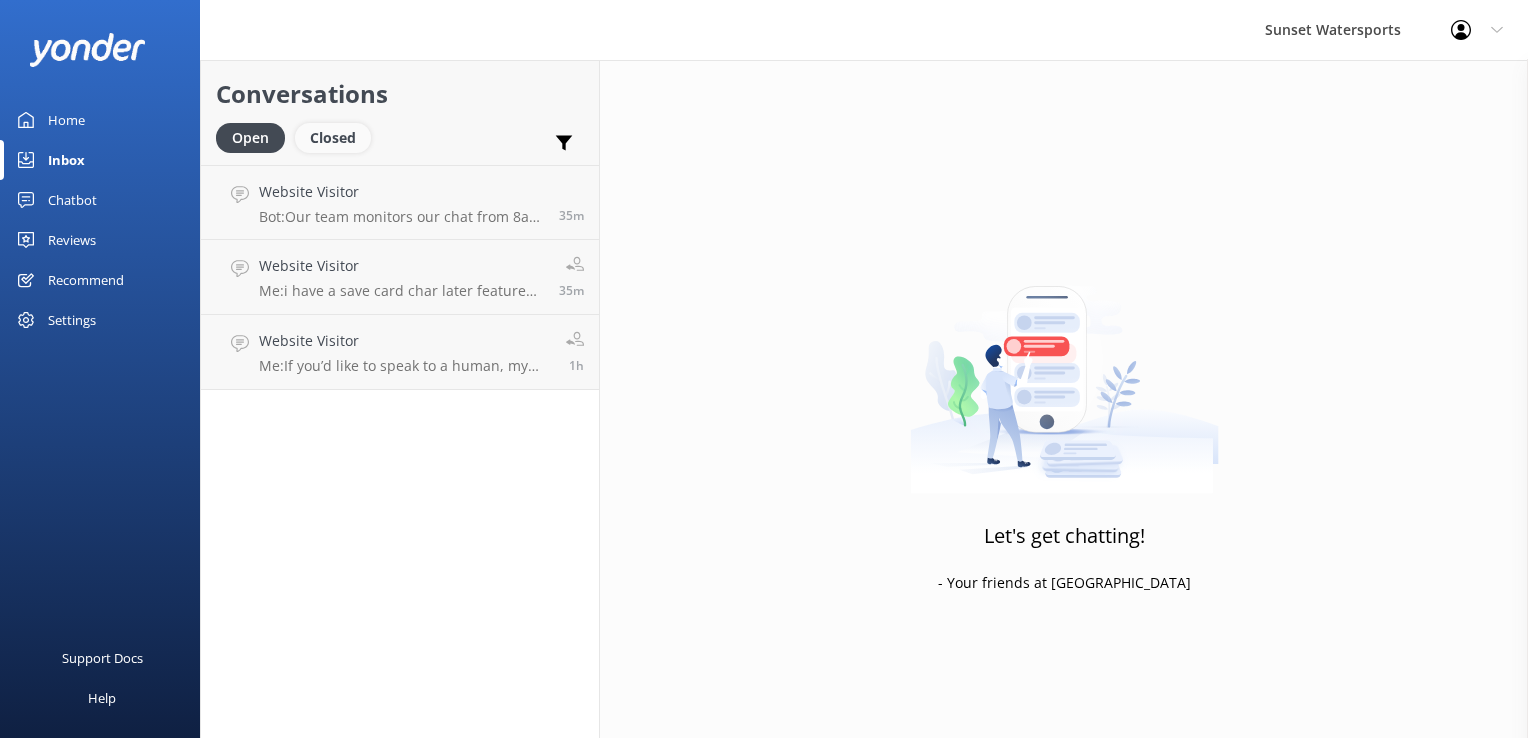 click on "Closed" at bounding box center (333, 138) 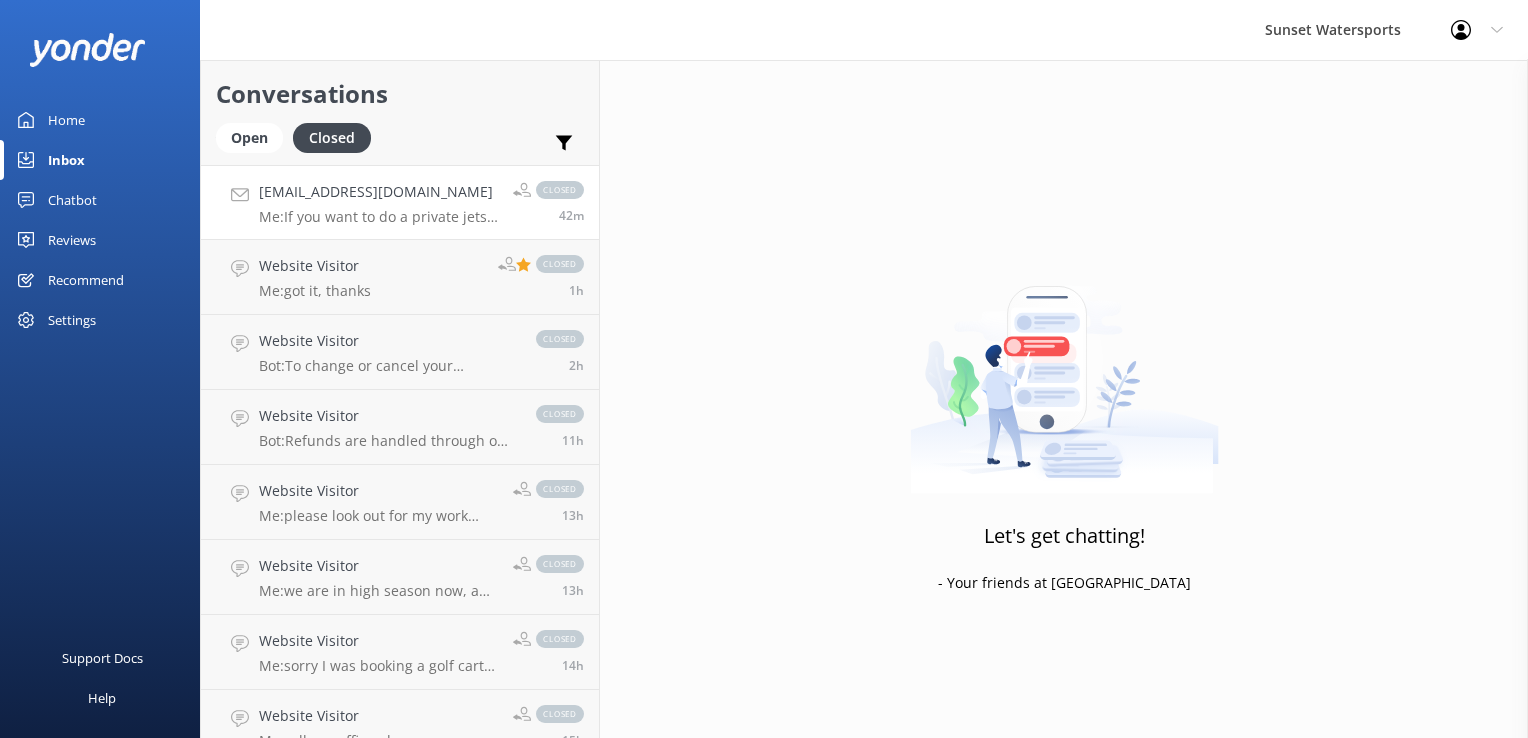 click on "[EMAIL_ADDRESS][DOMAIN_NAME]" at bounding box center (378, 192) 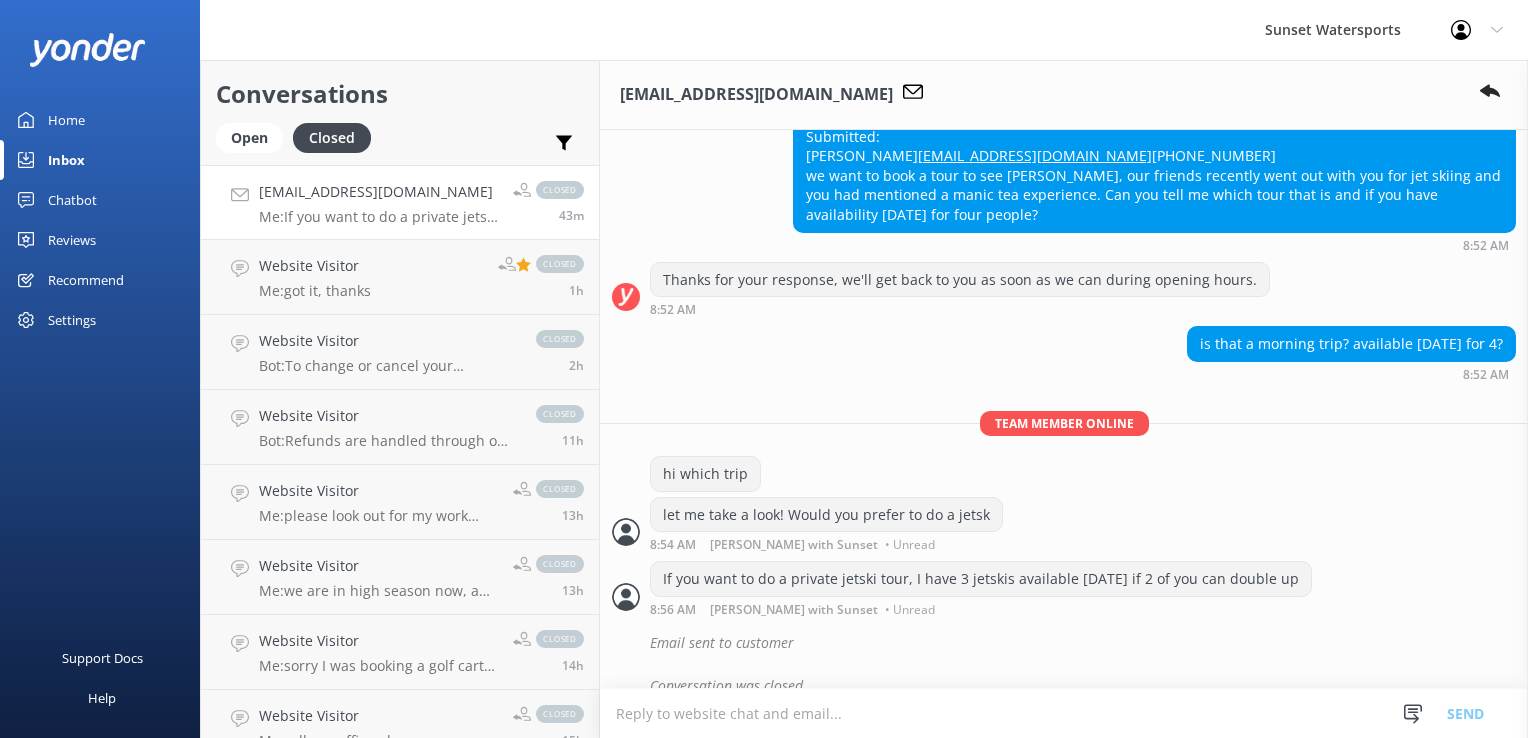 scroll, scrollTop: 610, scrollLeft: 0, axis: vertical 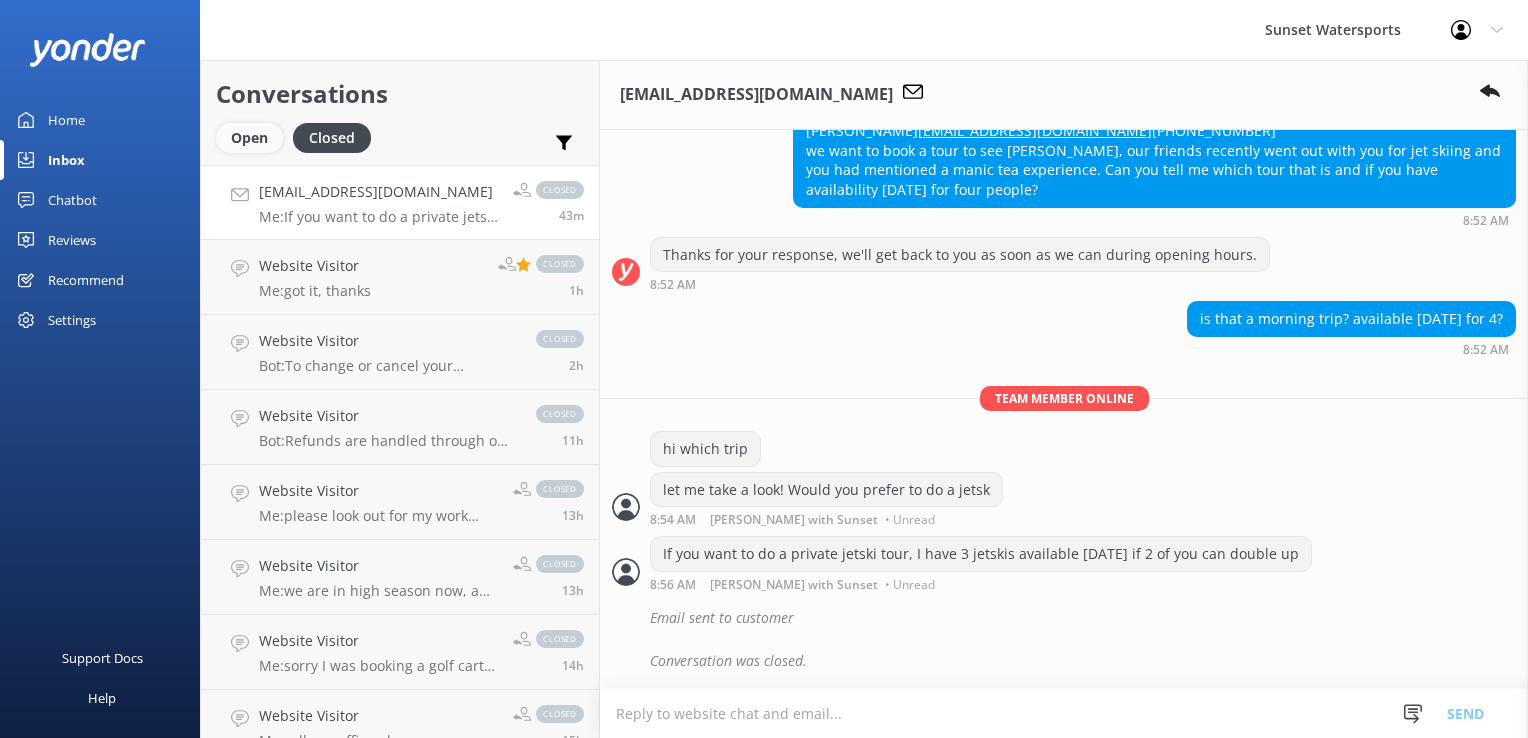 click on "Open" at bounding box center [249, 138] 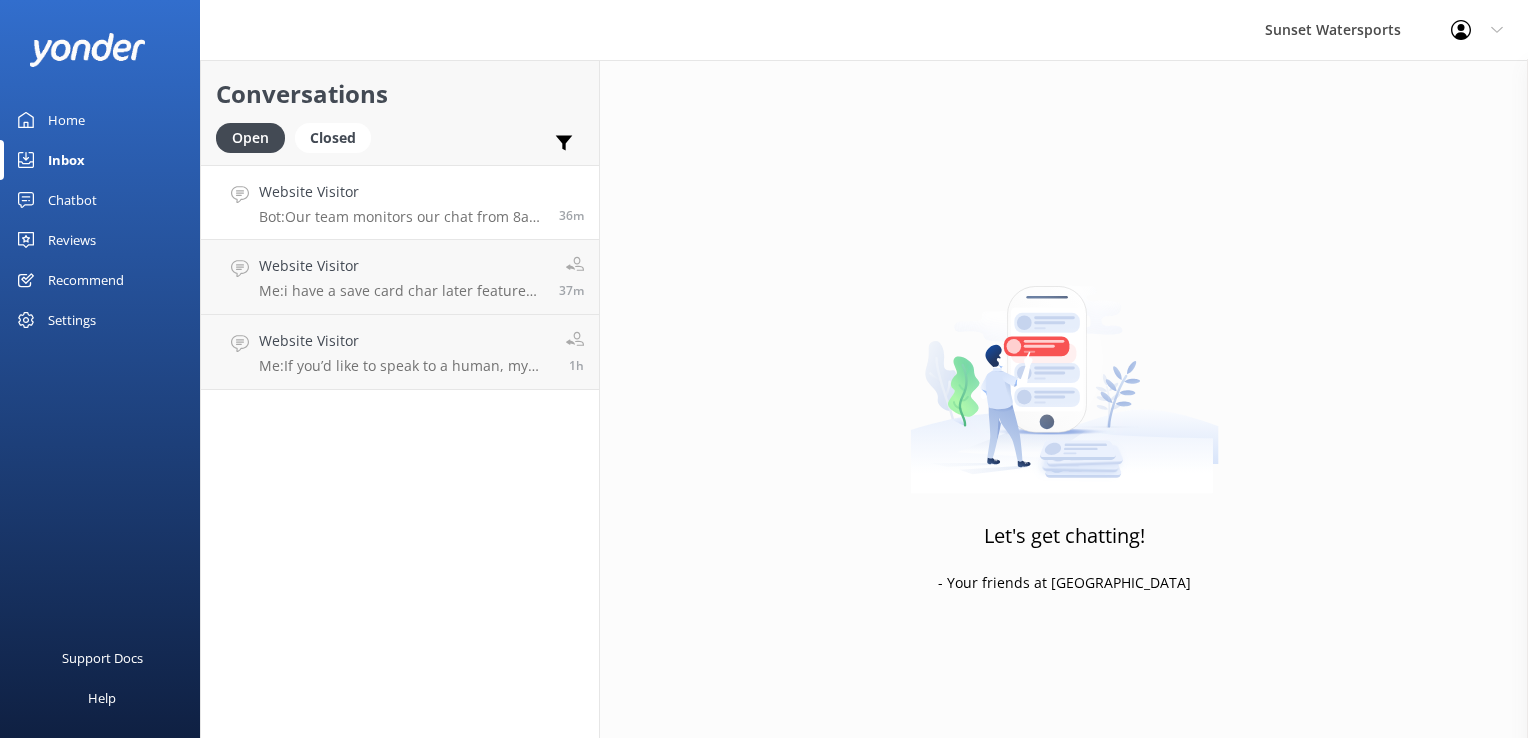 click on "Website Visitor Bot:  Our team monitors our chat from 8am to 8pm and will be with you shortly. If you'd like to call us, we are available at [PHONE_NUMBER]. 36m" at bounding box center (400, 202) 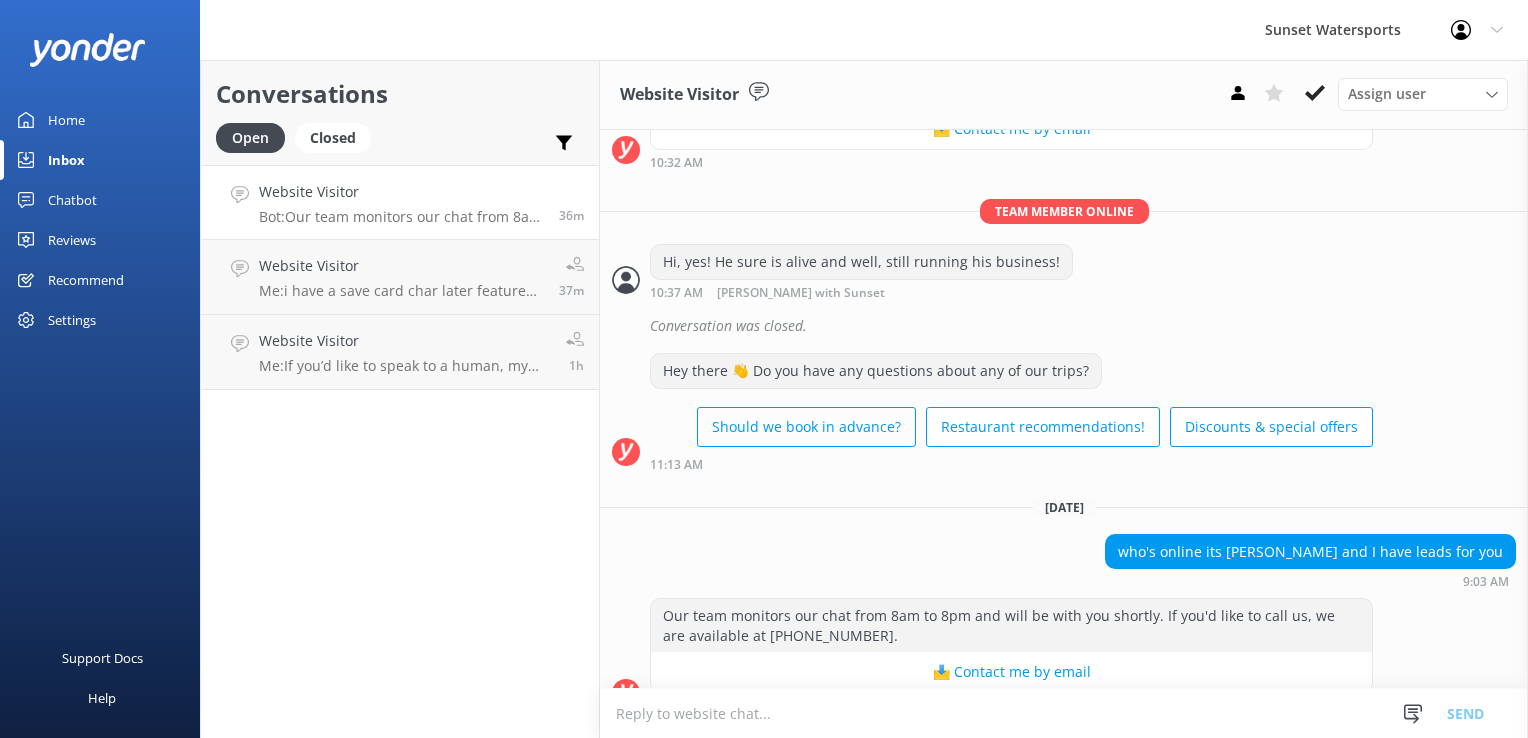 scroll, scrollTop: 2404, scrollLeft: 0, axis: vertical 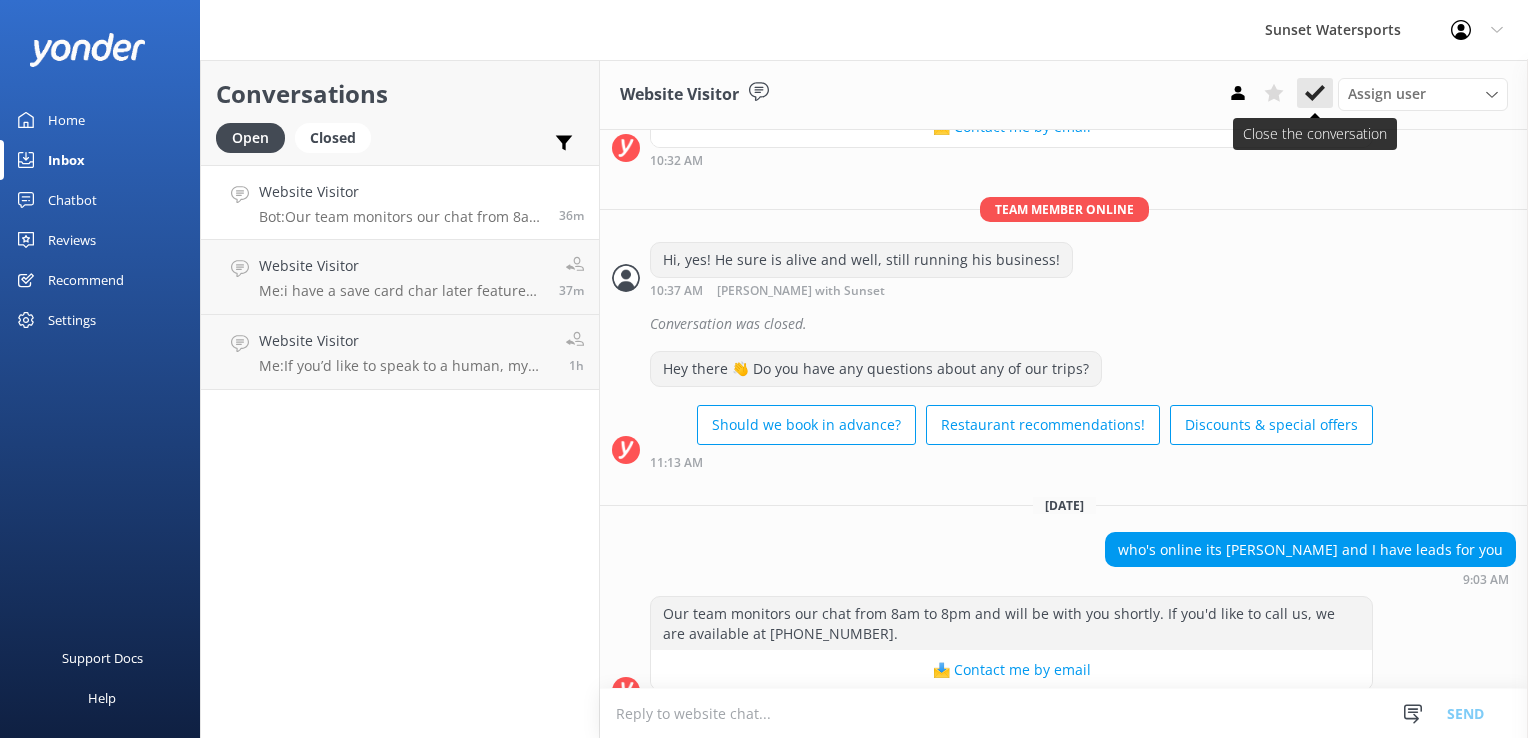 click at bounding box center (1315, 93) 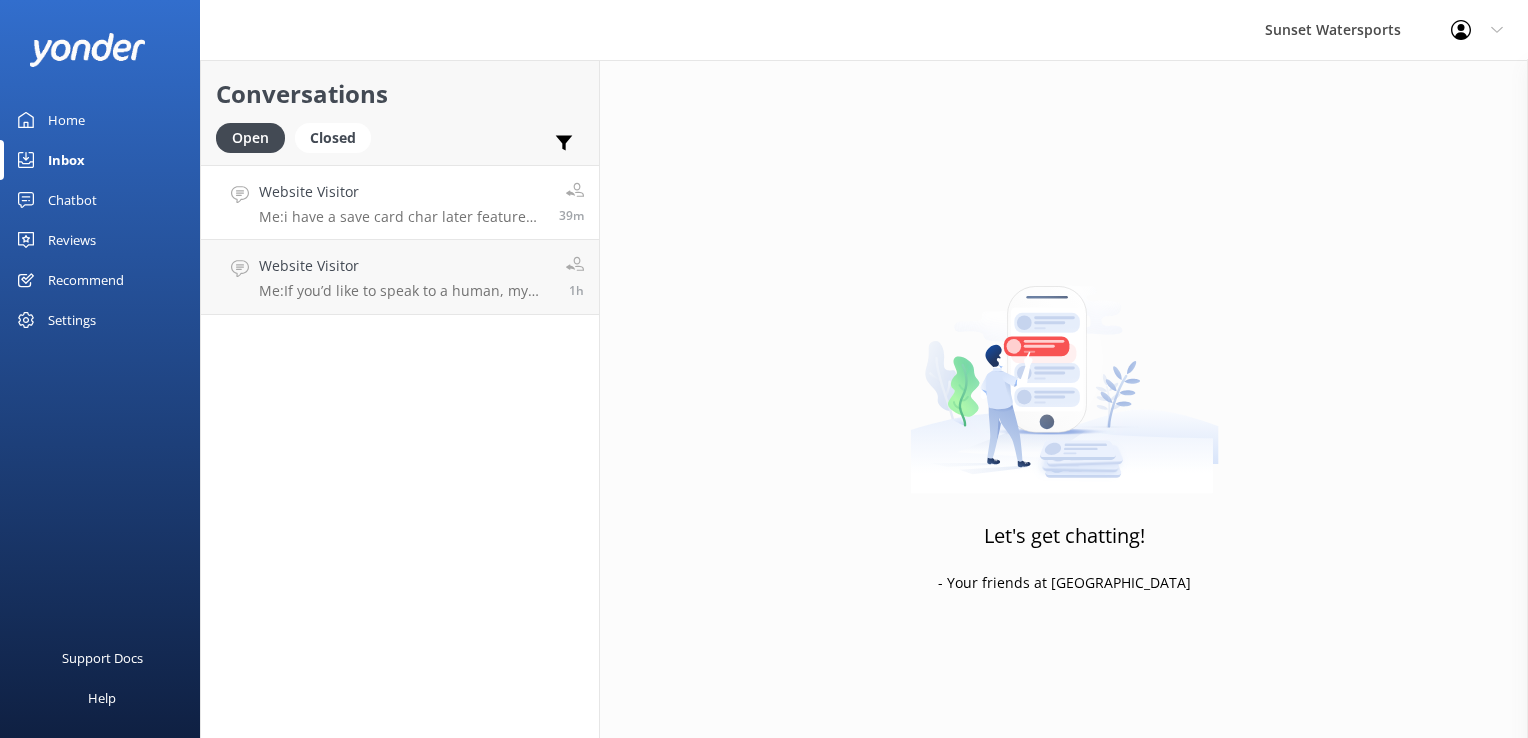 click on "Me:  i have a save card char later feature as well to save the trip then pay seperate at check in?" at bounding box center (401, 217) 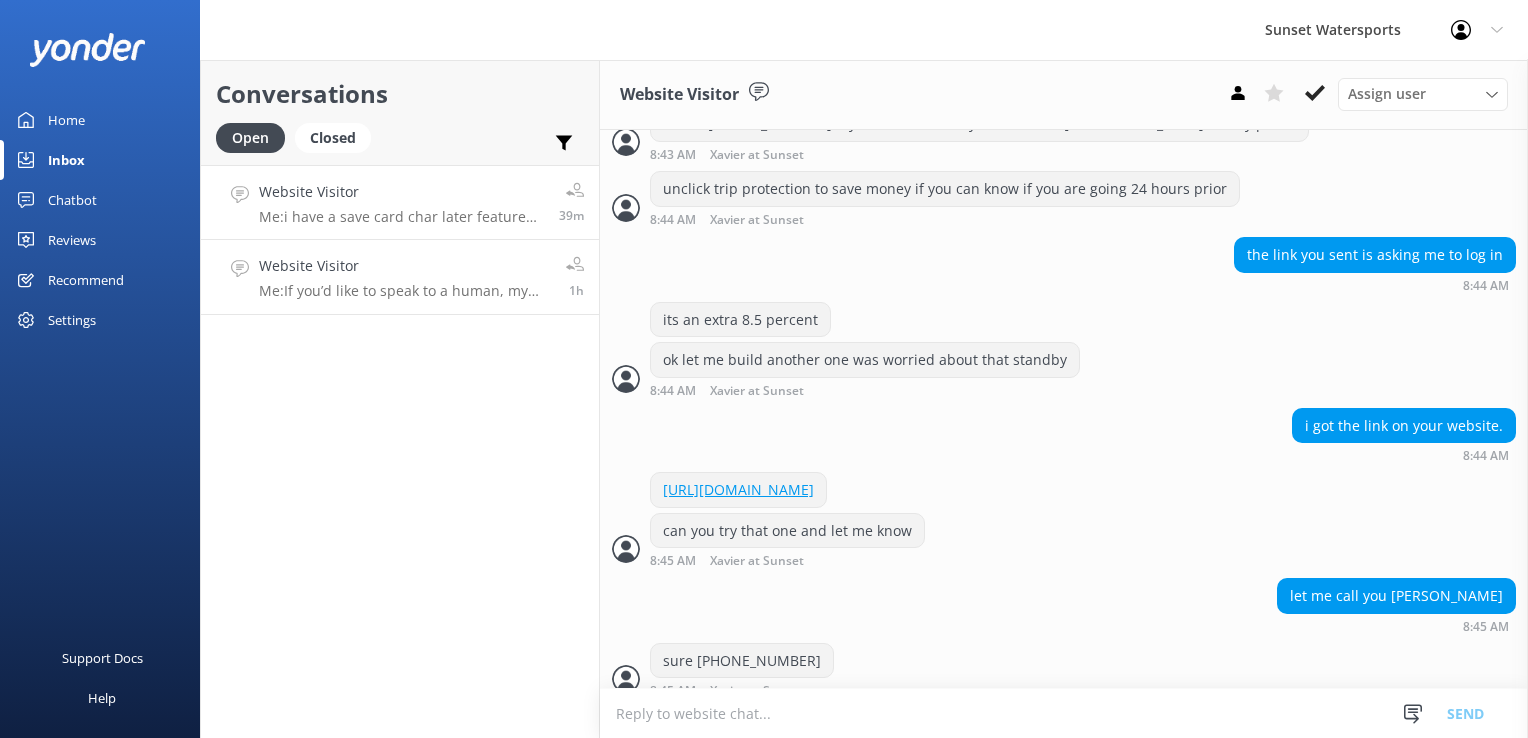 scroll, scrollTop: 1637, scrollLeft: 0, axis: vertical 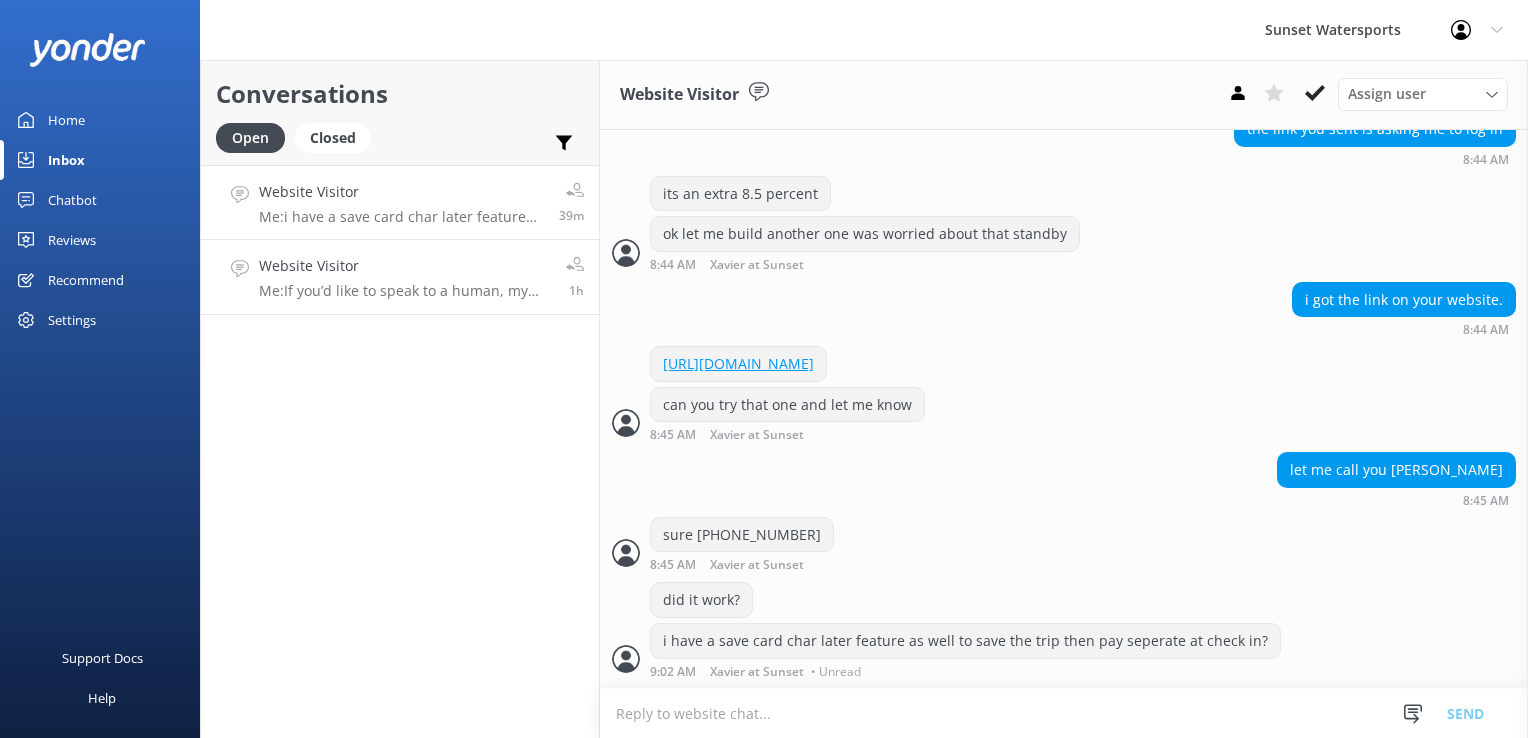 click on "Me:  If you’d like to speak to a human, my name is [PERSON_NAME] and my mobile office number is 3058499615" at bounding box center (405, 291) 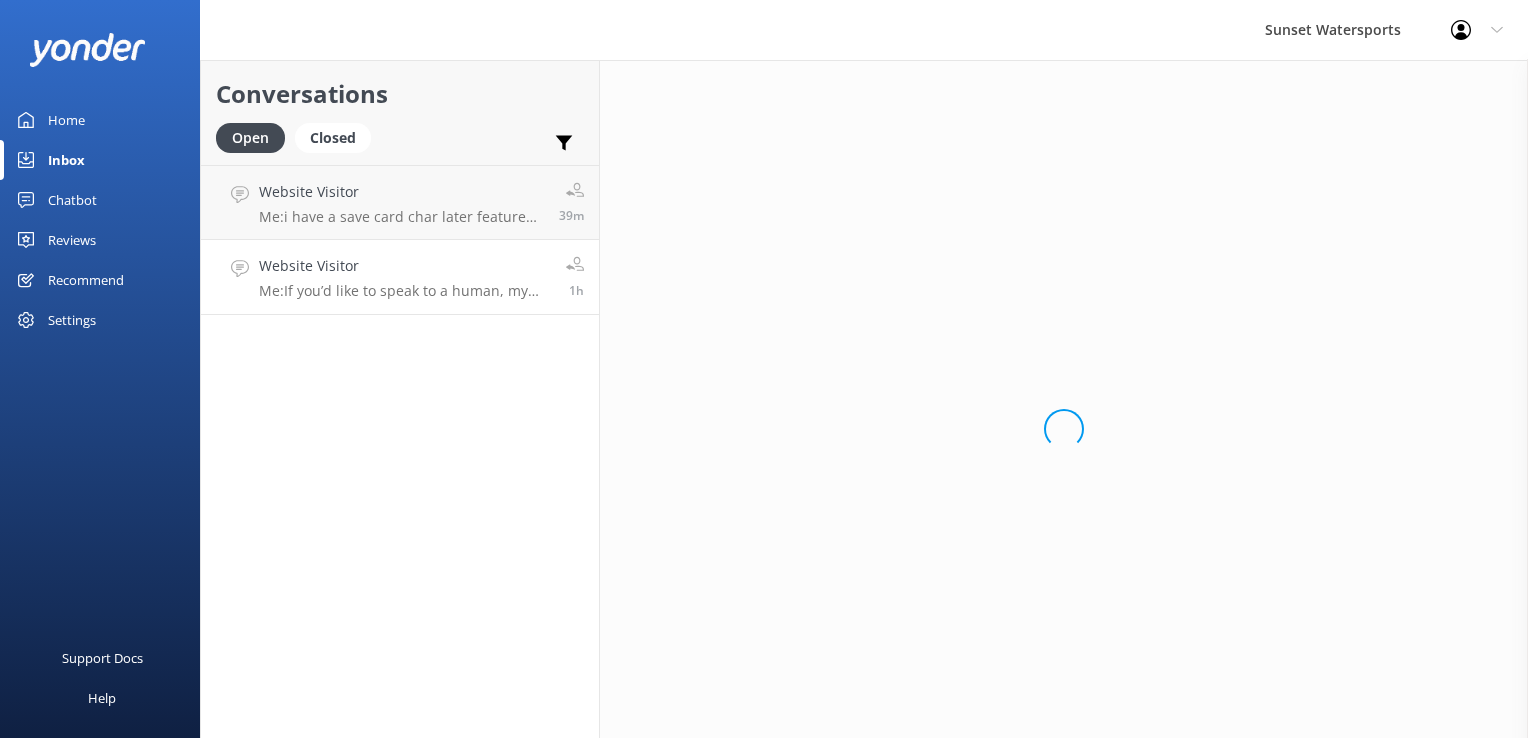 click on "Conversations Open Closed Important Assigned to me Unassigned Website Visitor Me:  i have a save card char later feature as well to save the trip then pay seperate at check in? 39m Website Visitor Me:  If you’d like to speak to a human, my name is [PERSON_NAME] and my mobile office number is 3058499615 1h" at bounding box center (400, 399) 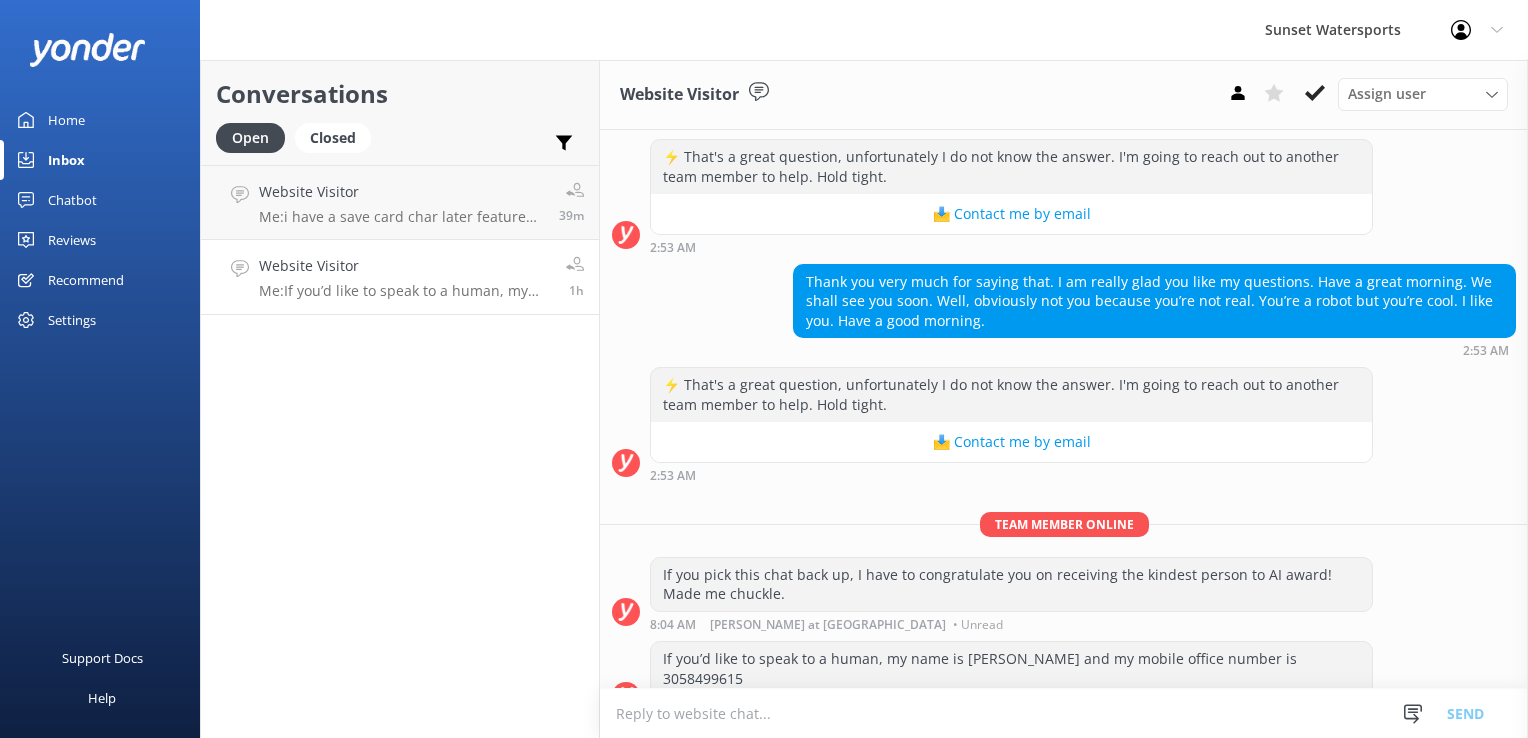 scroll, scrollTop: 2884, scrollLeft: 0, axis: vertical 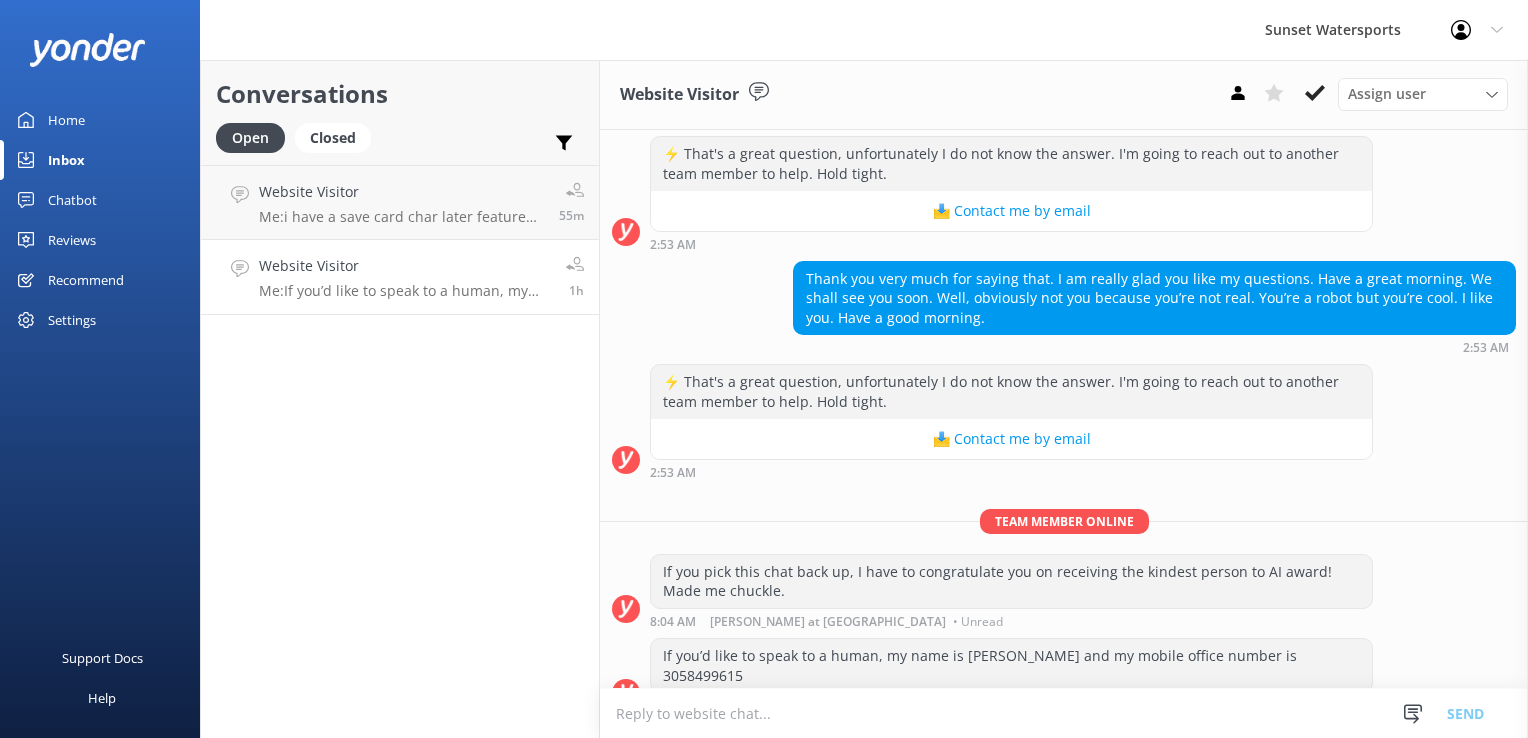 click on "Conversations Open Closed Important Assigned to me Unassigned Website Visitor Me:  i have a save card char later feature as well to save the trip then pay seperate at check in? 55m Website Visitor Me:  If you’d like to speak to a human, my name is [PERSON_NAME] and my mobile office number is 3058499615 1h" at bounding box center (400, 399) 